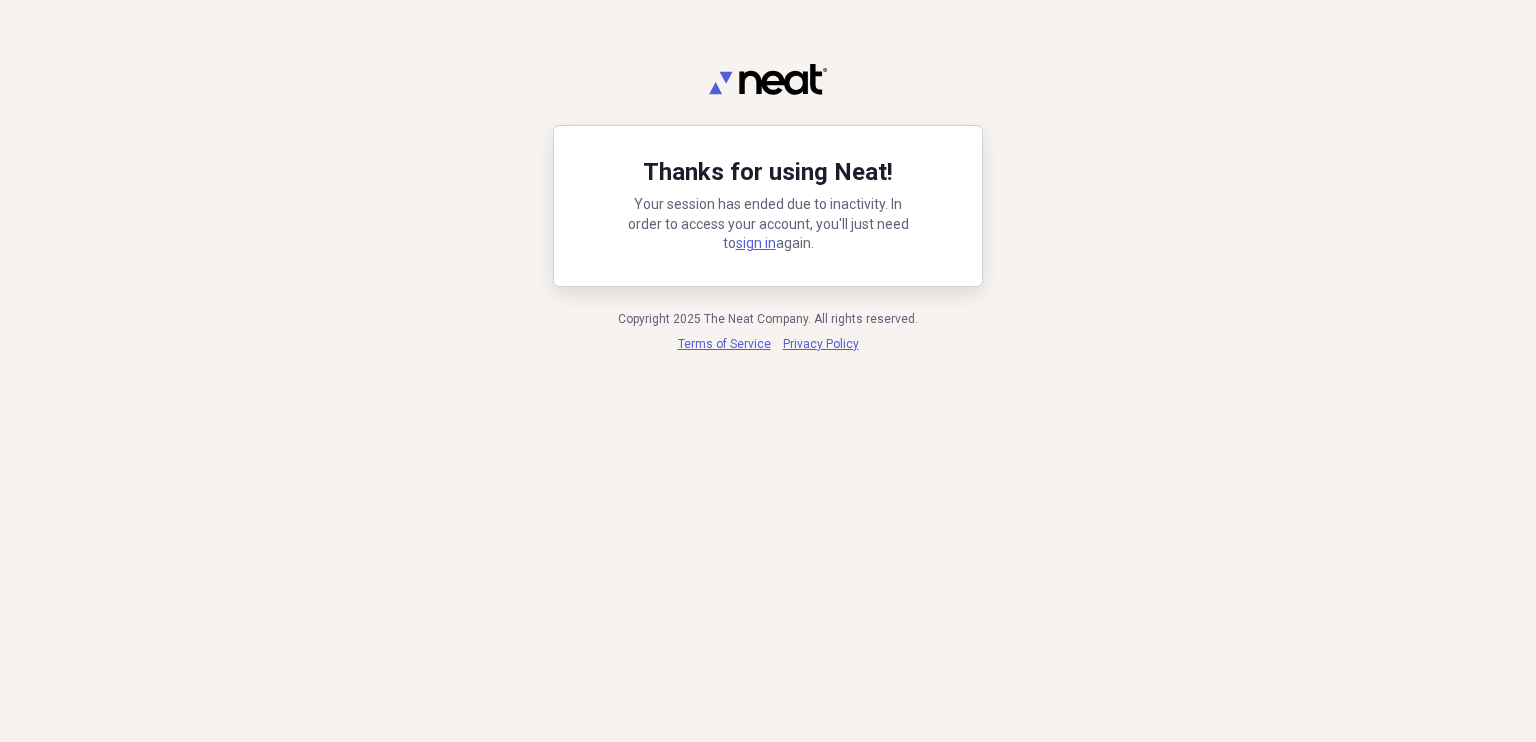scroll, scrollTop: 0, scrollLeft: 0, axis: both 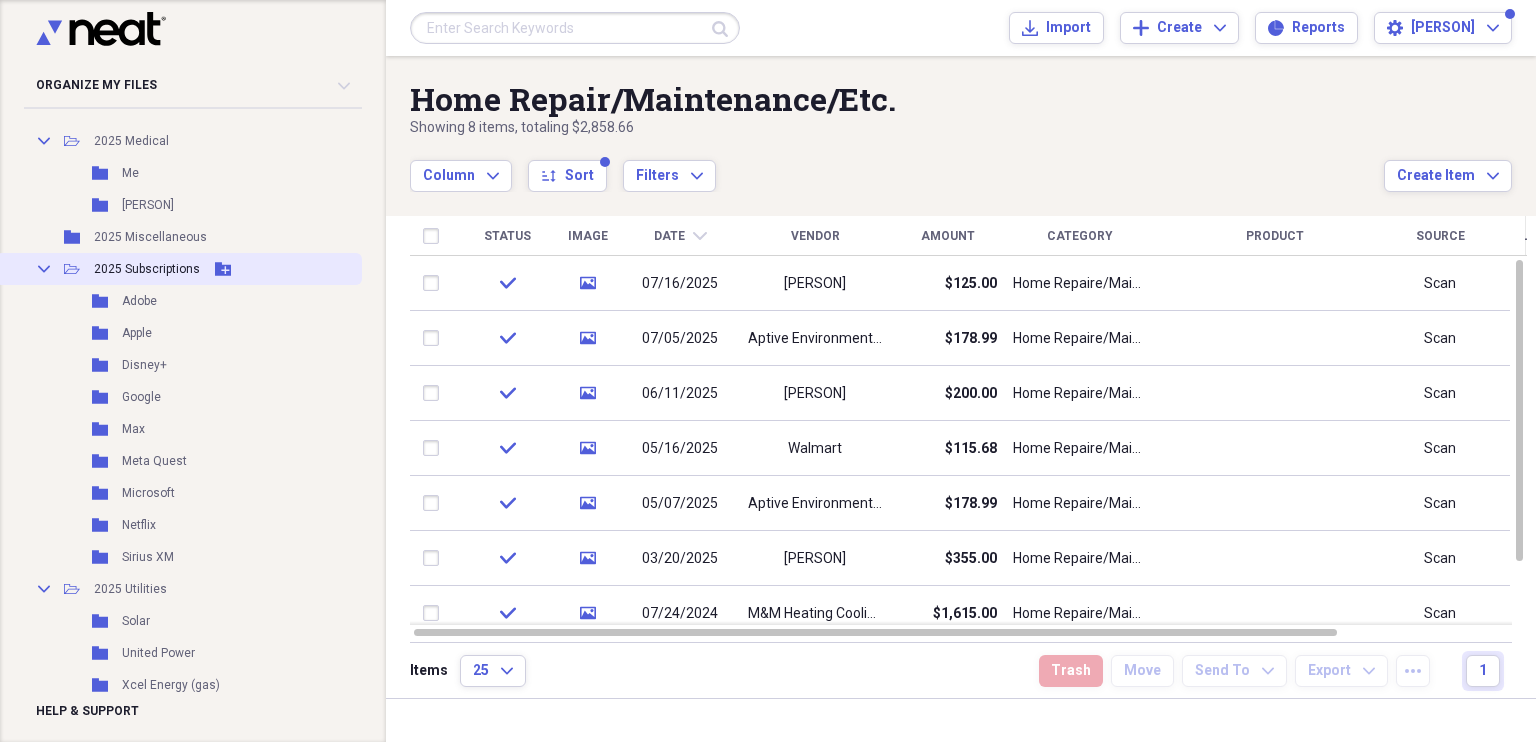 click 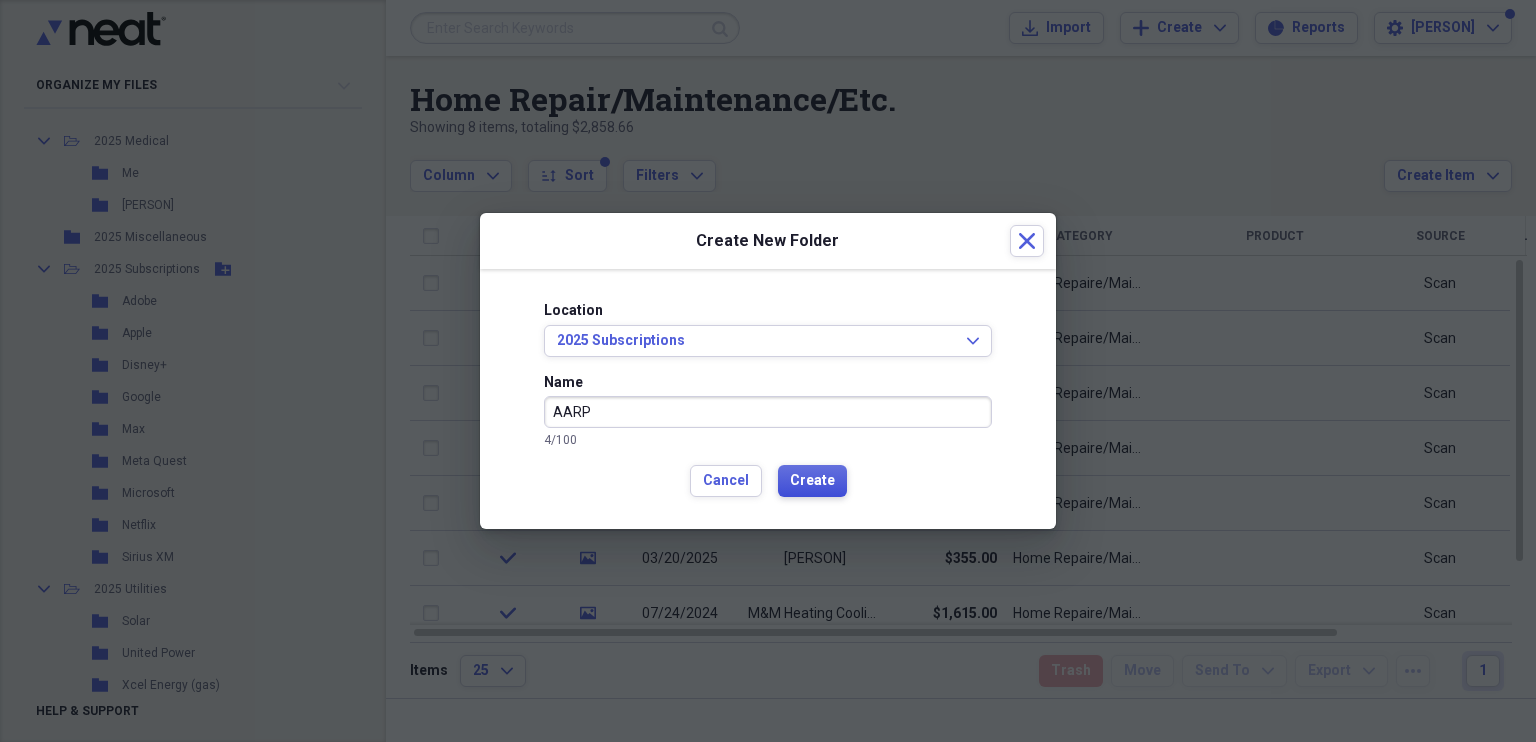 type on "AARP" 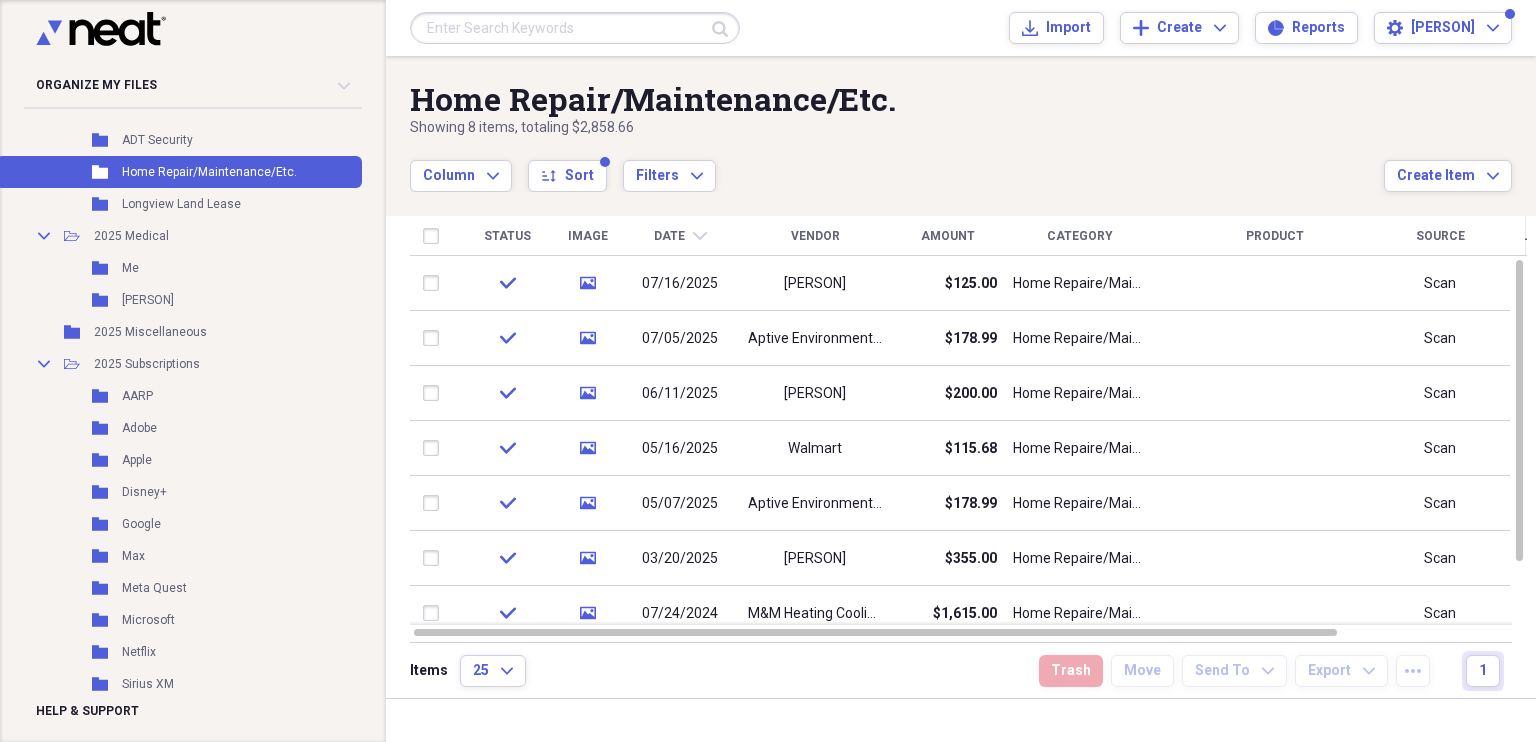 scroll, scrollTop: 3947, scrollLeft: 0, axis: vertical 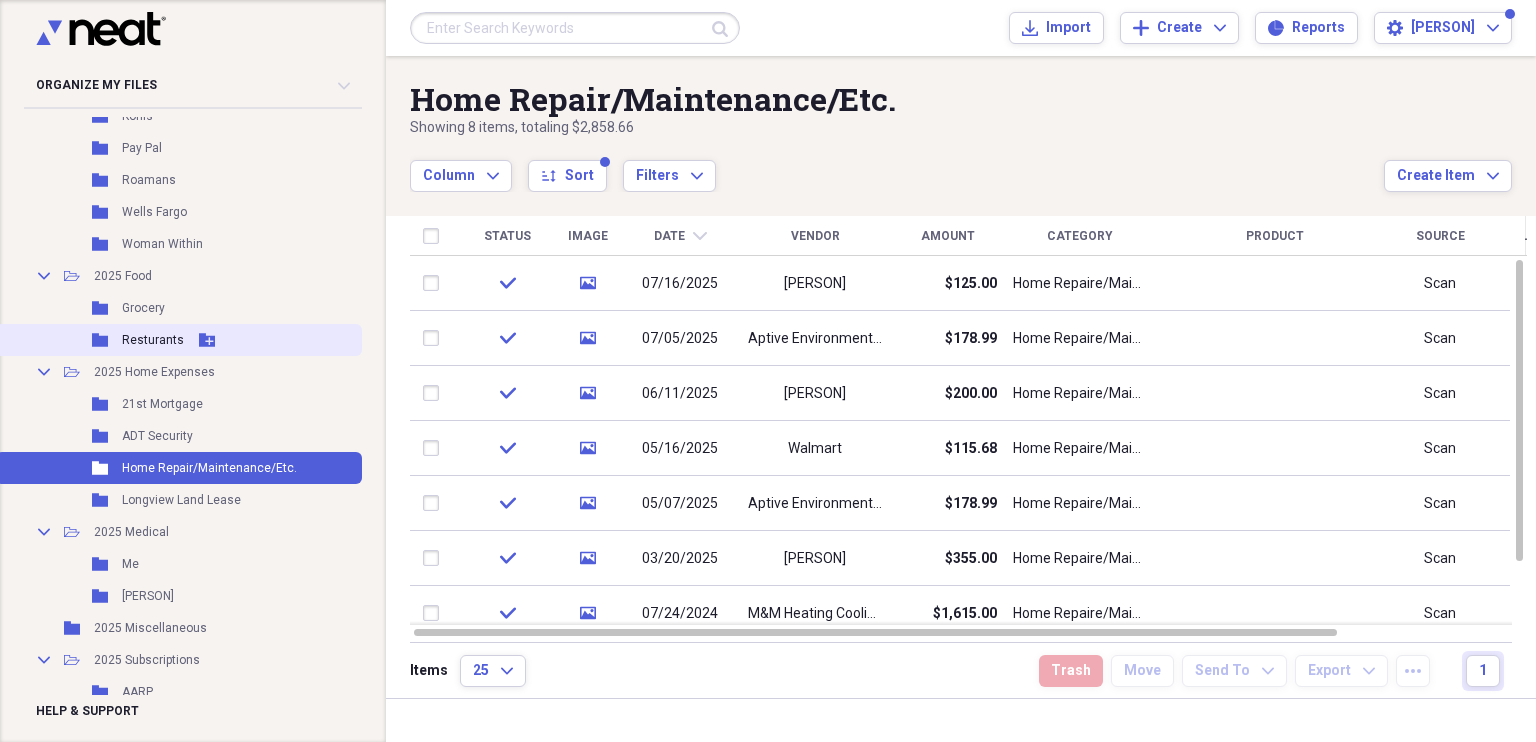 click on "Resturants" at bounding box center (153, 340) 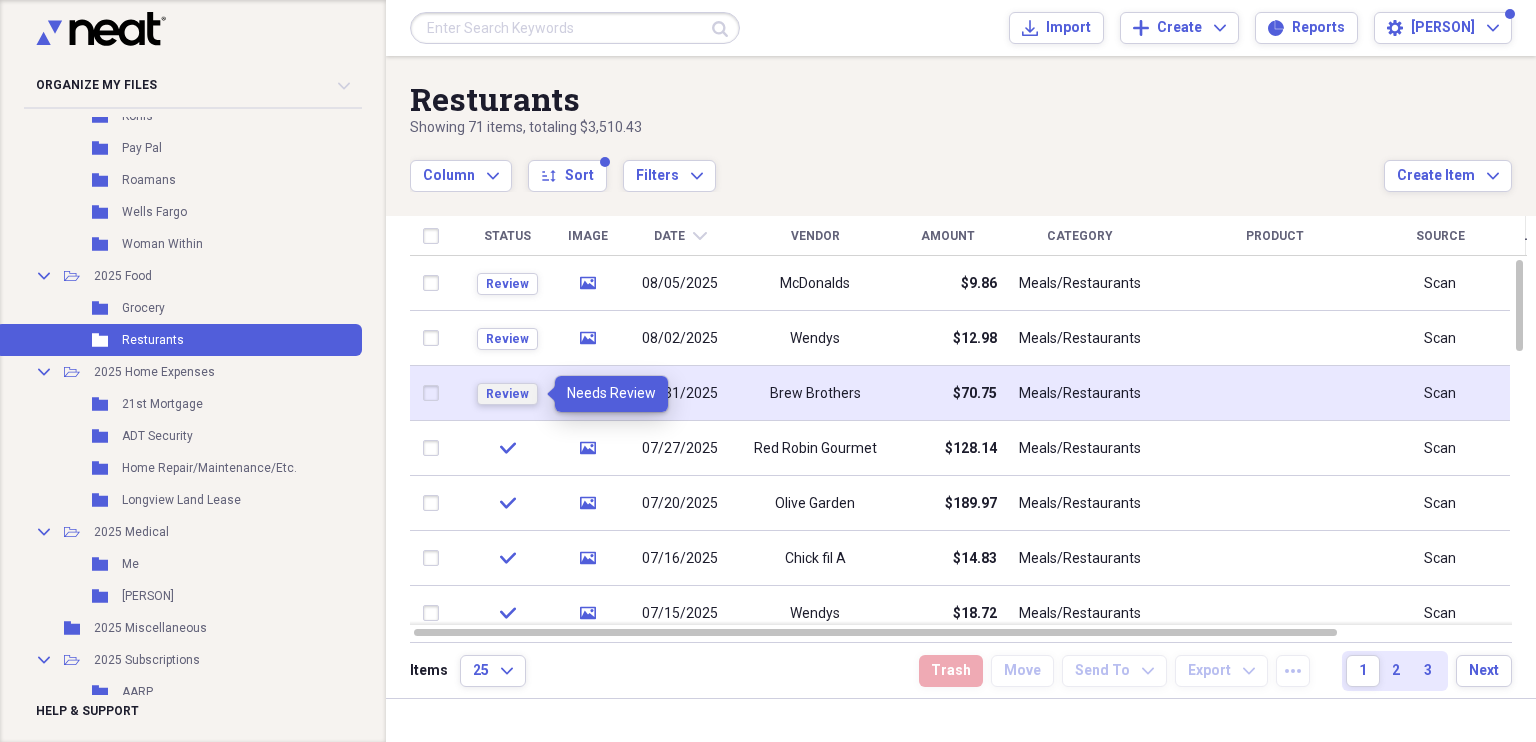 click on "Review" at bounding box center [507, 394] 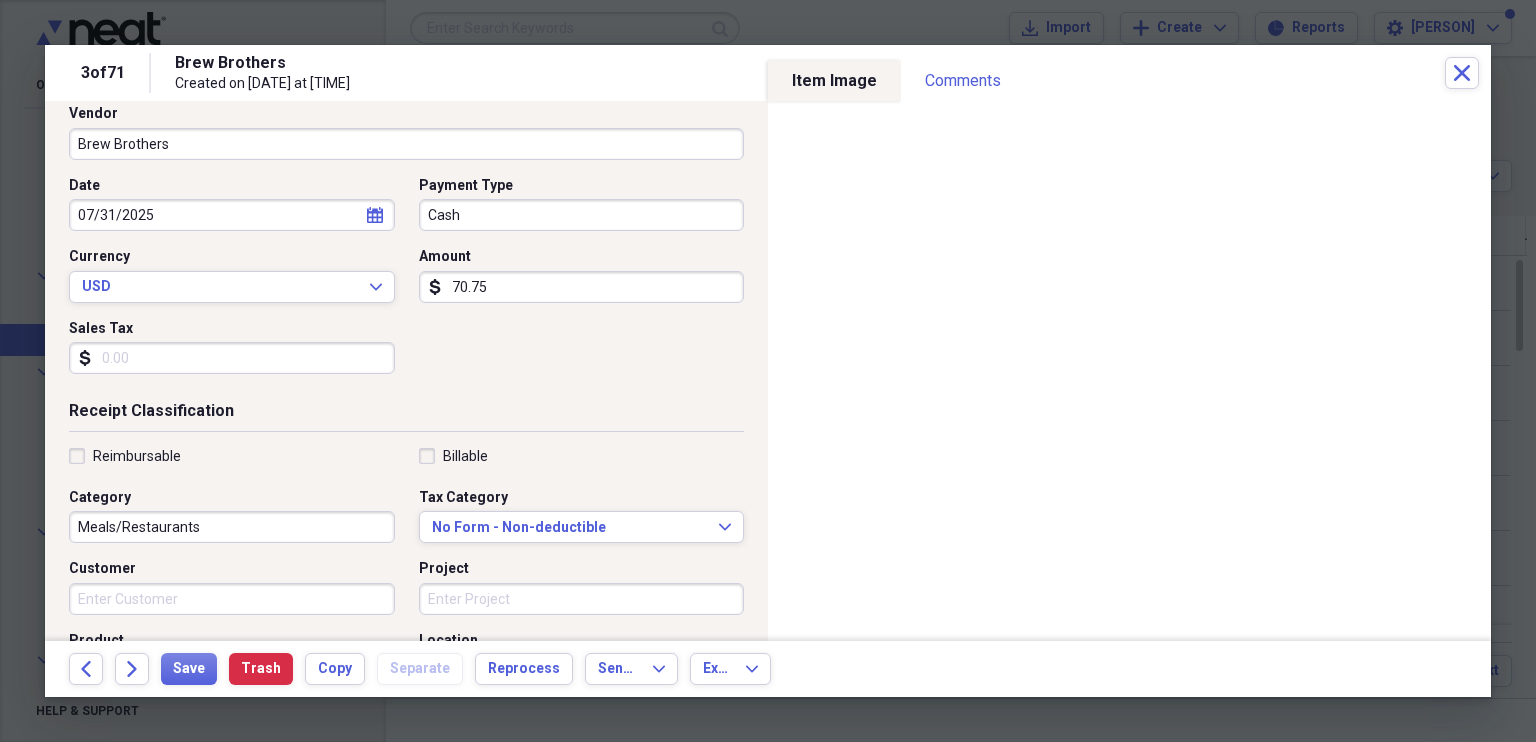 scroll, scrollTop: 144, scrollLeft: 0, axis: vertical 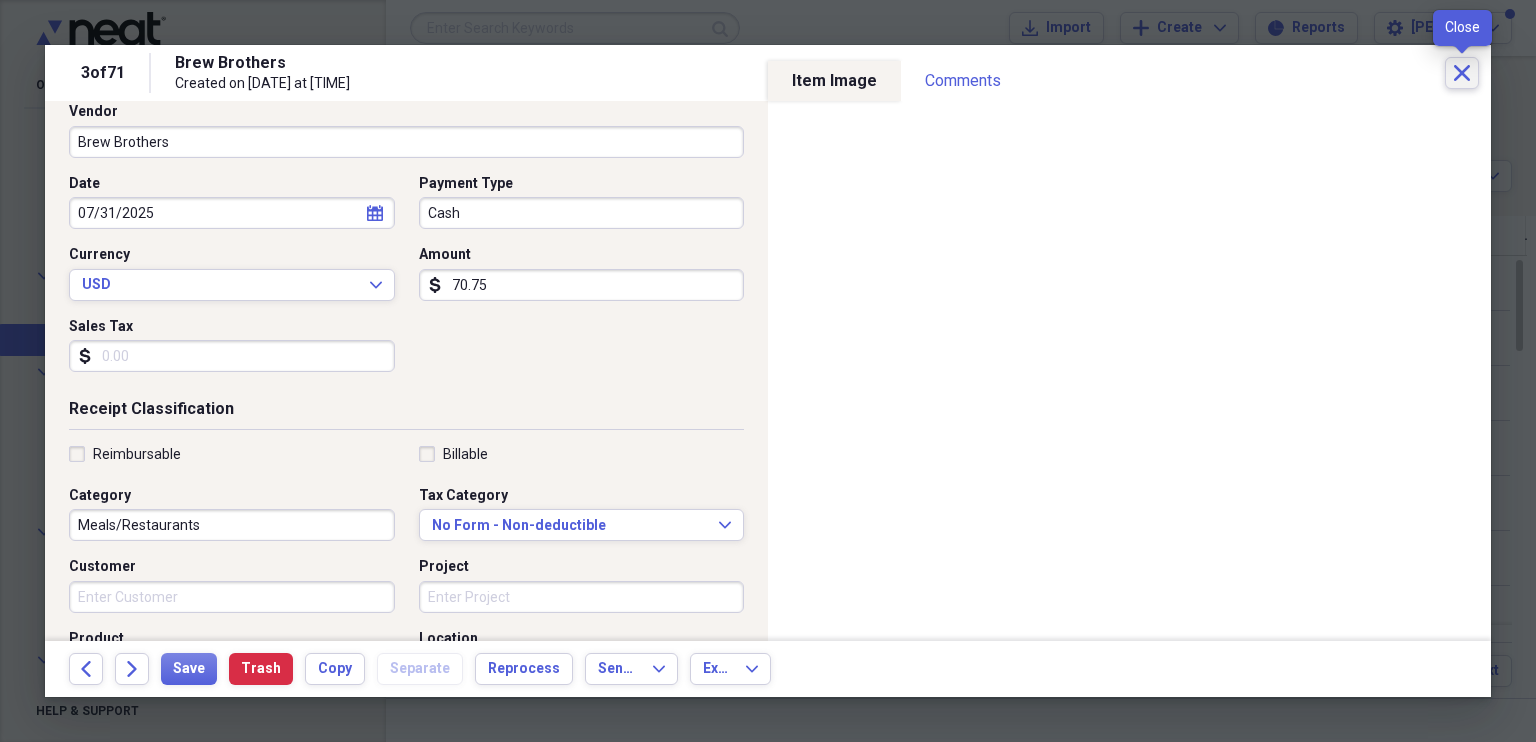 click on "Close" 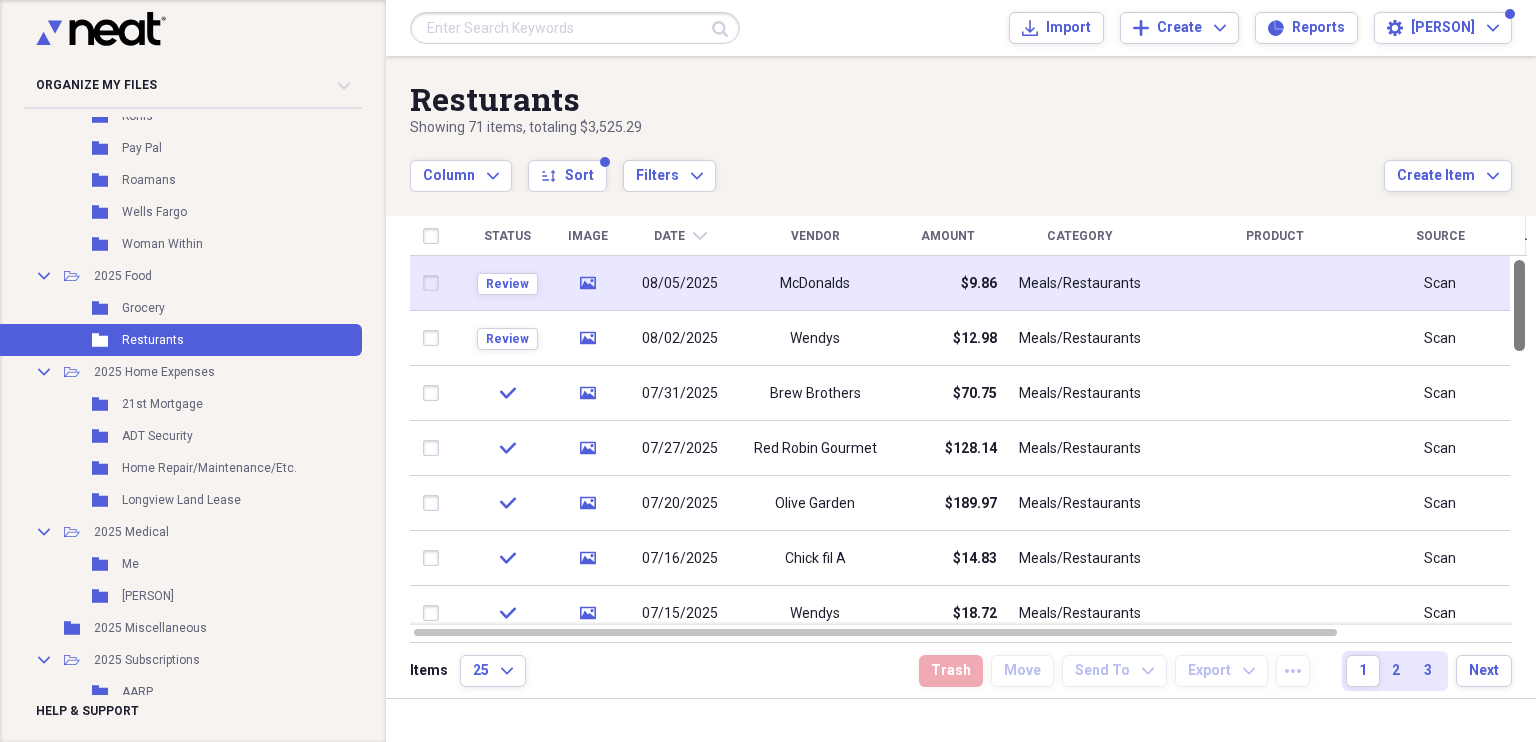 drag, startPoint x: 1531, startPoint y: 285, endPoint x: 1490, endPoint y: 279, distance: 41.4367 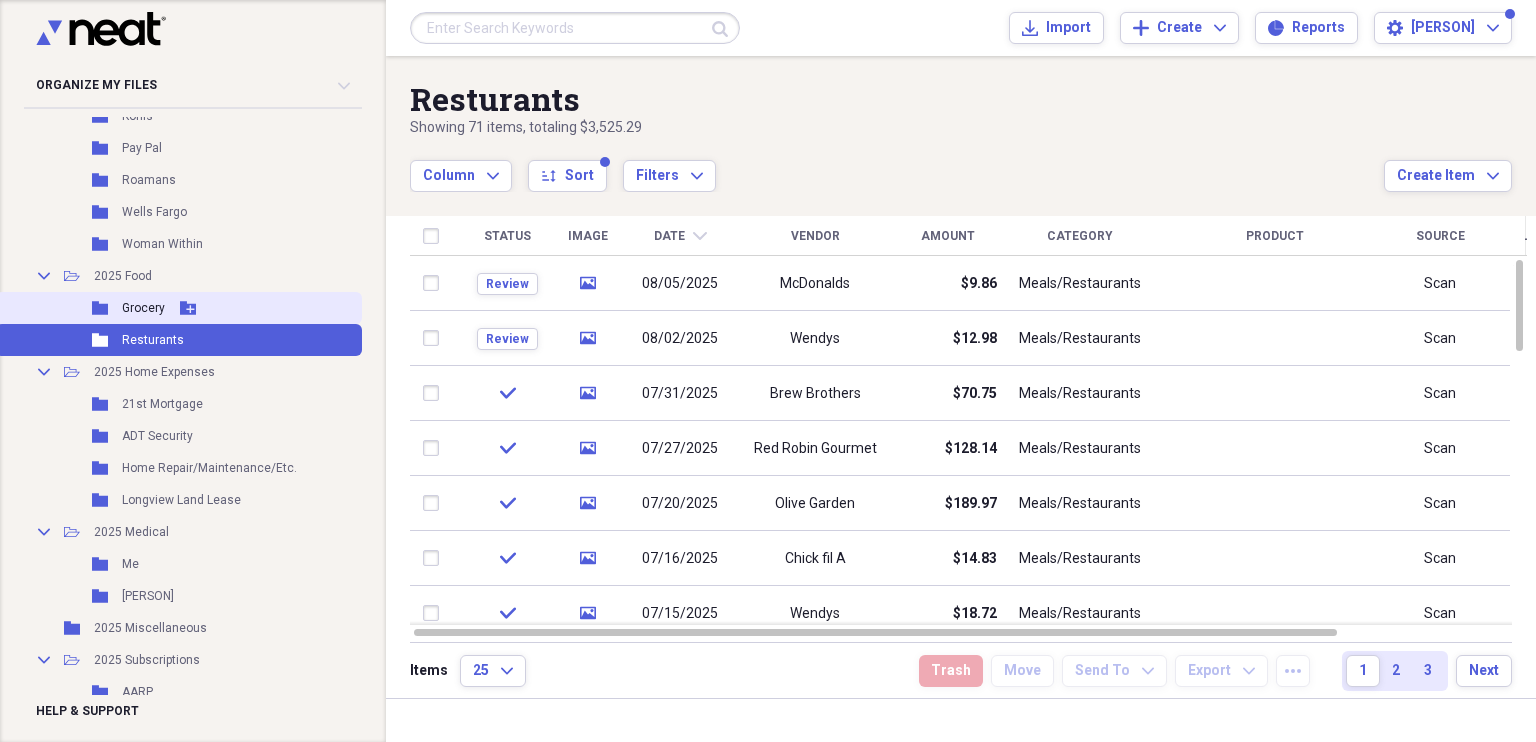 click on "Grocery" at bounding box center [143, 308] 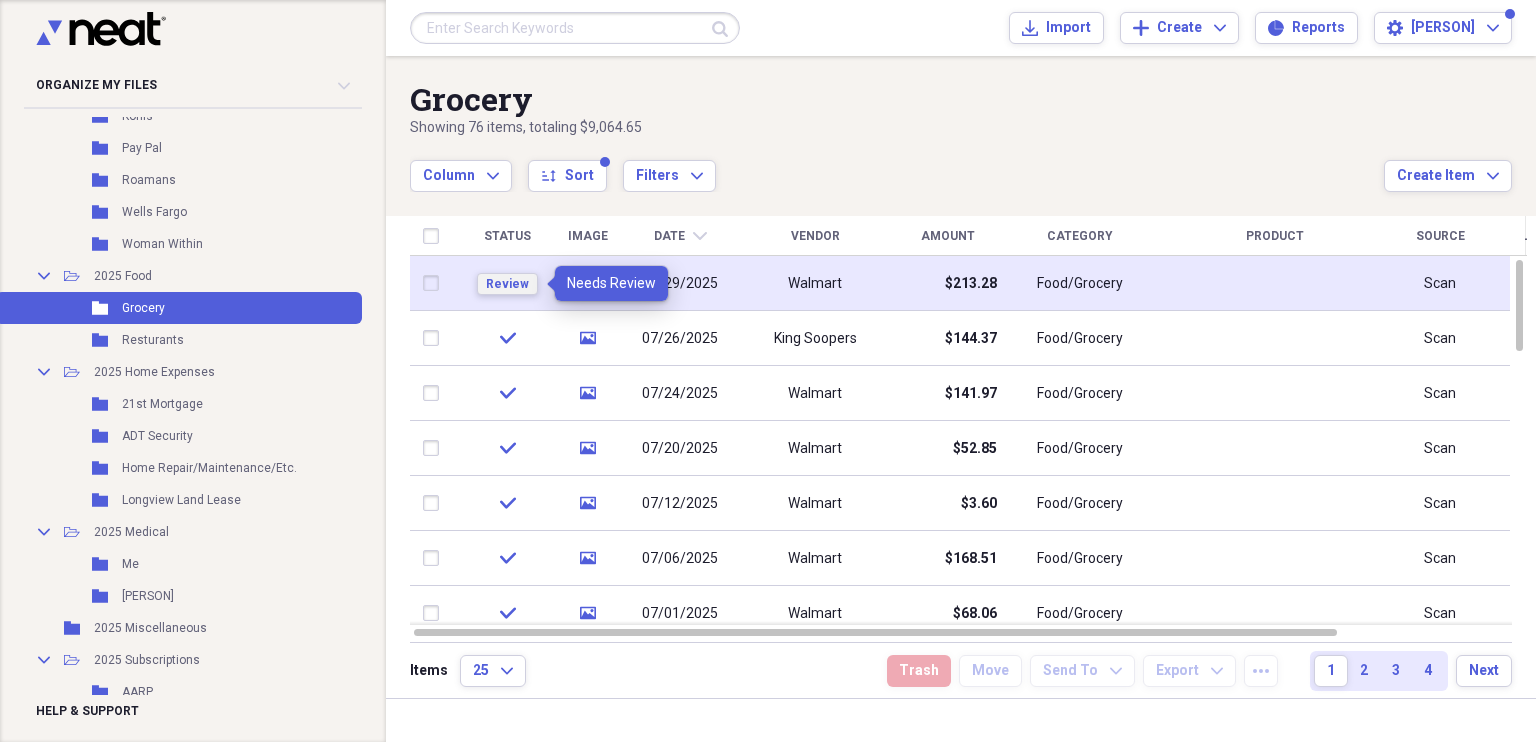 click on "Review" at bounding box center [507, 284] 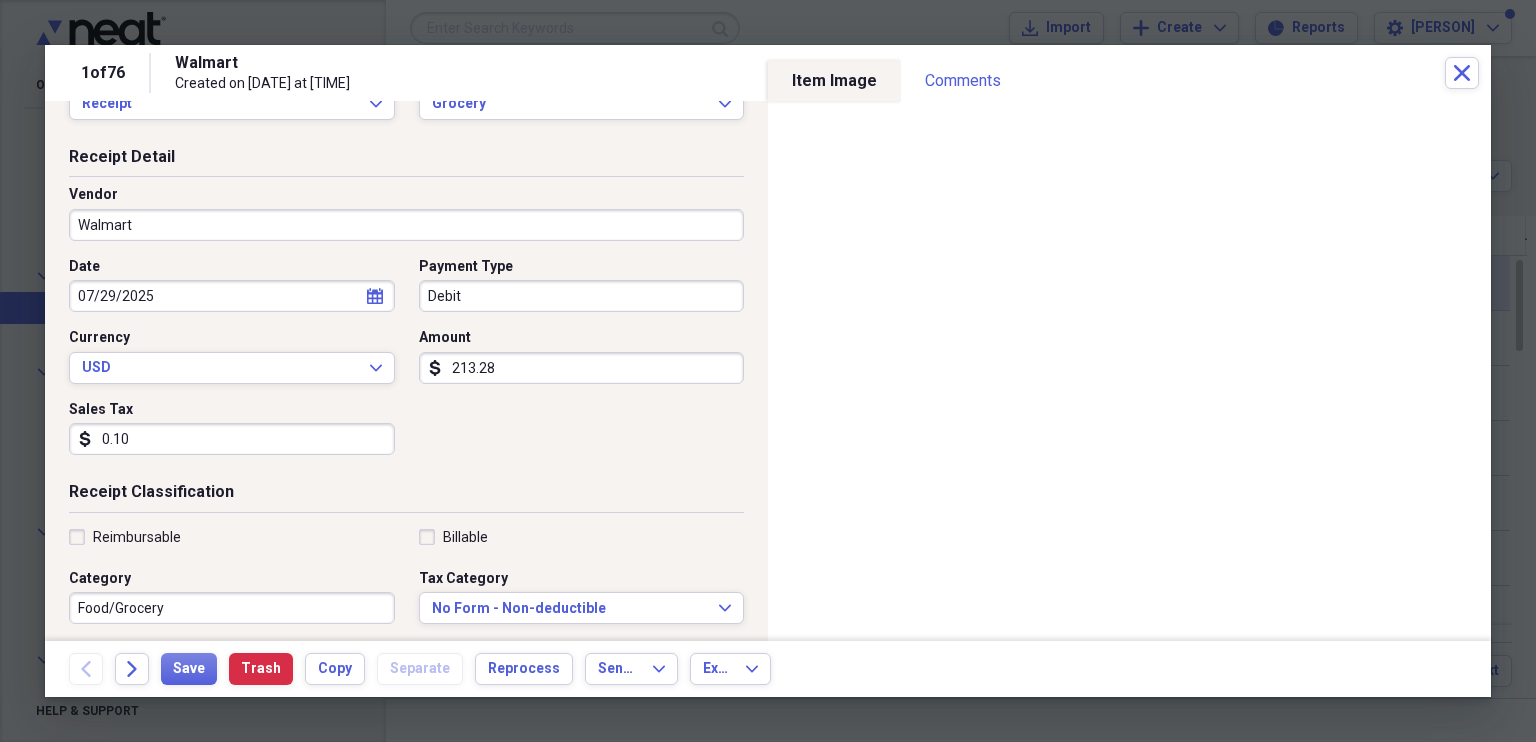 scroll, scrollTop: 63, scrollLeft: 0, axis: vertical 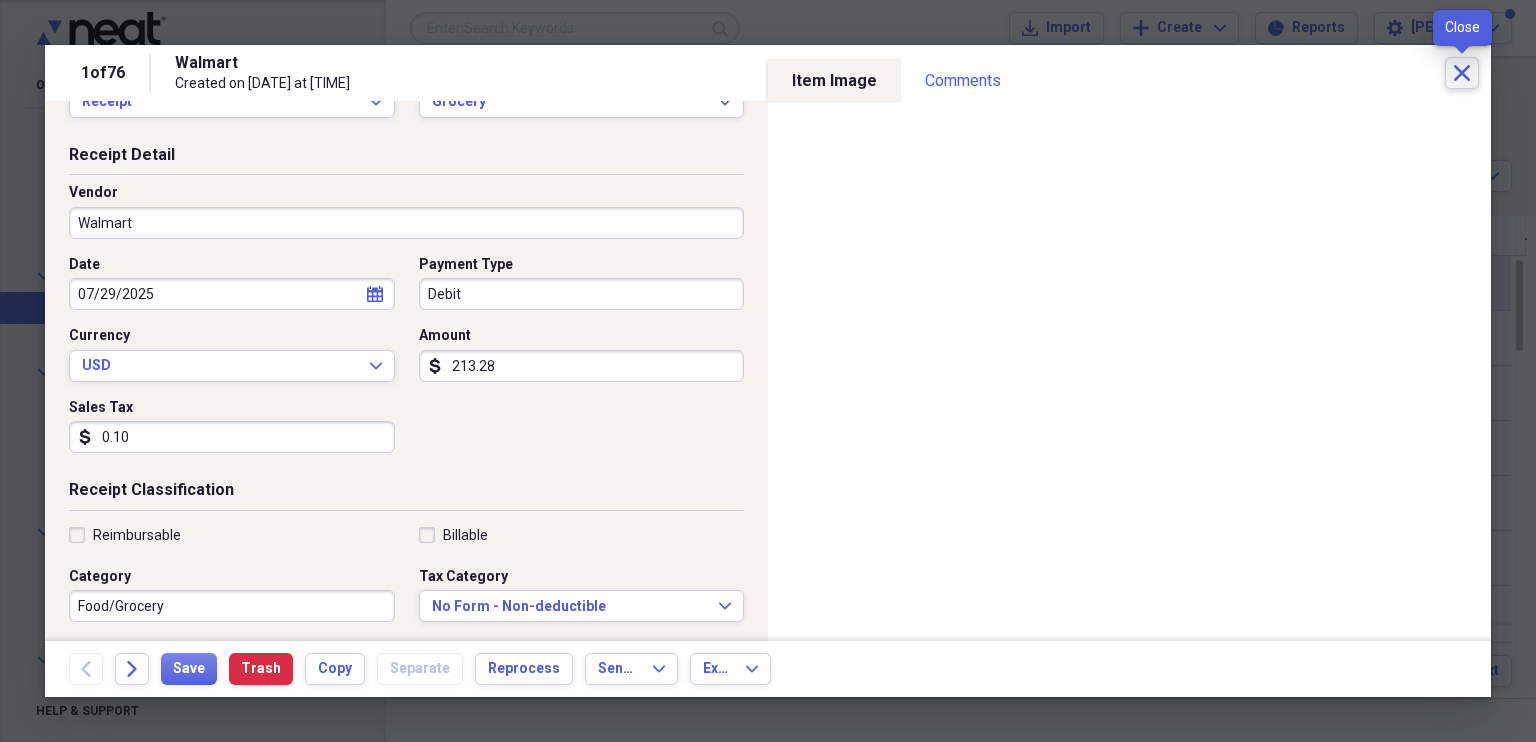 click 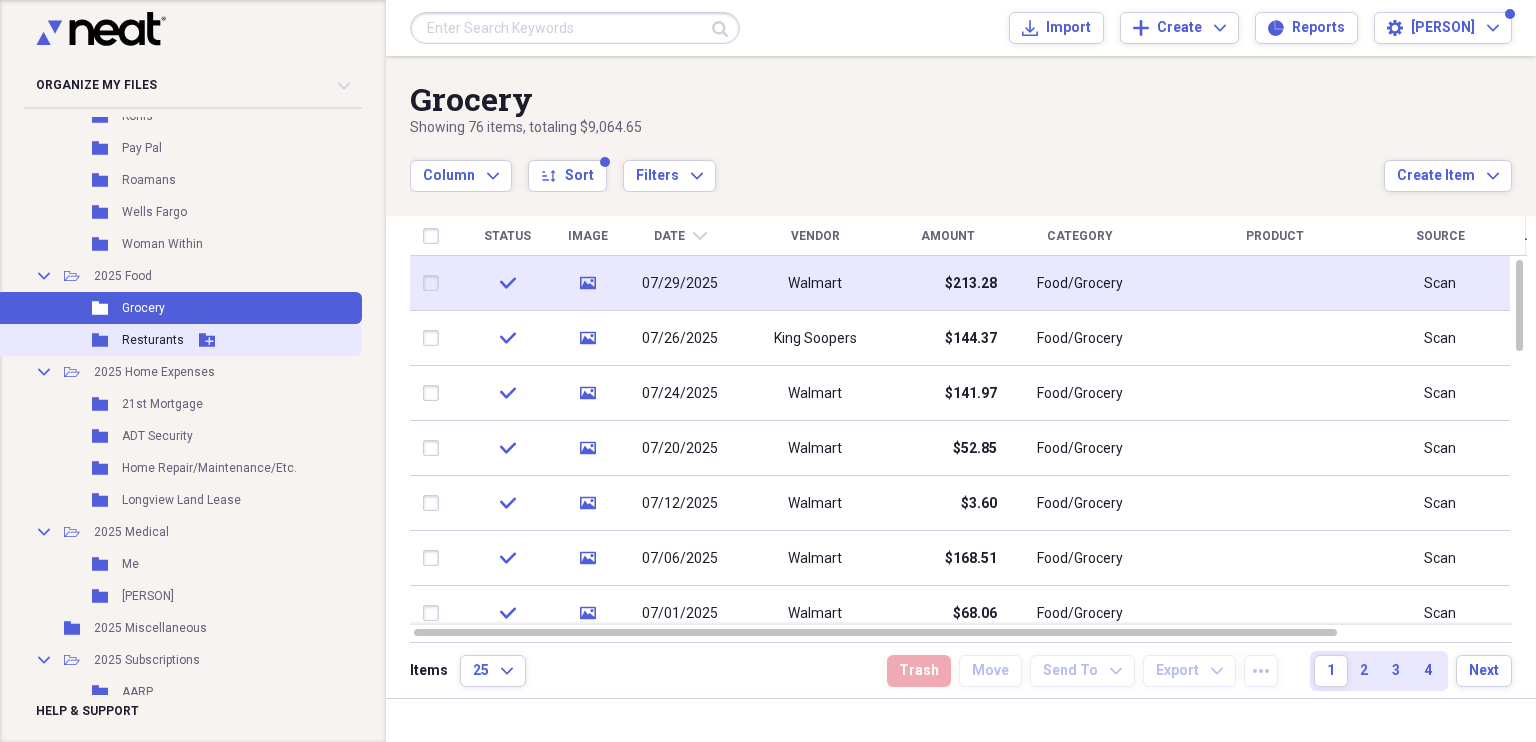 click on "Resturants" at bounding box center [153, 340] 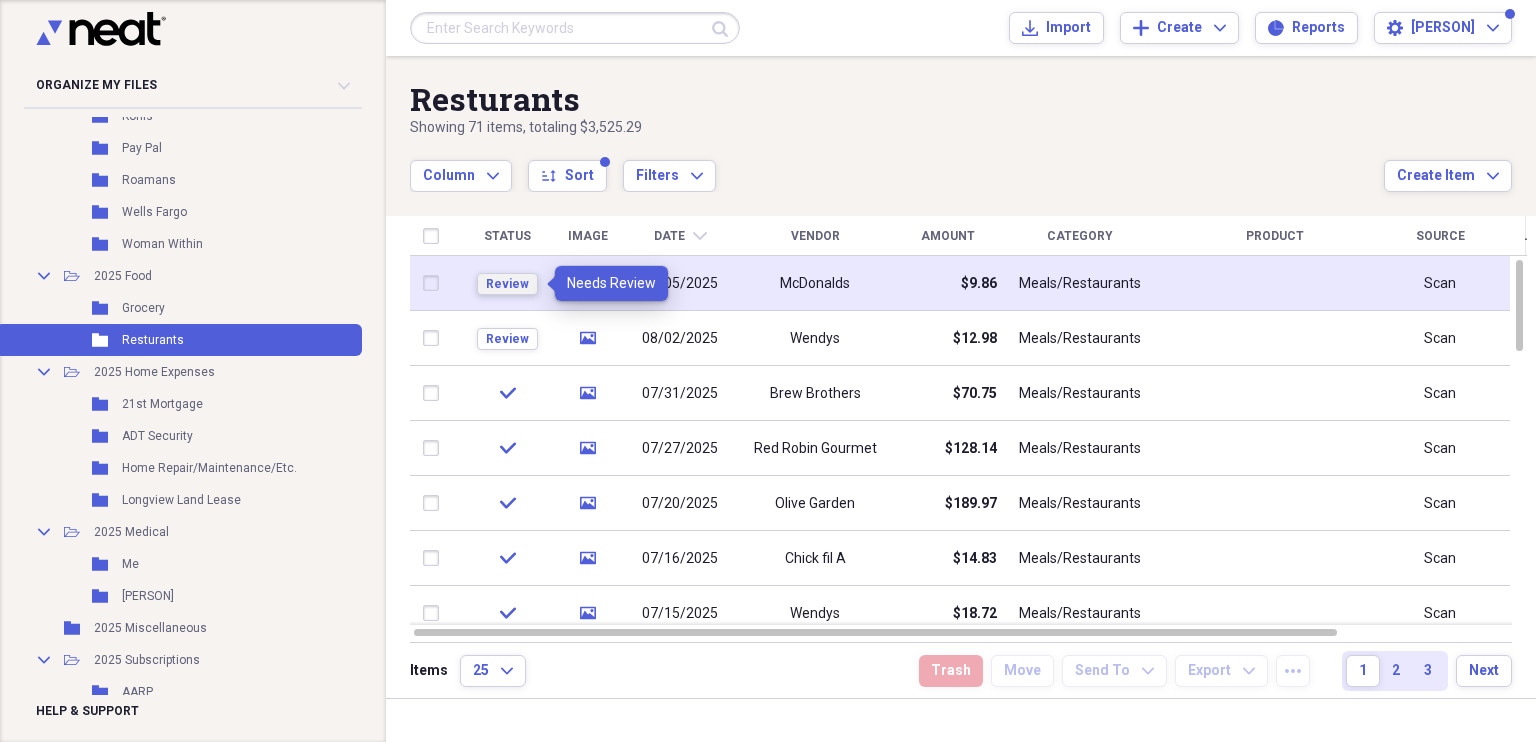 click on "Review" at bounding box center [507, 284] 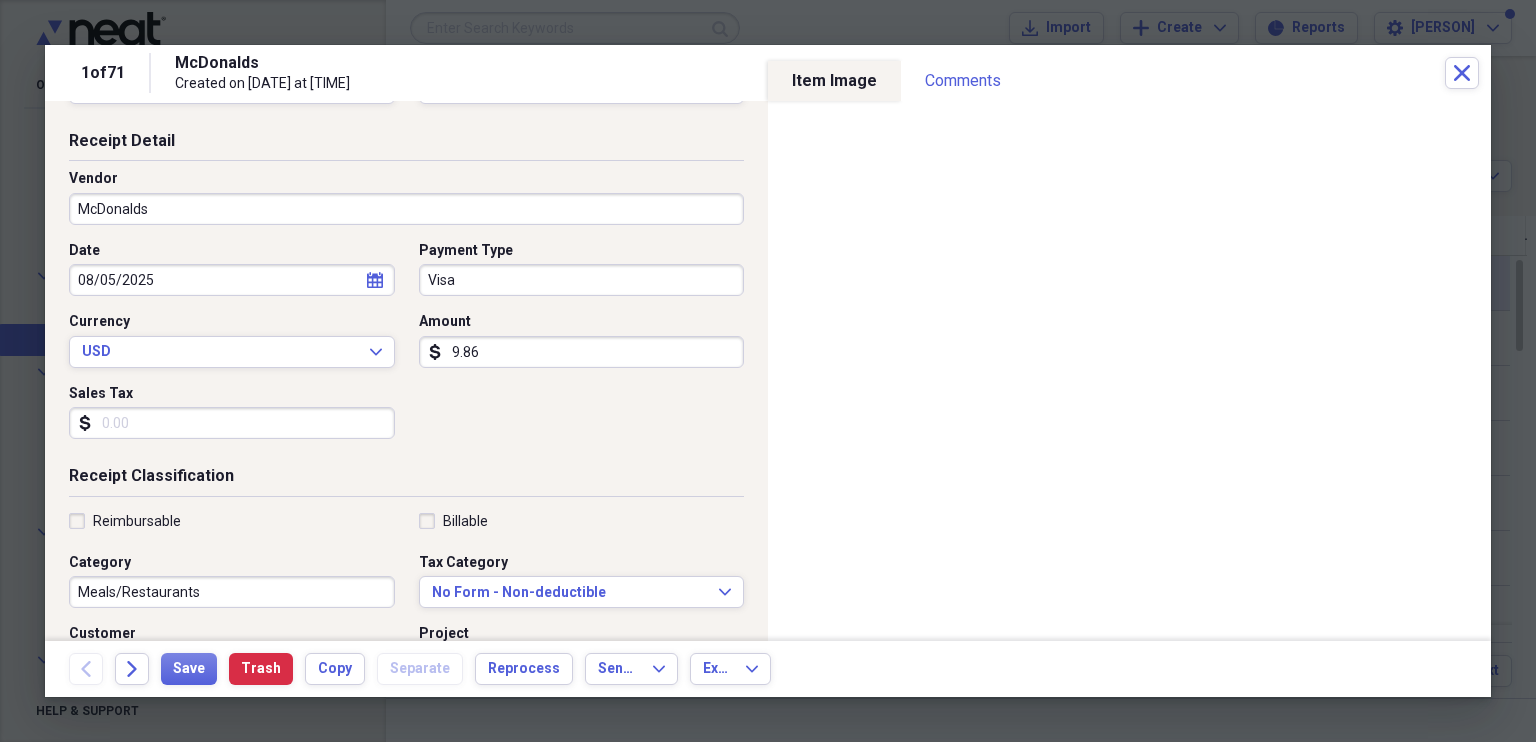 scroll, scrollTop: 80, scrollLeft: 0, axis: vertical 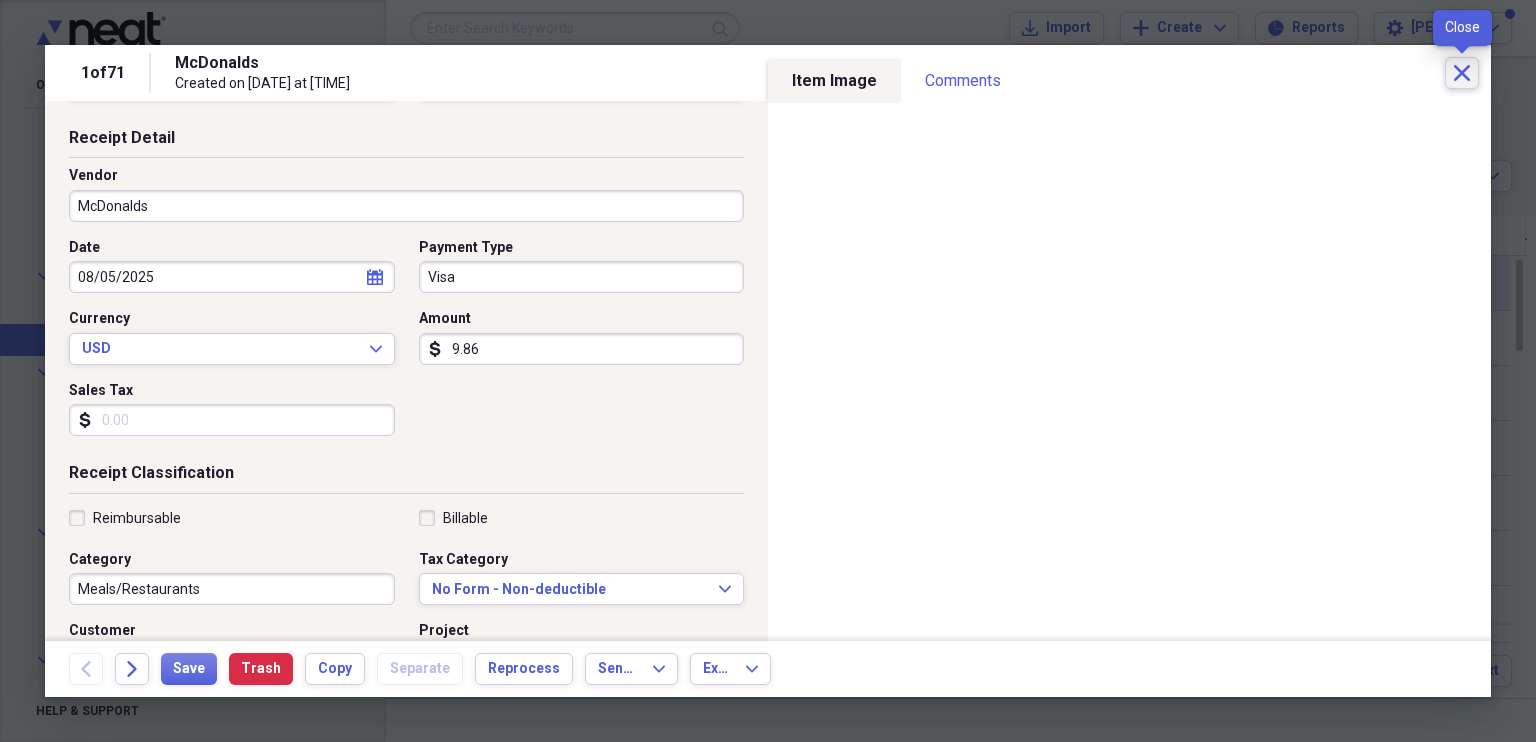 click 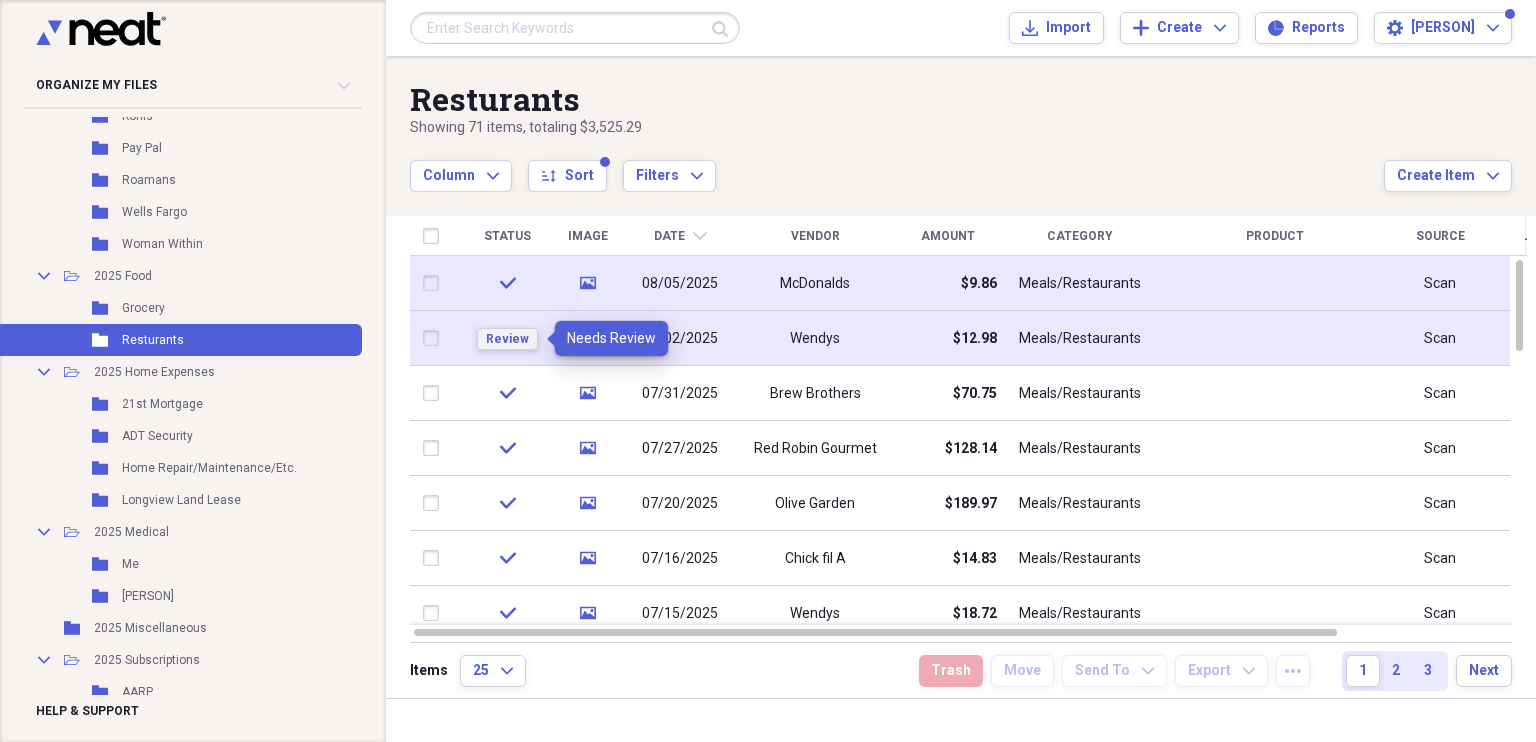click on "Review" at bounding box center (507, 339) 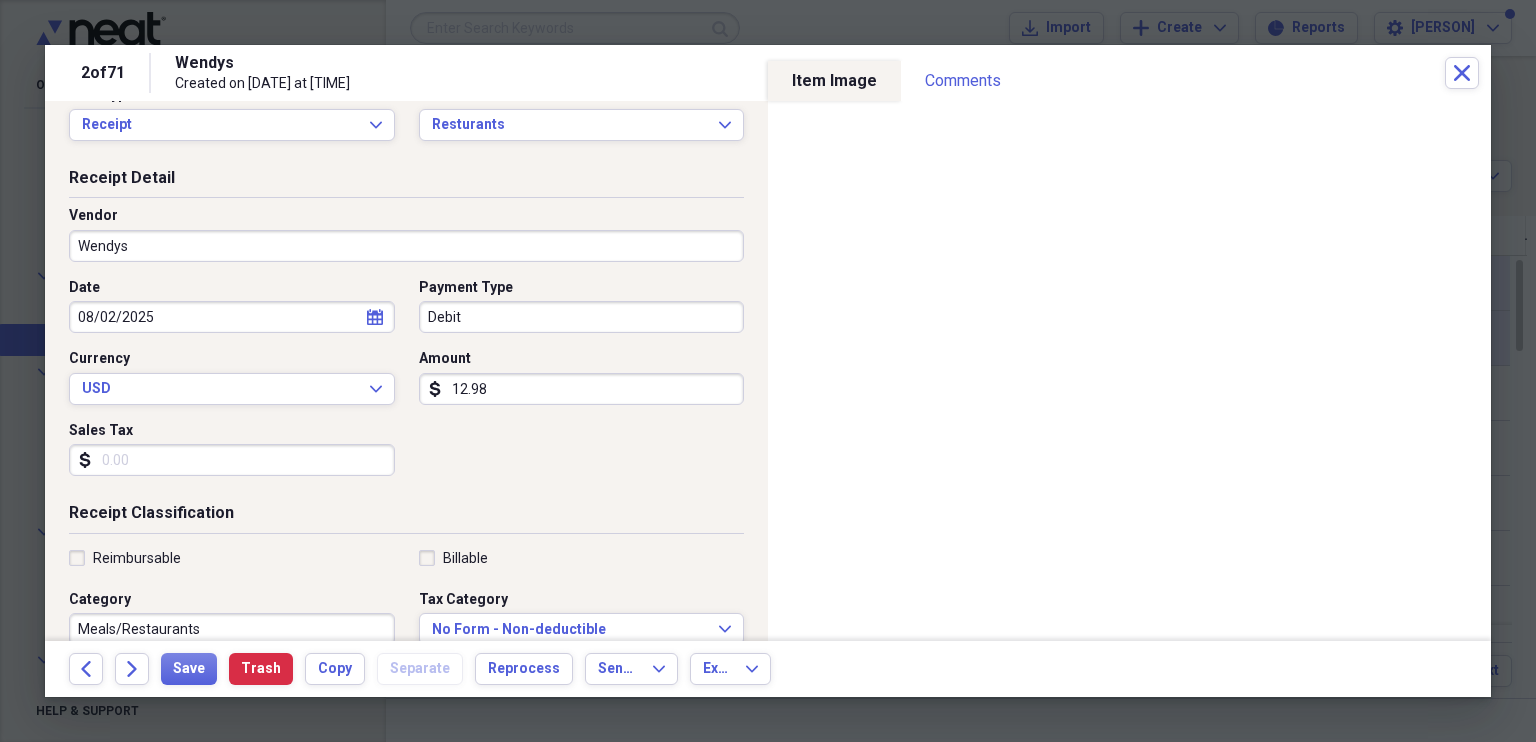 scroll, scrollTop: 41, scrollLeft: 0, axis: vertical 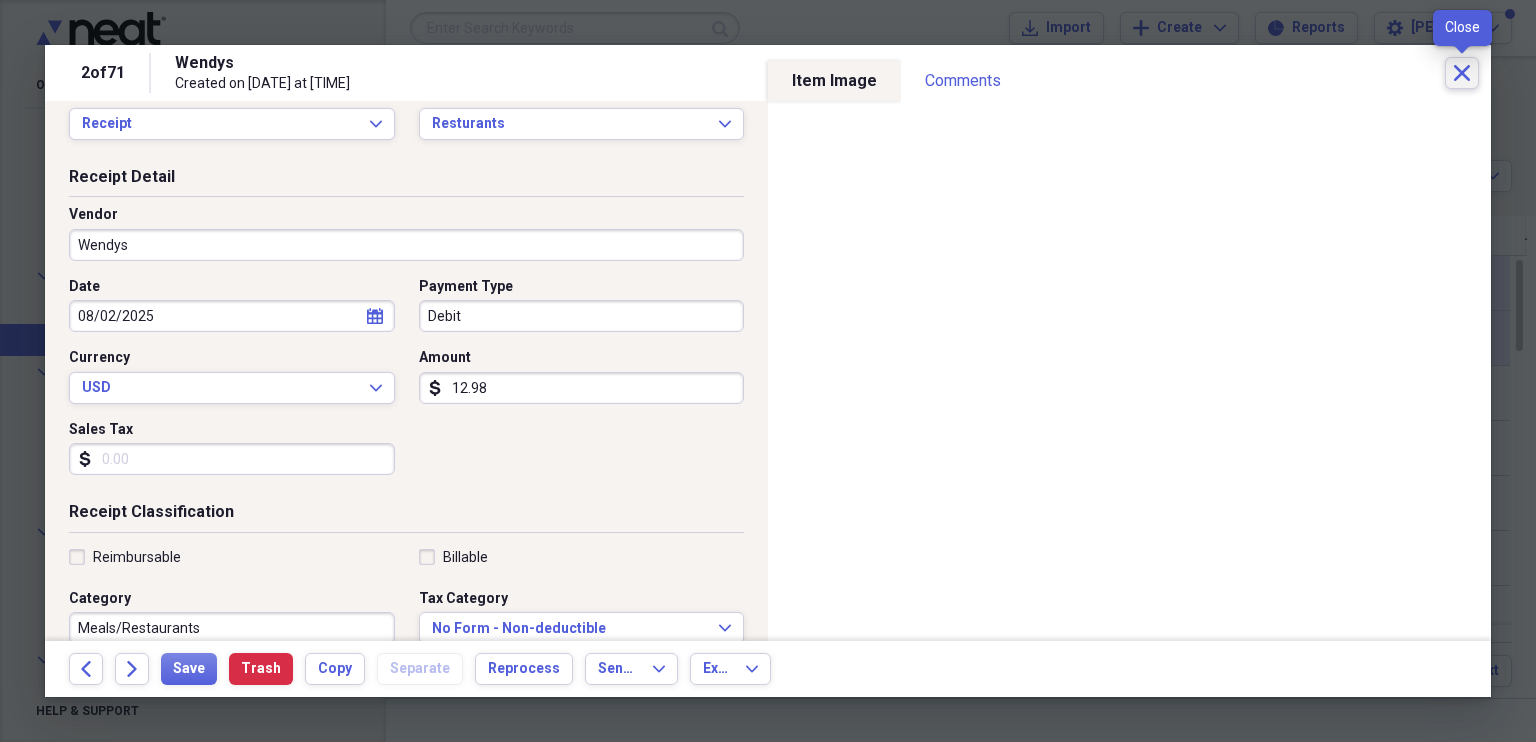 click on "Close" at bounding box center (1462, 73) 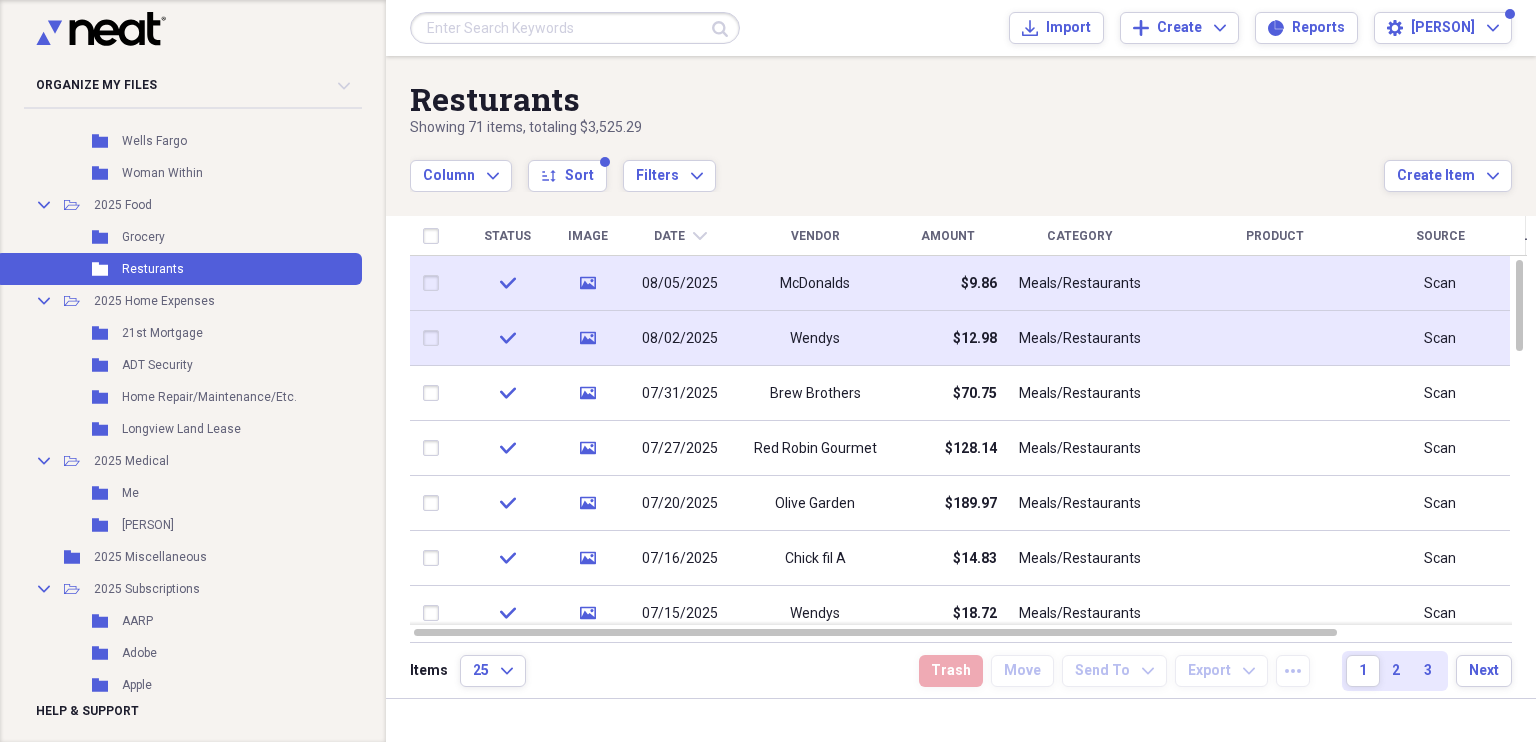 scroll, scrollTop: 3778, scrollLeft: 0, axis: vertical 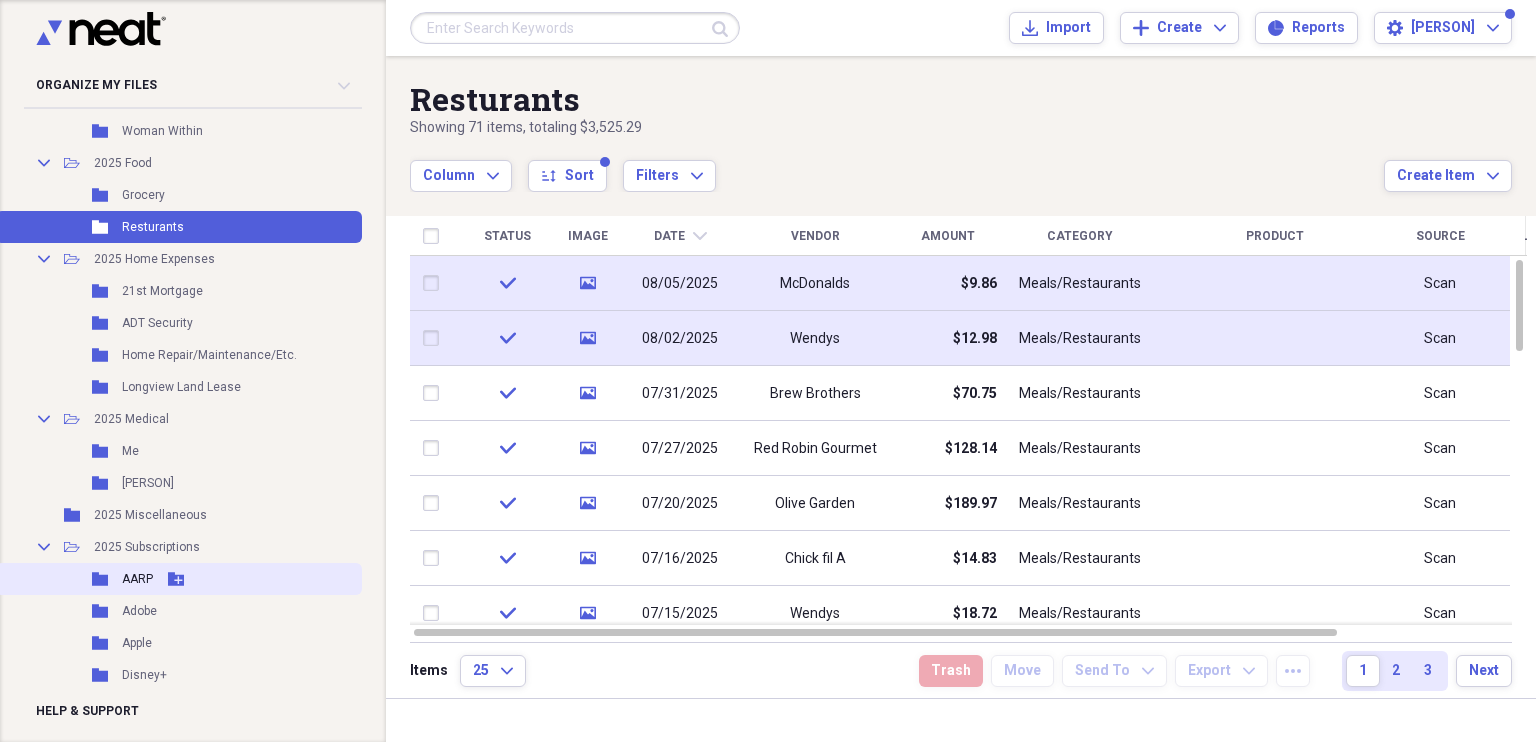 click on "AARP" at bounding box center [137, 579] 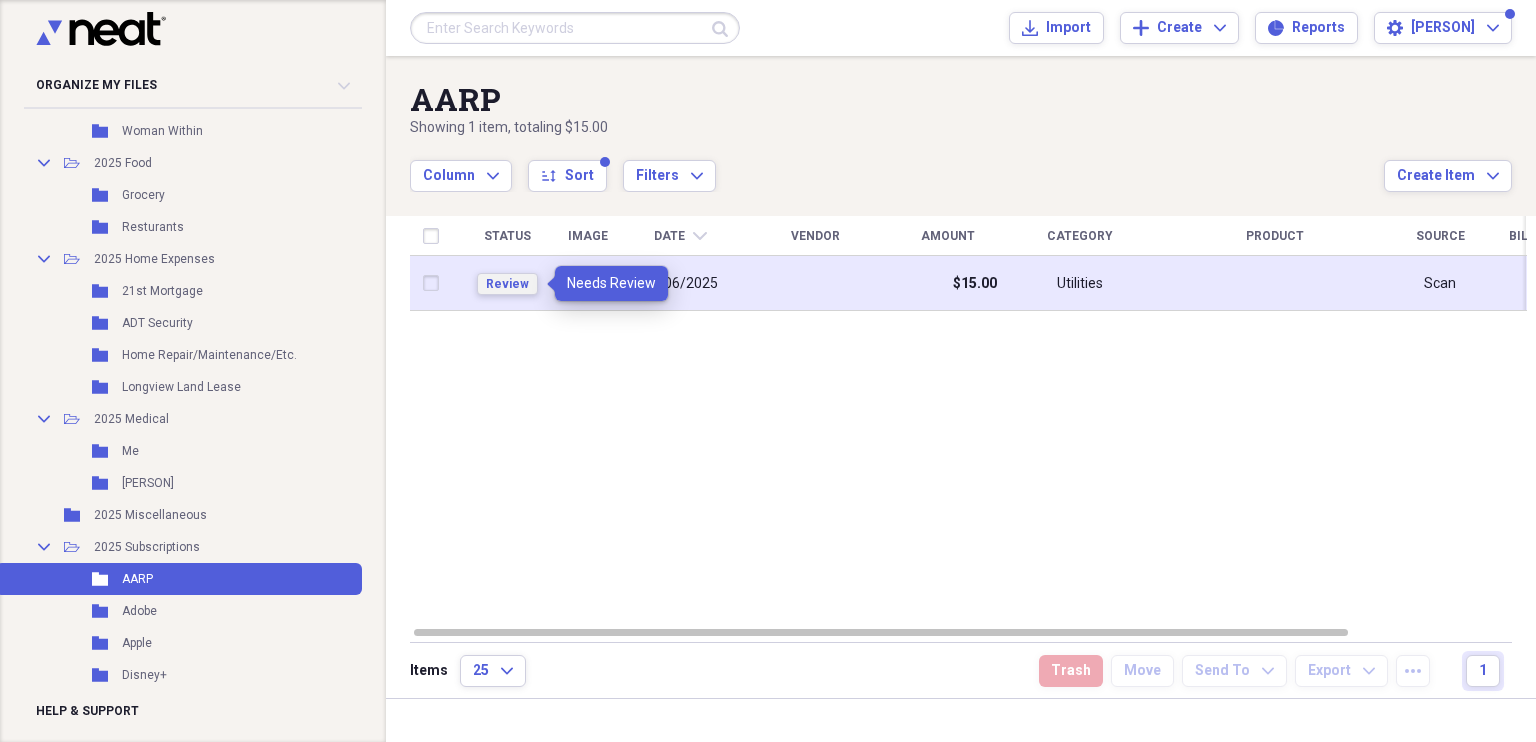 click on "Review" at bounding box center (507, 284) 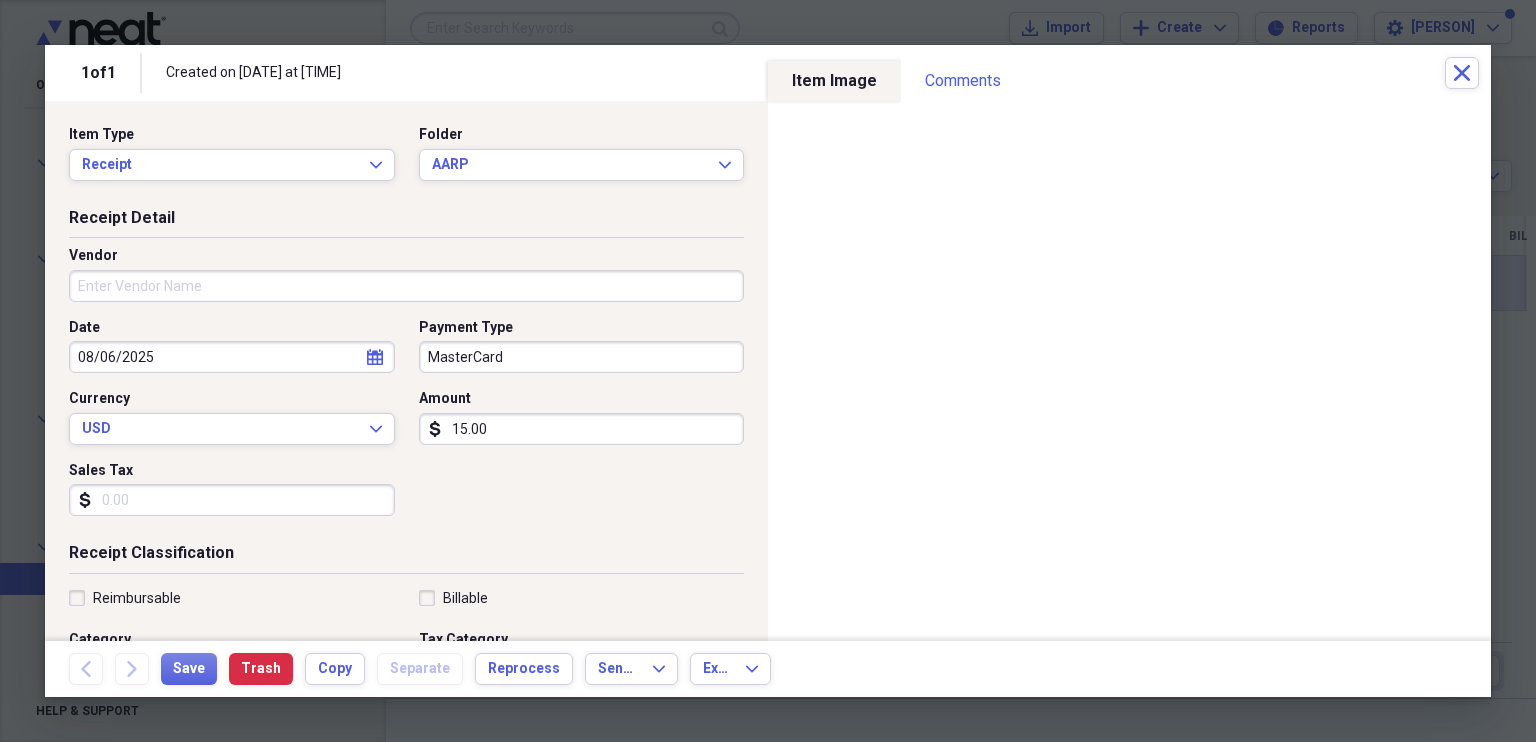scroll, scrollTop: 1, scrollLeft: 0, axis: vertical 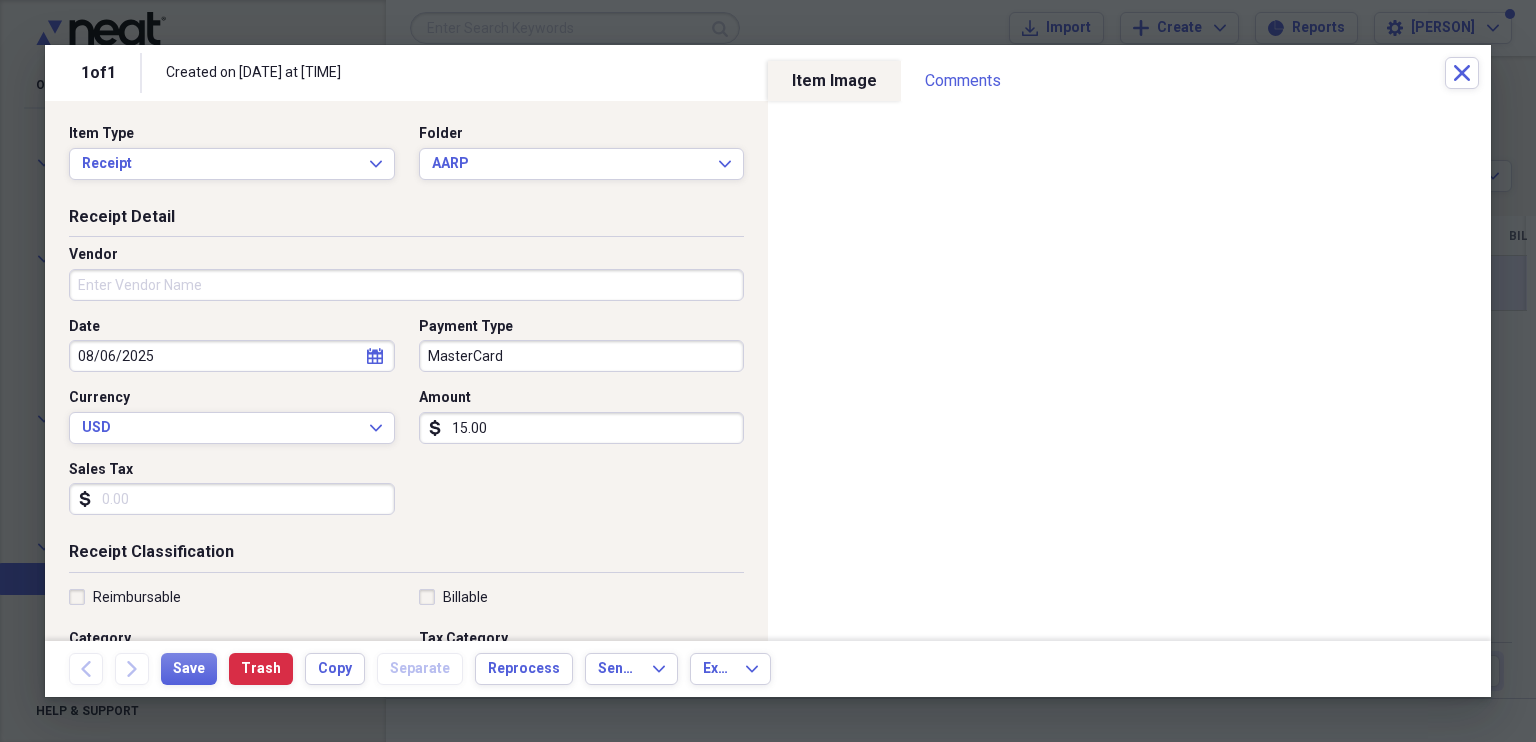 click on "Vendor" at bounding box center [406, 285] 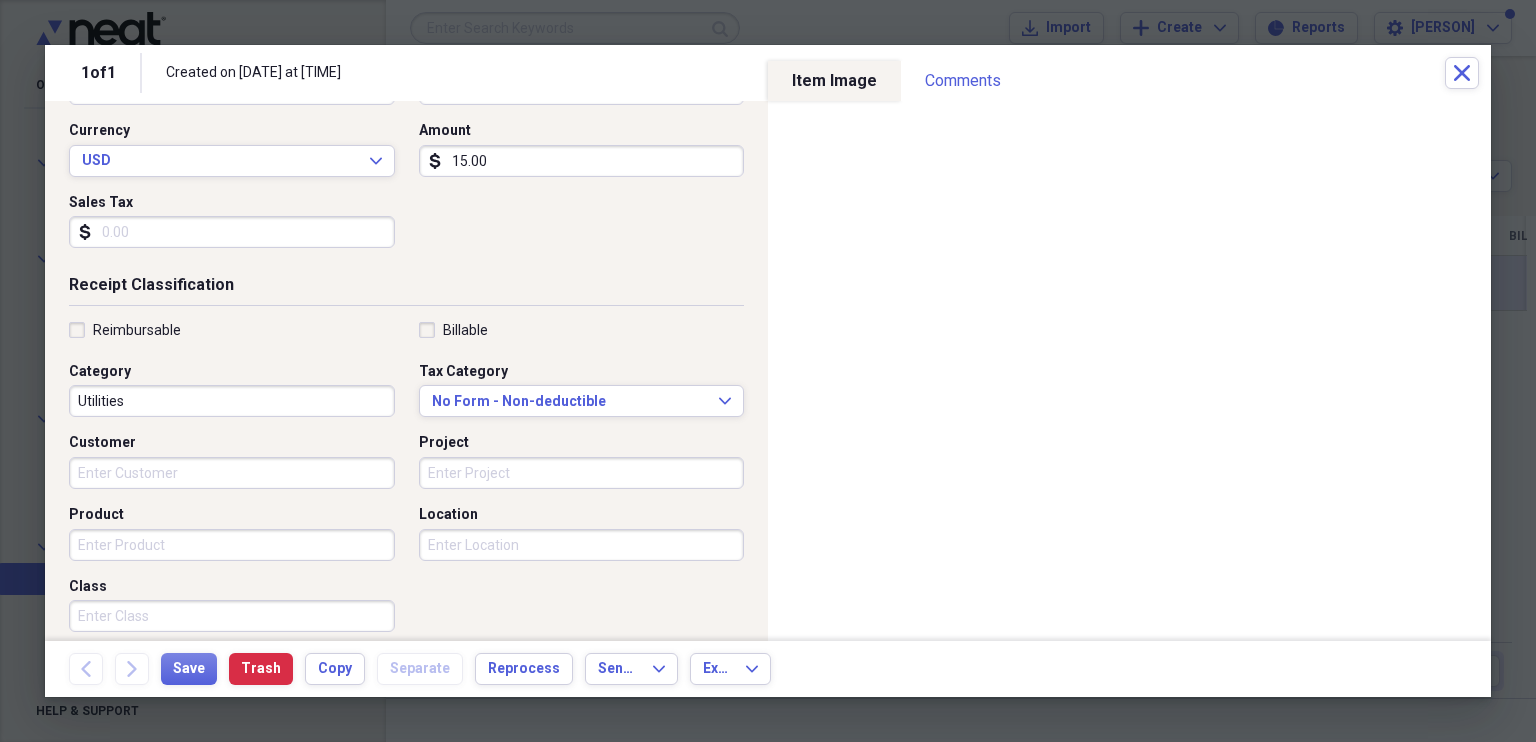 scroll, scrollTop: 305, scrollLeft: 0, axis: vertical 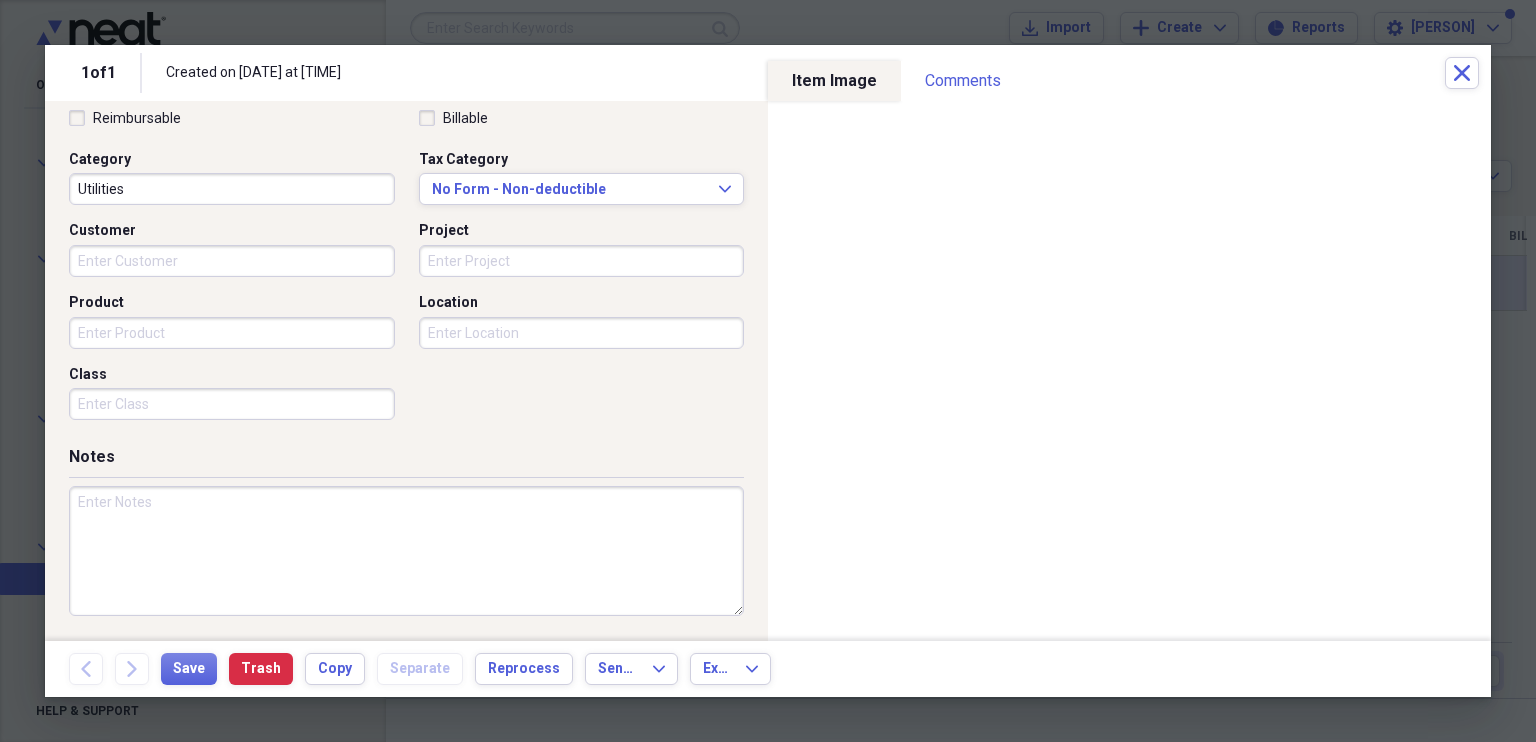 type on "AARP" 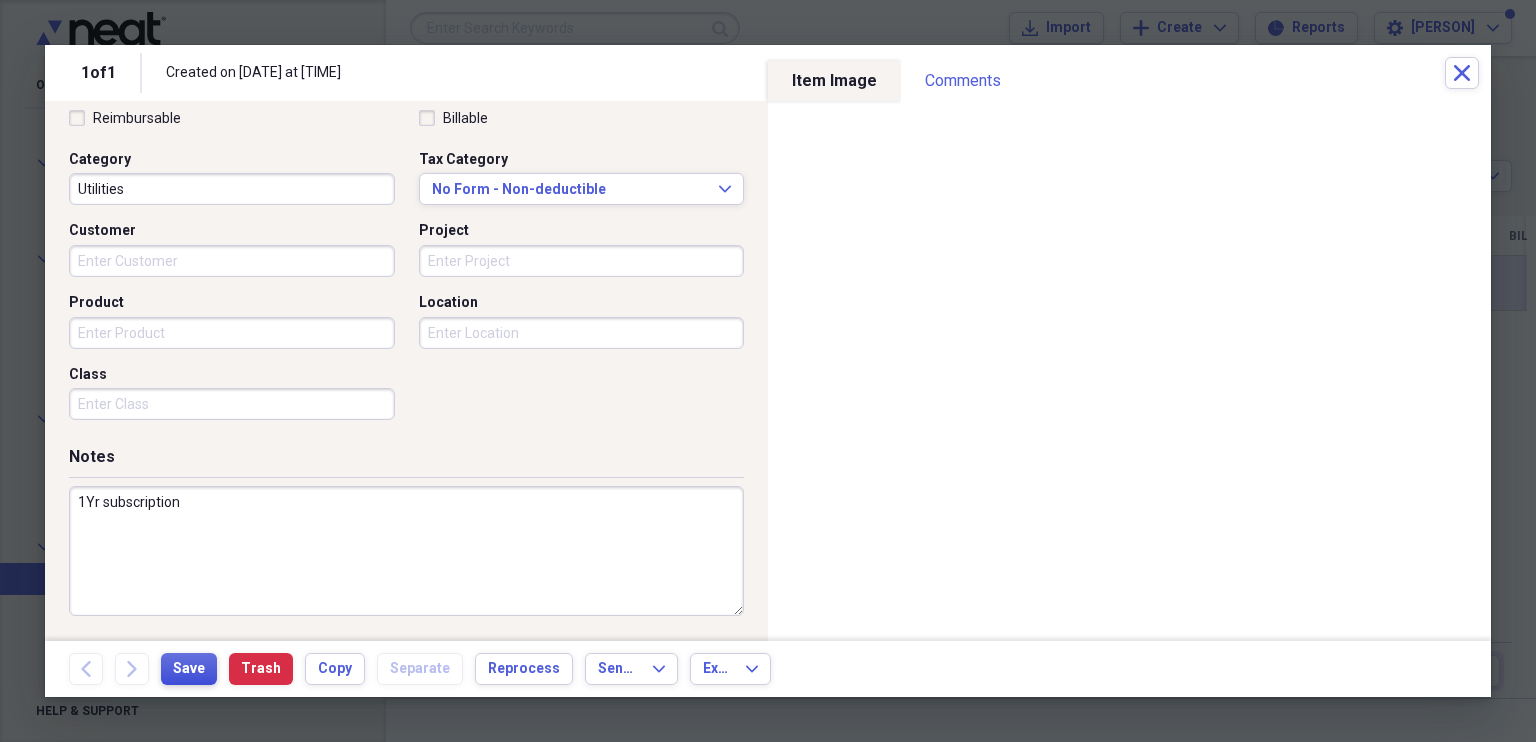 type on "1Yr subscription" 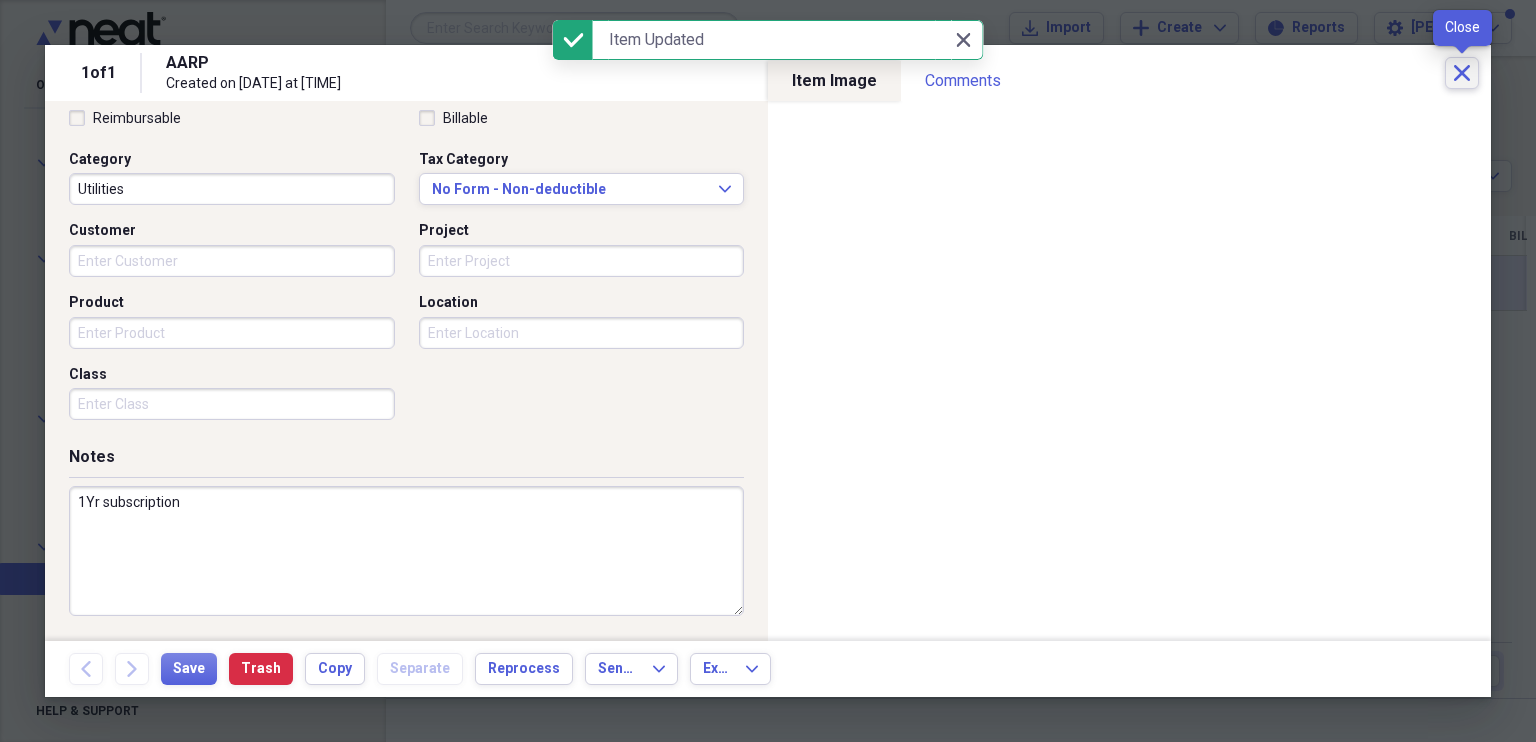 click on "Close" 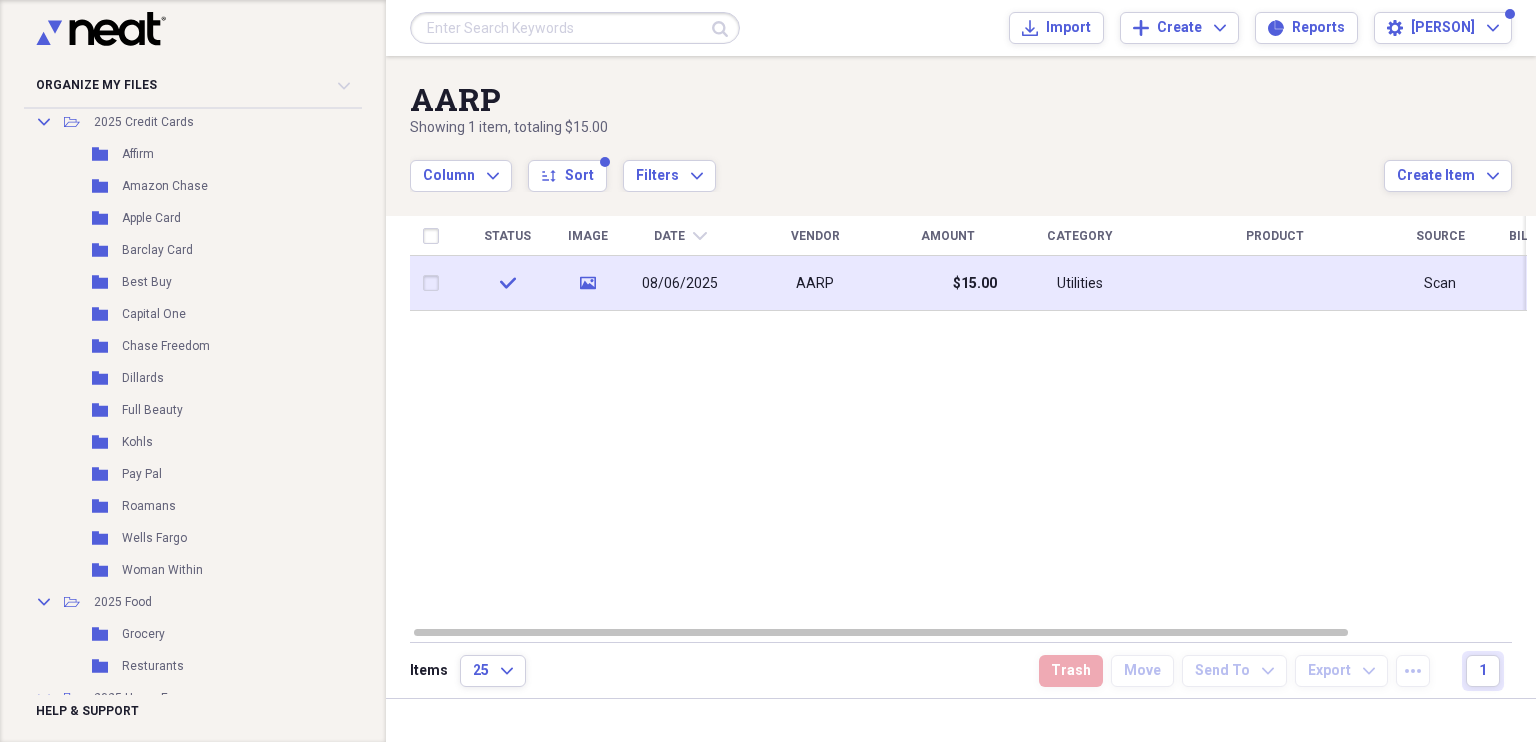 scroll, scrollTop: 3209, scrollLeft: 0, axis: vertical 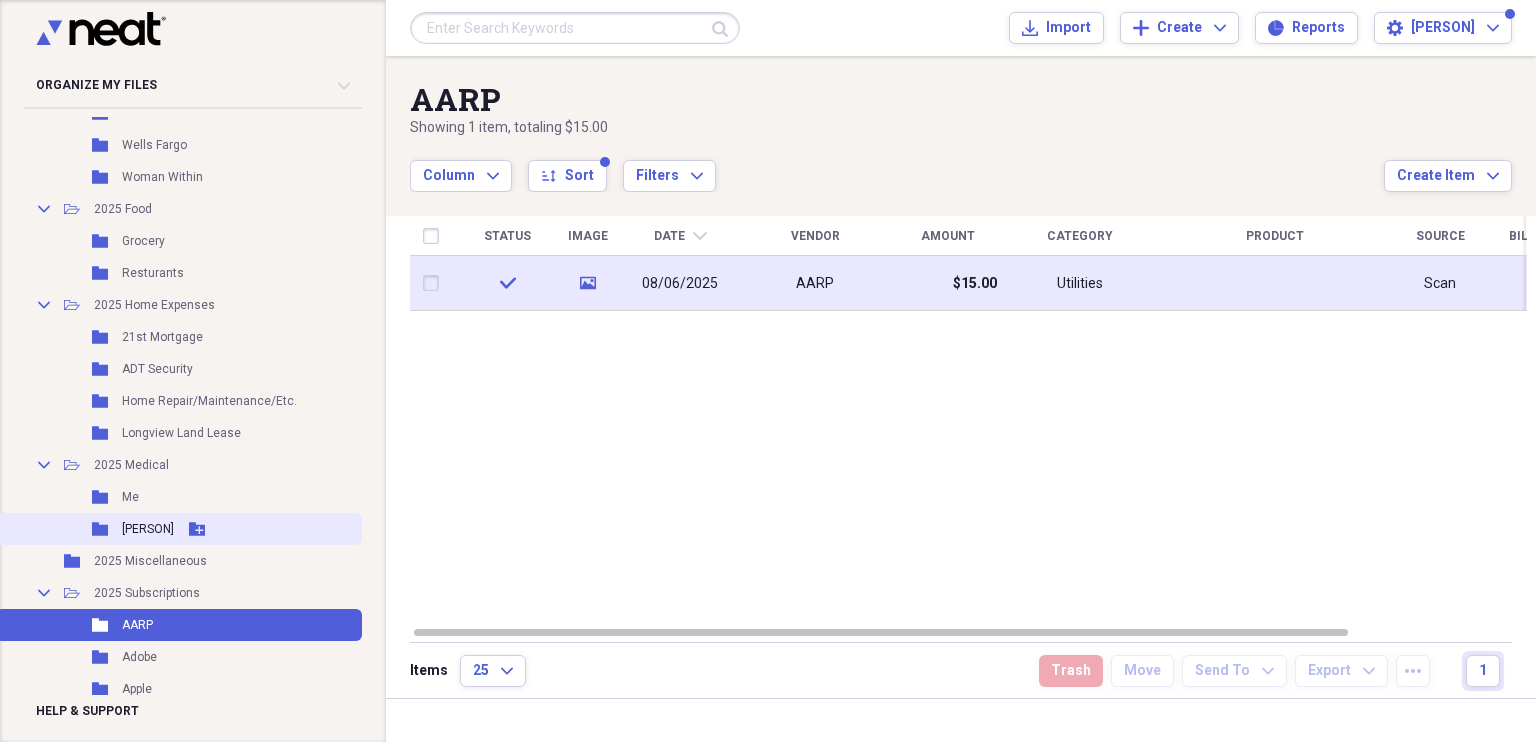 click on "[PERSON]" at bounding box center (148, 529) 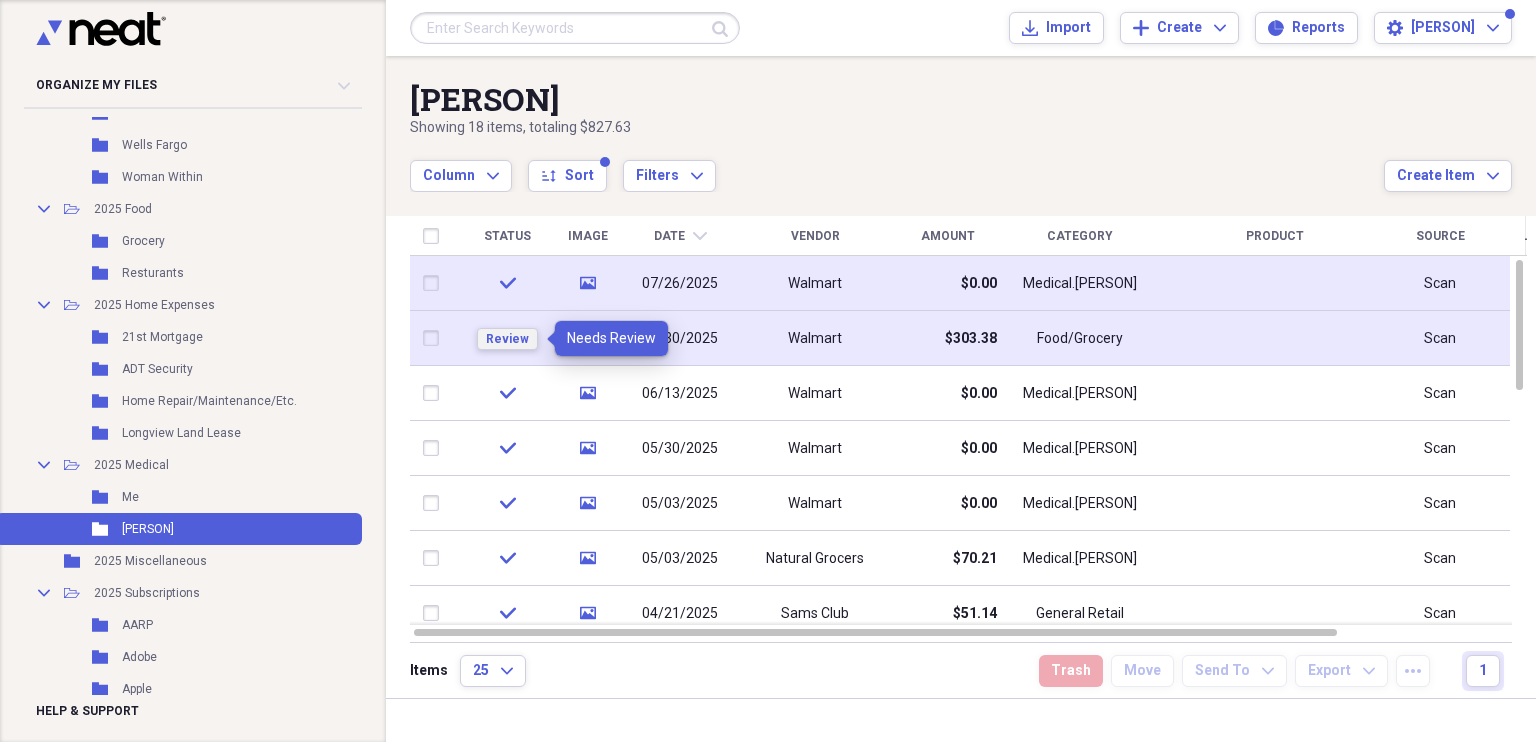 click on "Review" at bounding box center (507, 339) 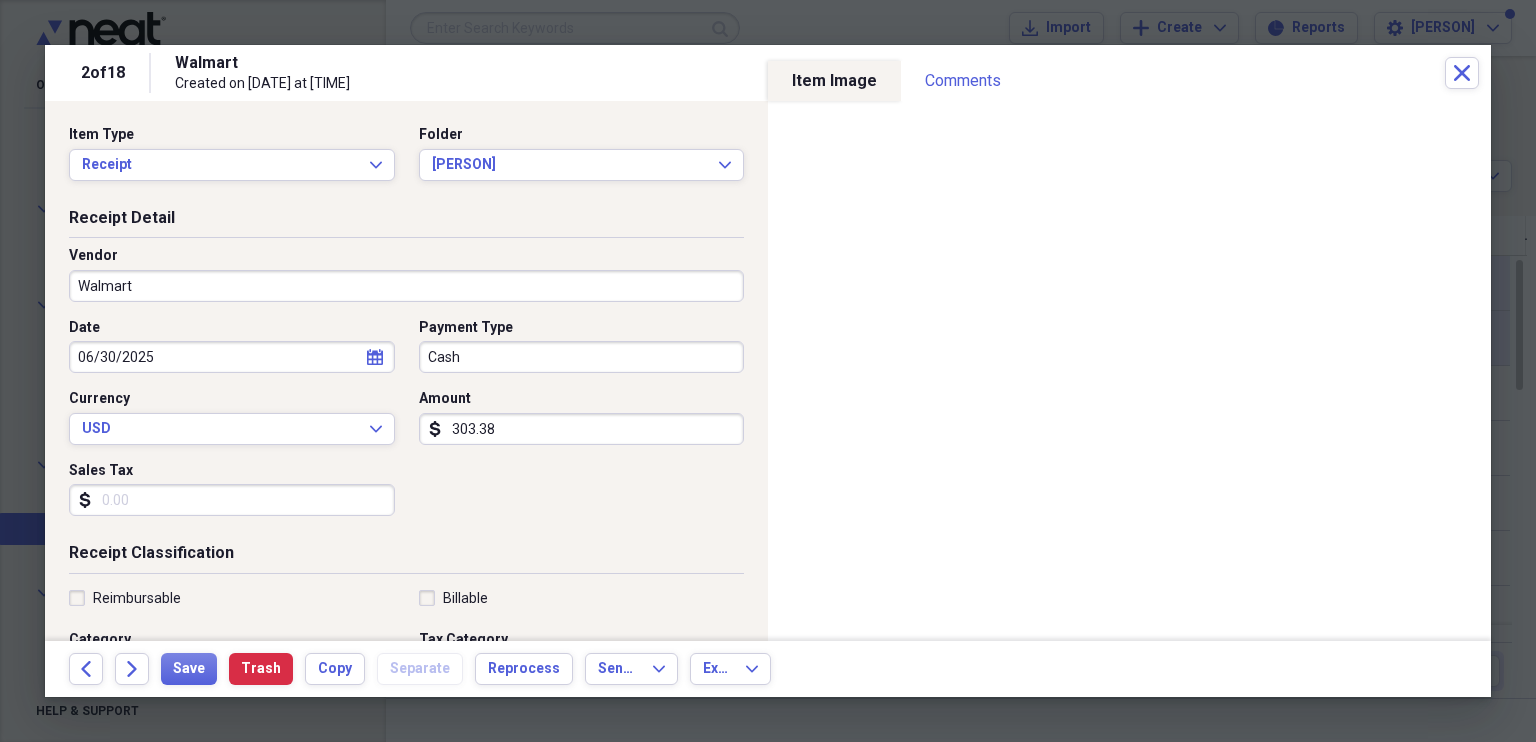 click on "303.38" at bounding box center (582, 429) 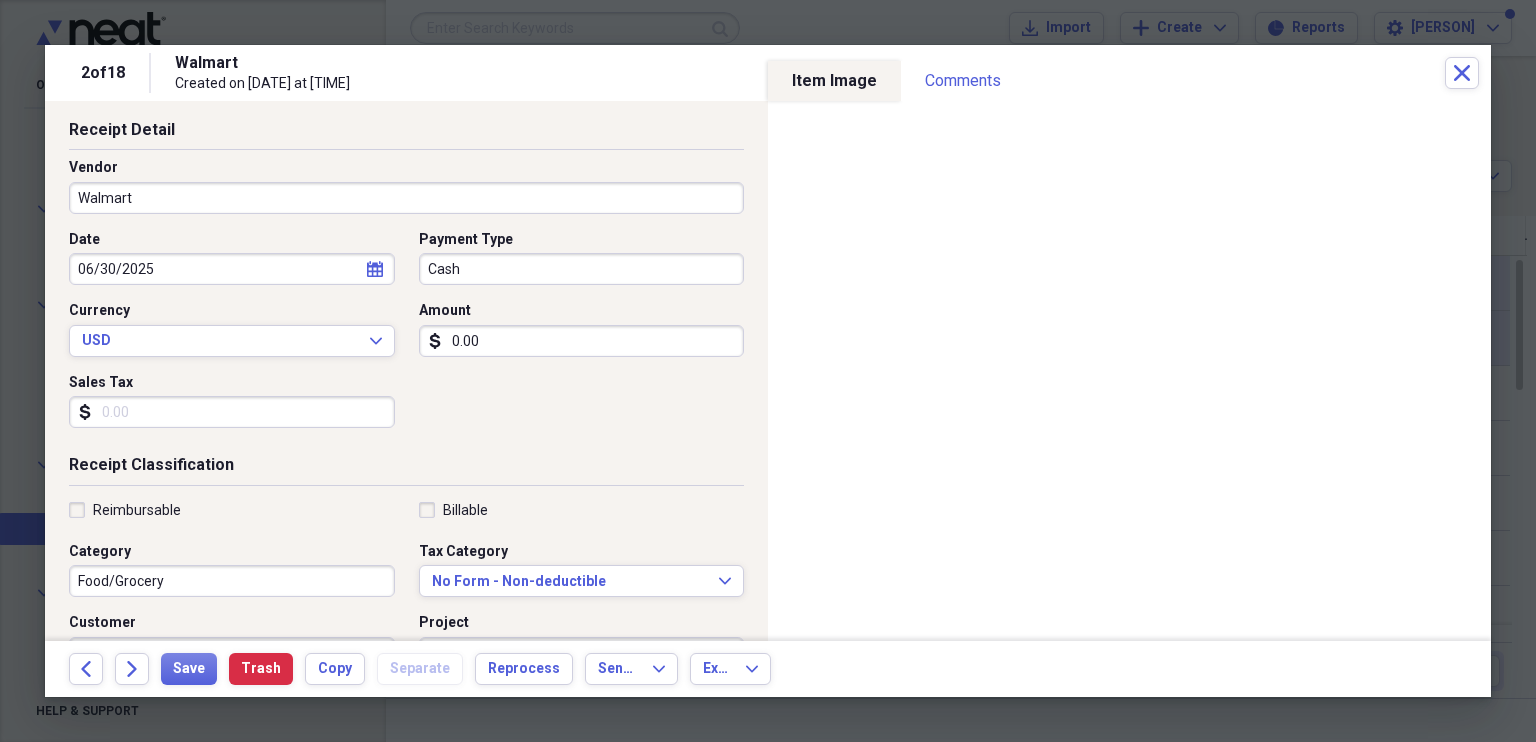 scroll, scrollTop: 90, scrollLeft: 0, axis: vertical 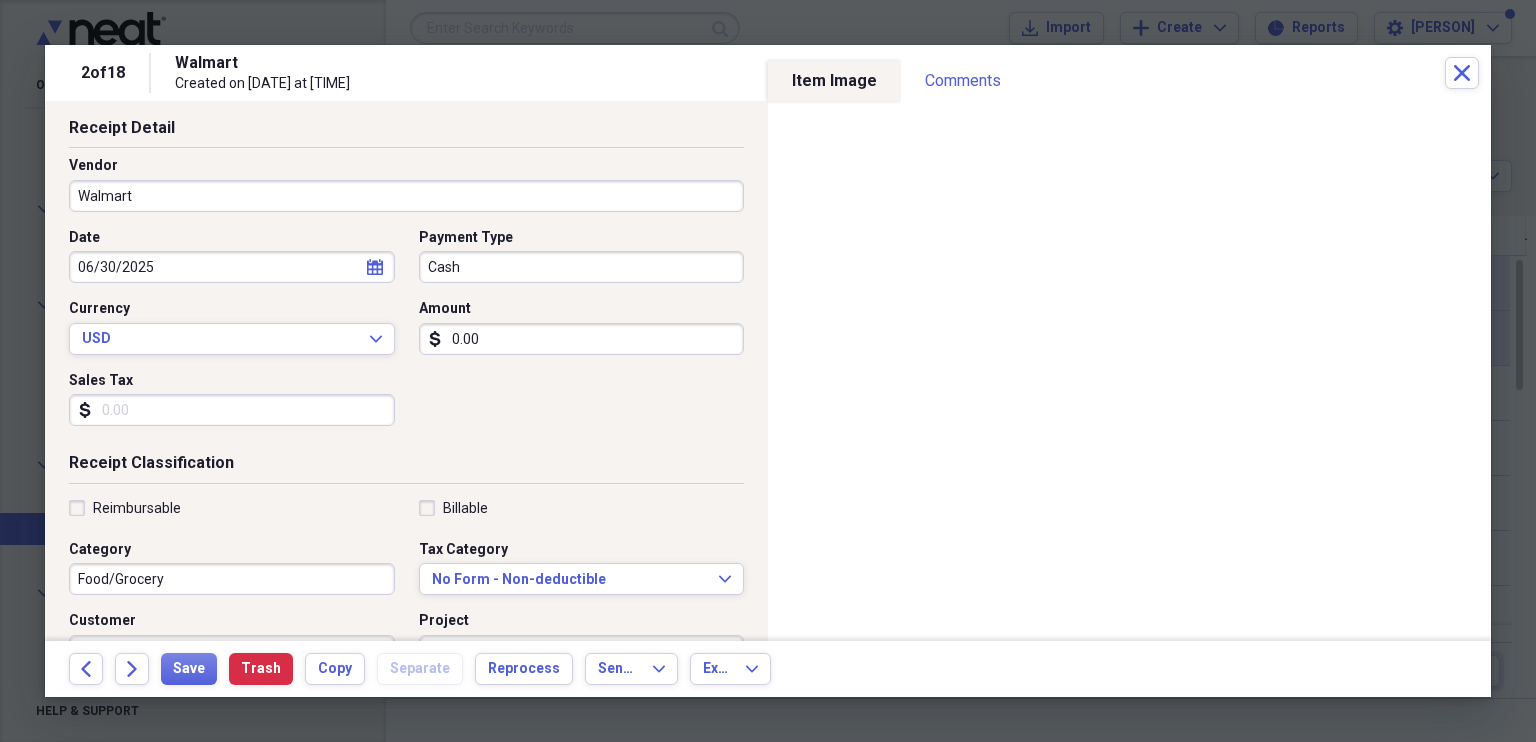 type on "0.00" 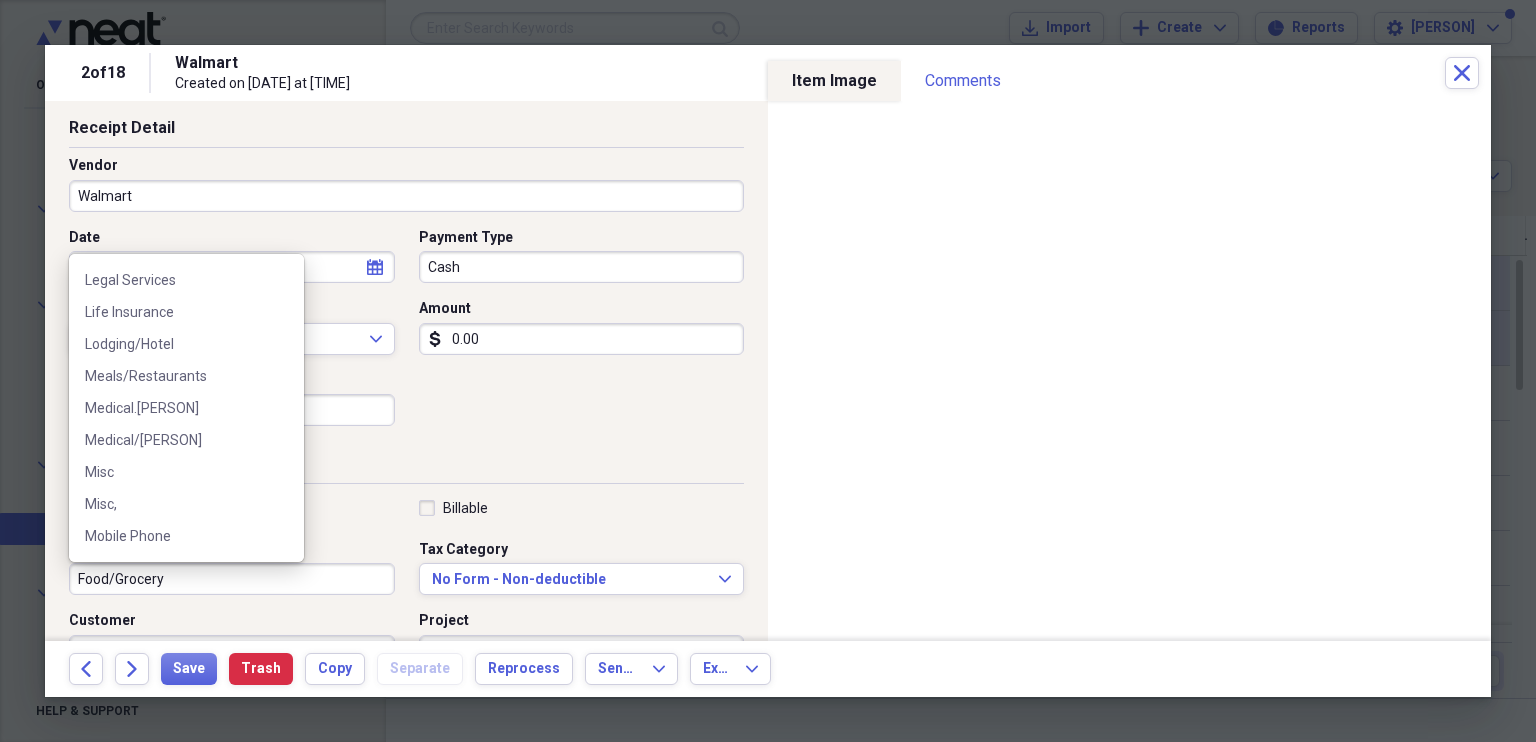 scroll, scrollTop: 790, scrollLeft: 0, axis: vertical 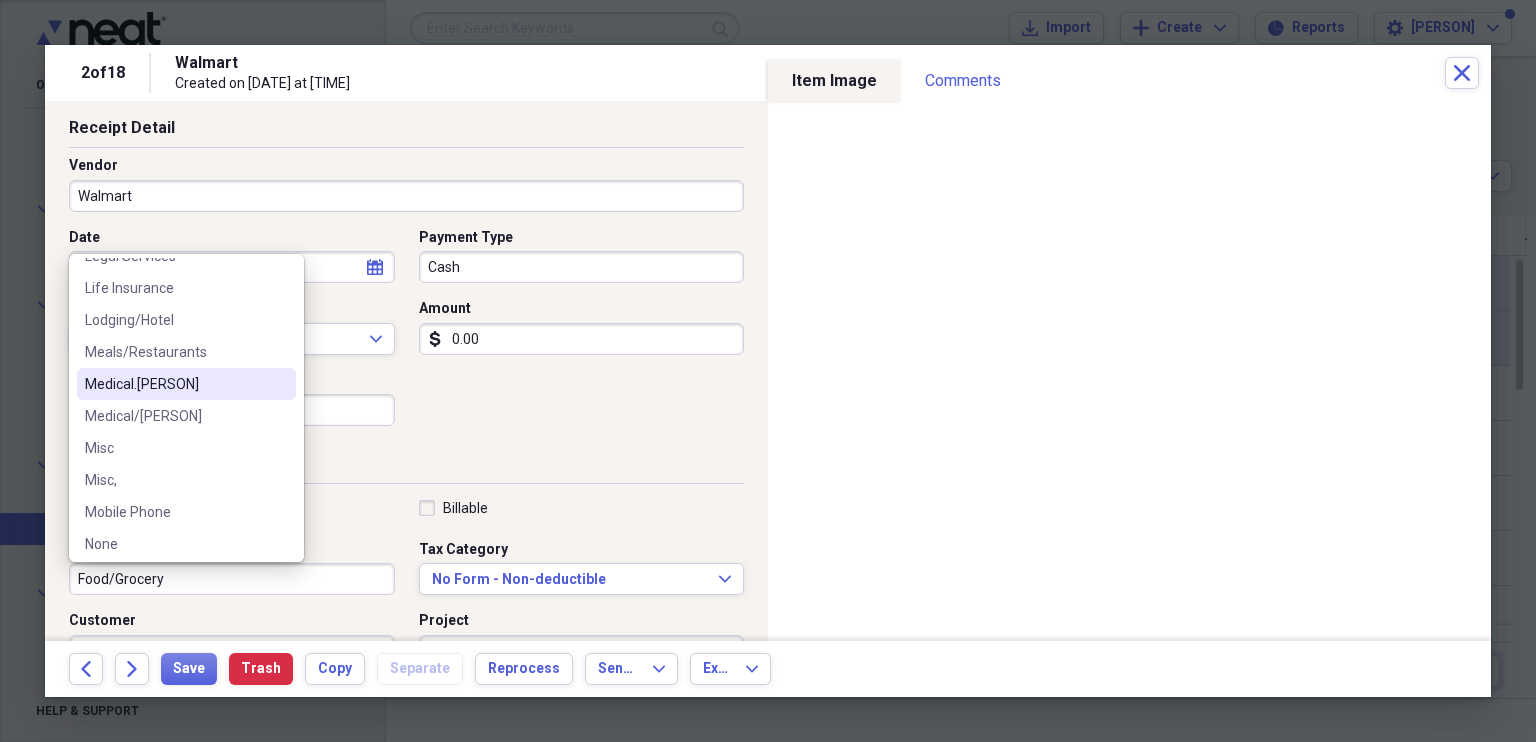 click on "Medical.[PERSON]" at bounding box center [174, 384] 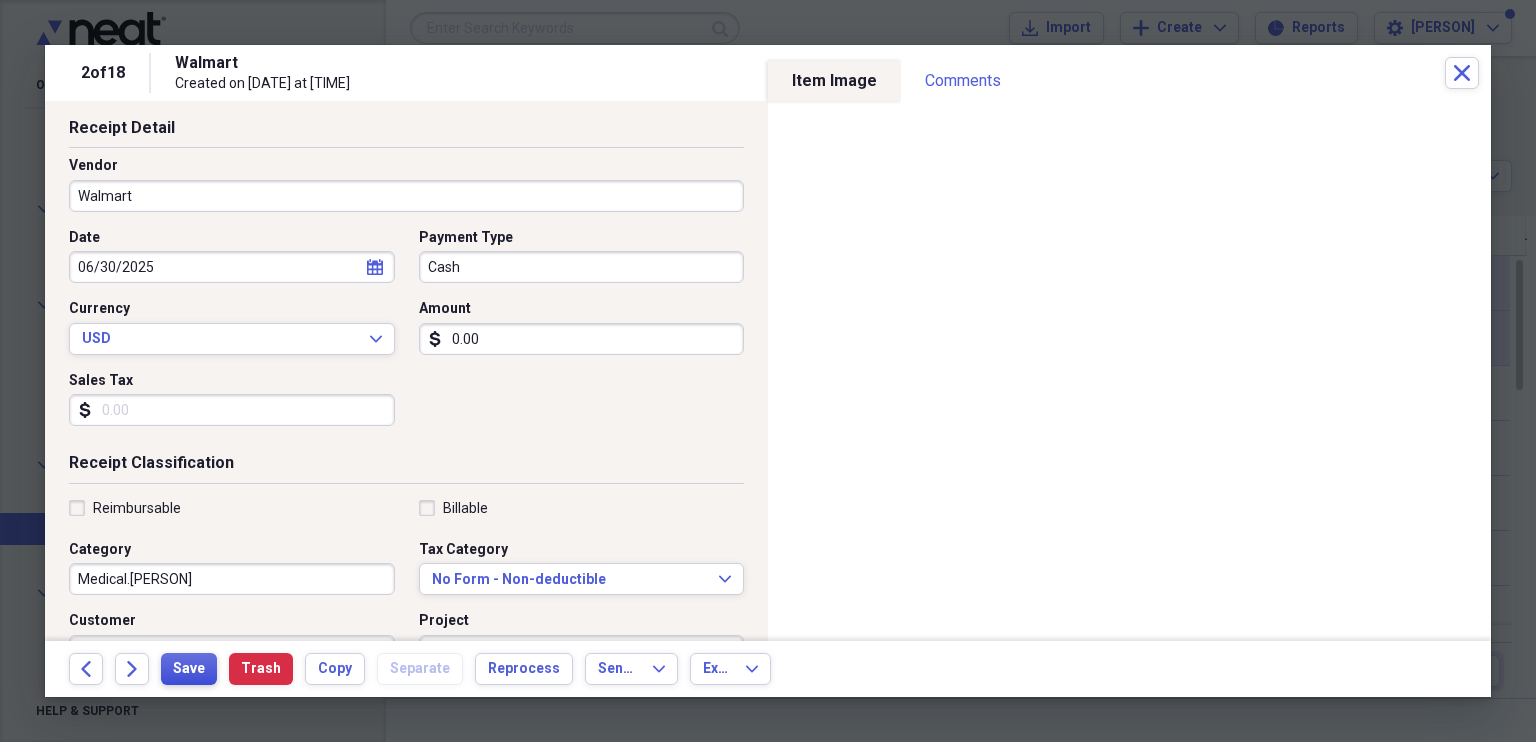 click on "Save" at bounding box center [189, 669] 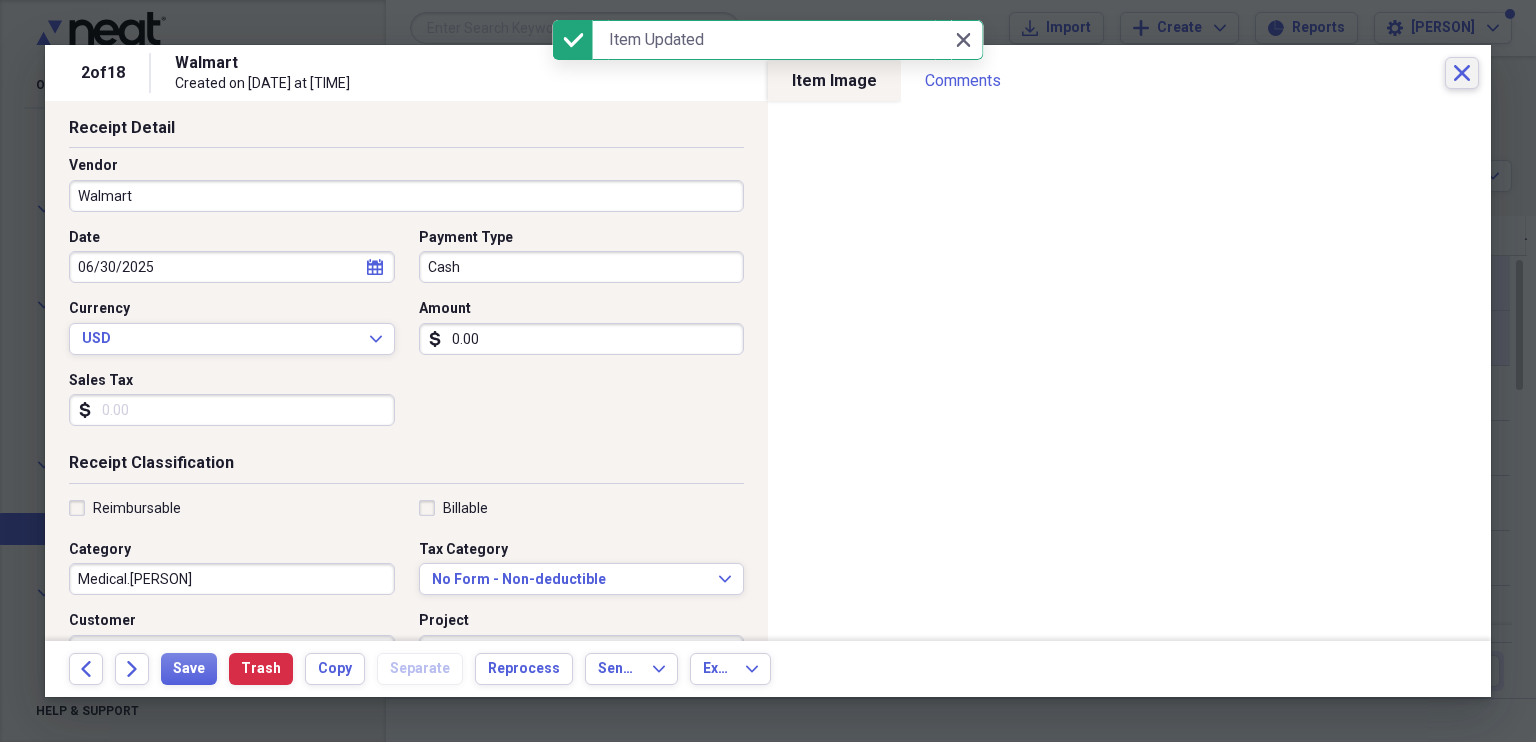 click on "Close" 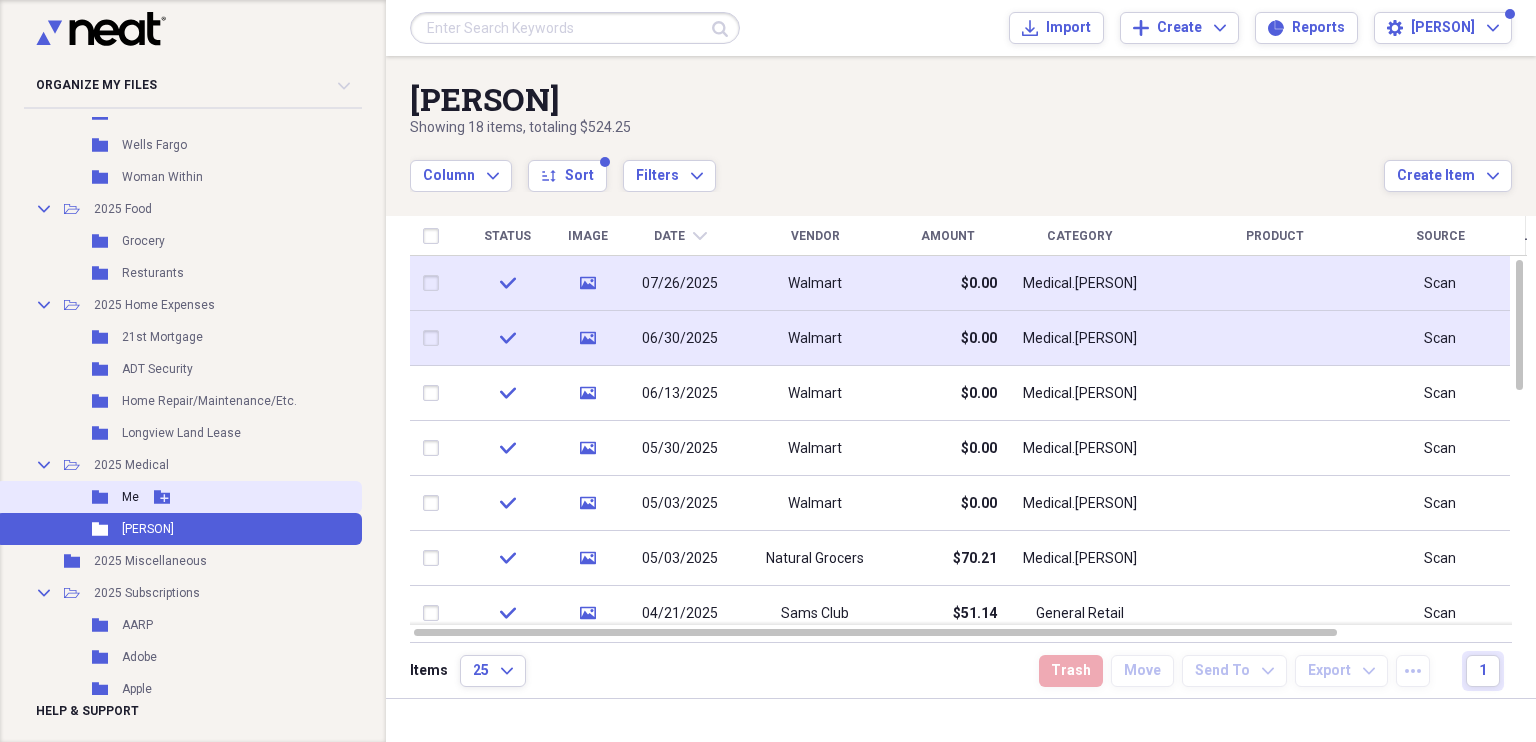 click on "Me" at bounding box center [130, 497] 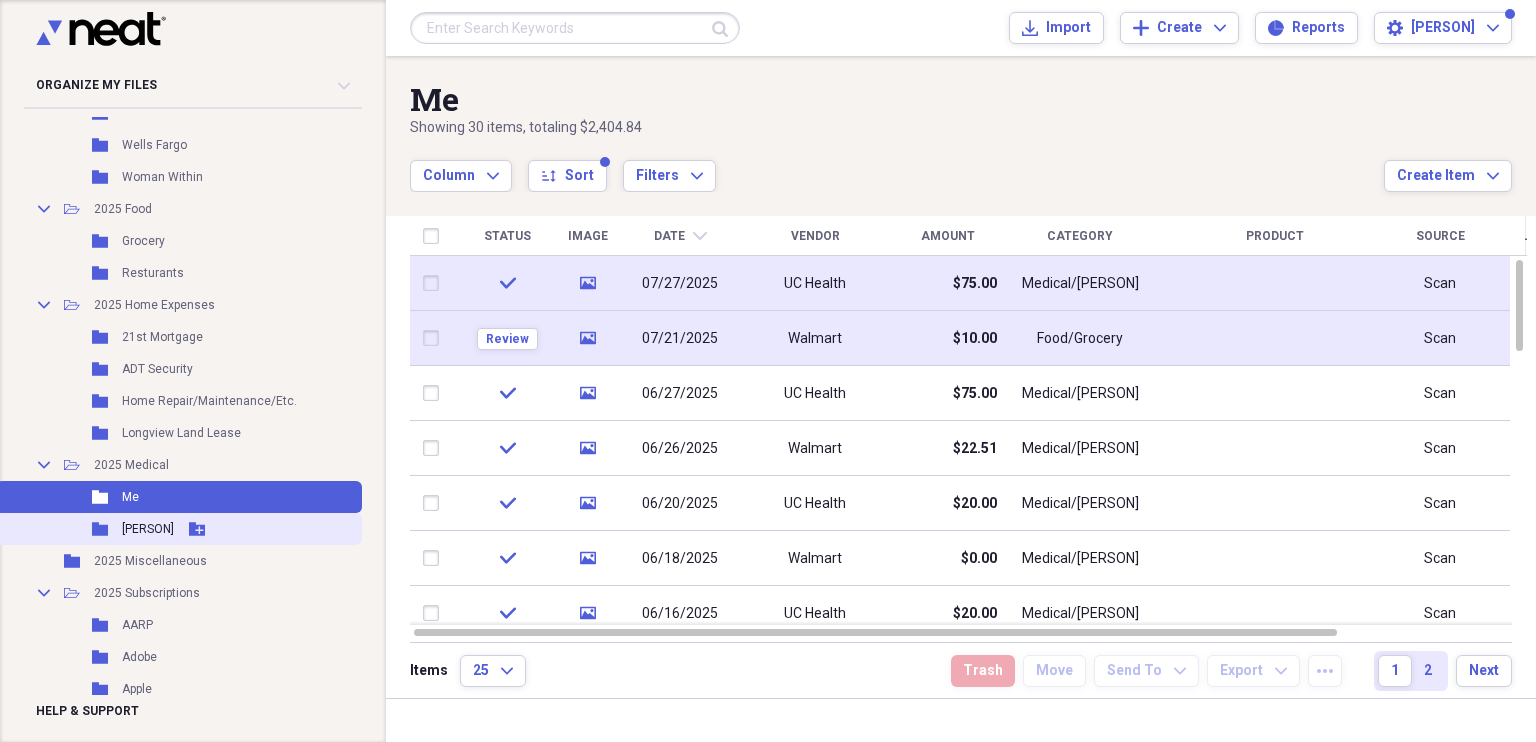 click on "[PERSON]" at bounding box center (148, 529) 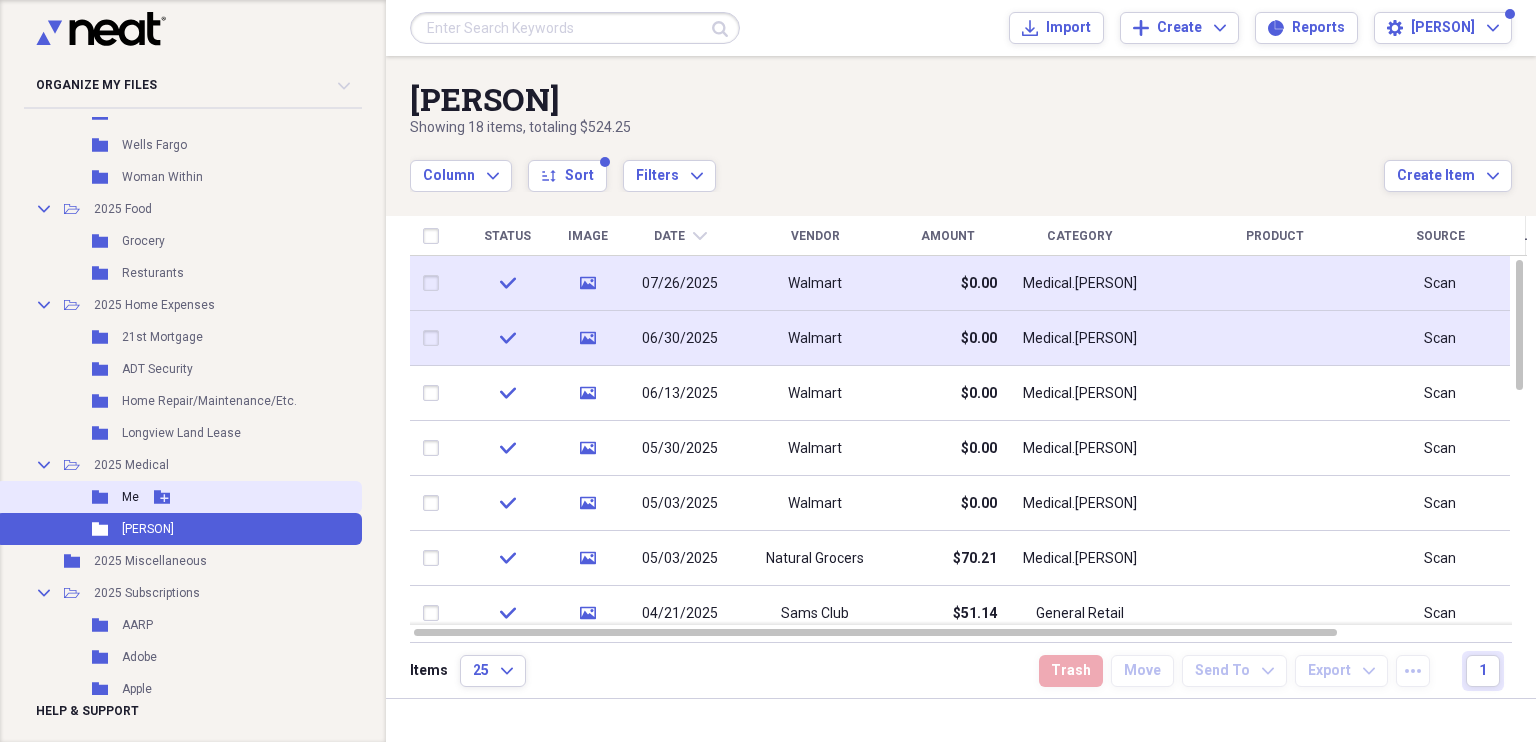 click on "Me" at bounding box center (130, 497) 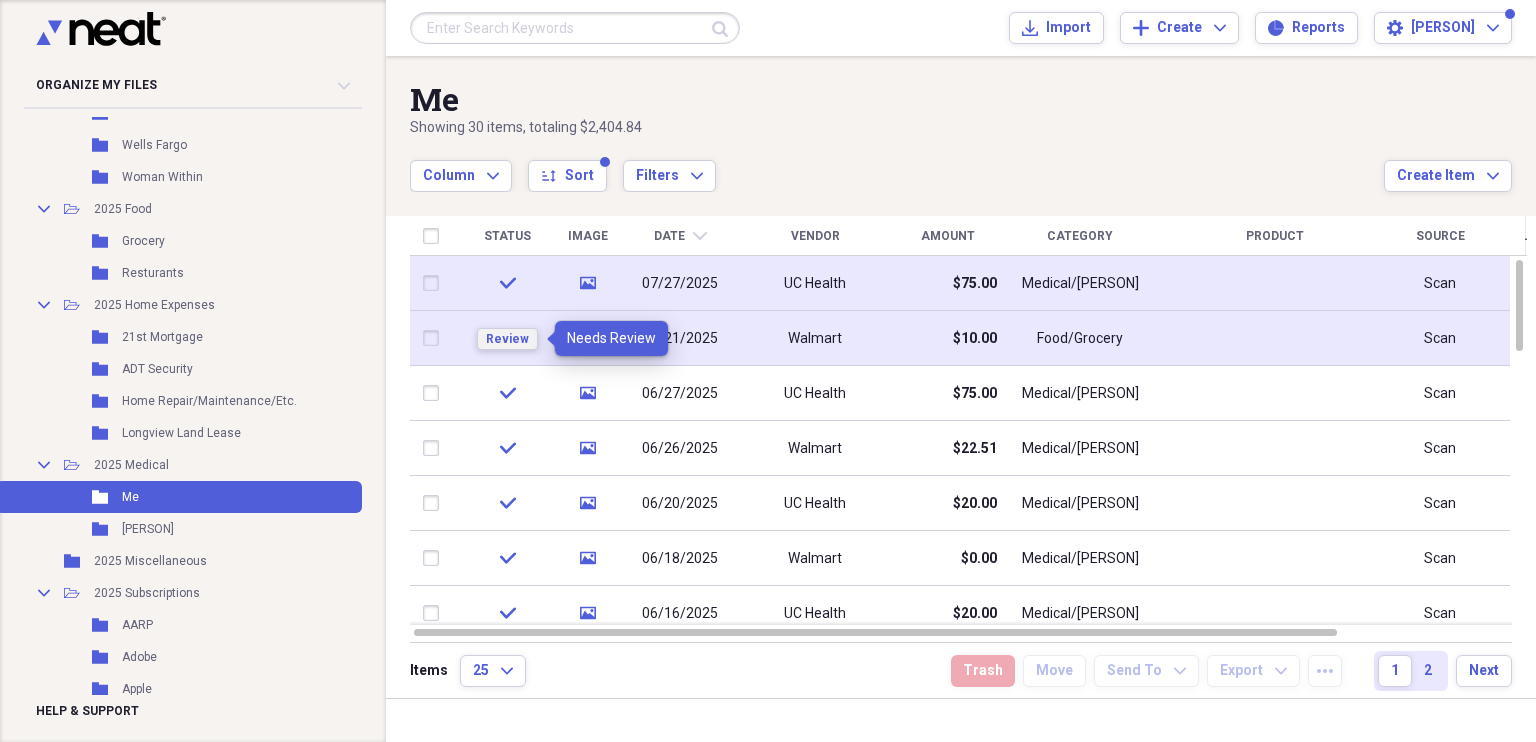click on "Review" at bounding box center [507, 339] 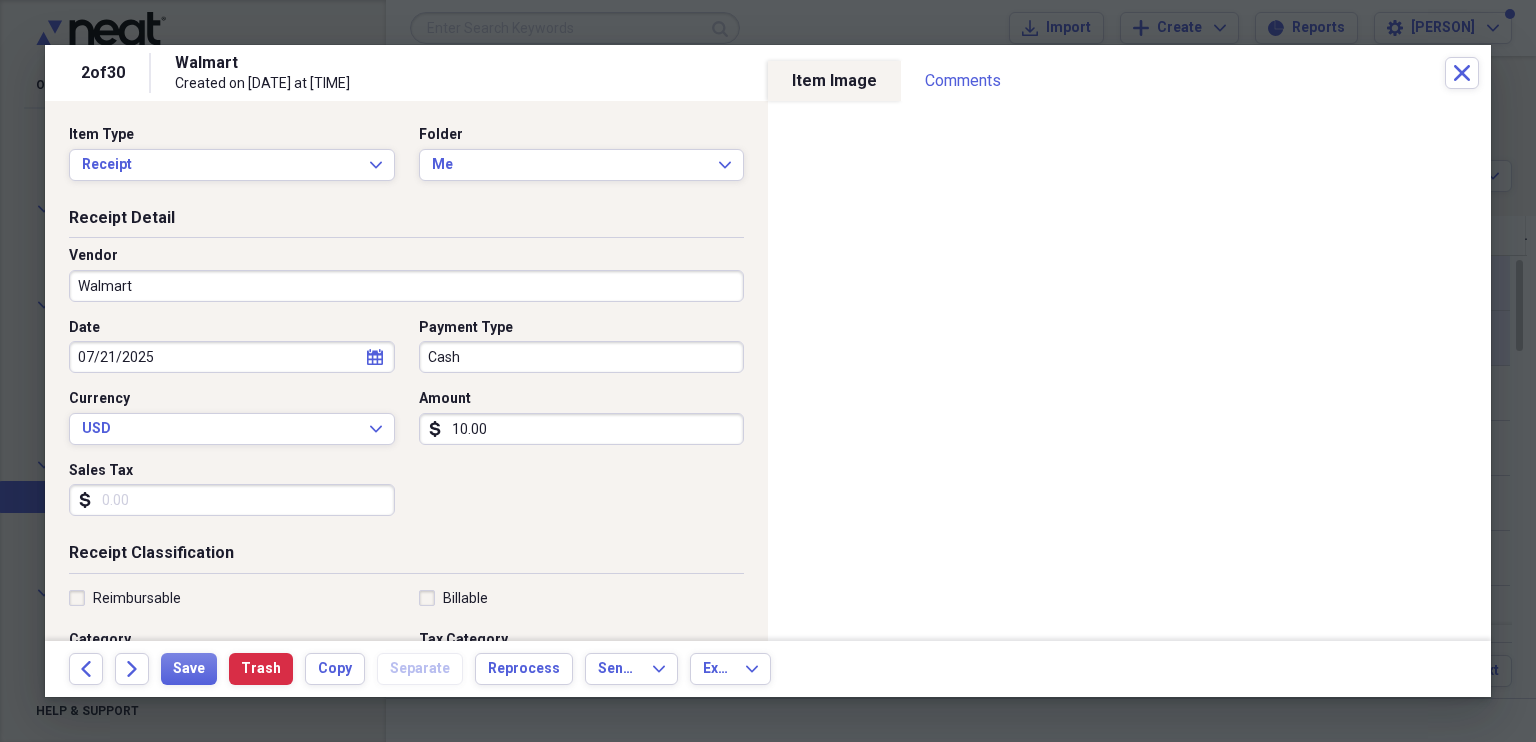 click on "10.00" at bounding box center [582, 429] 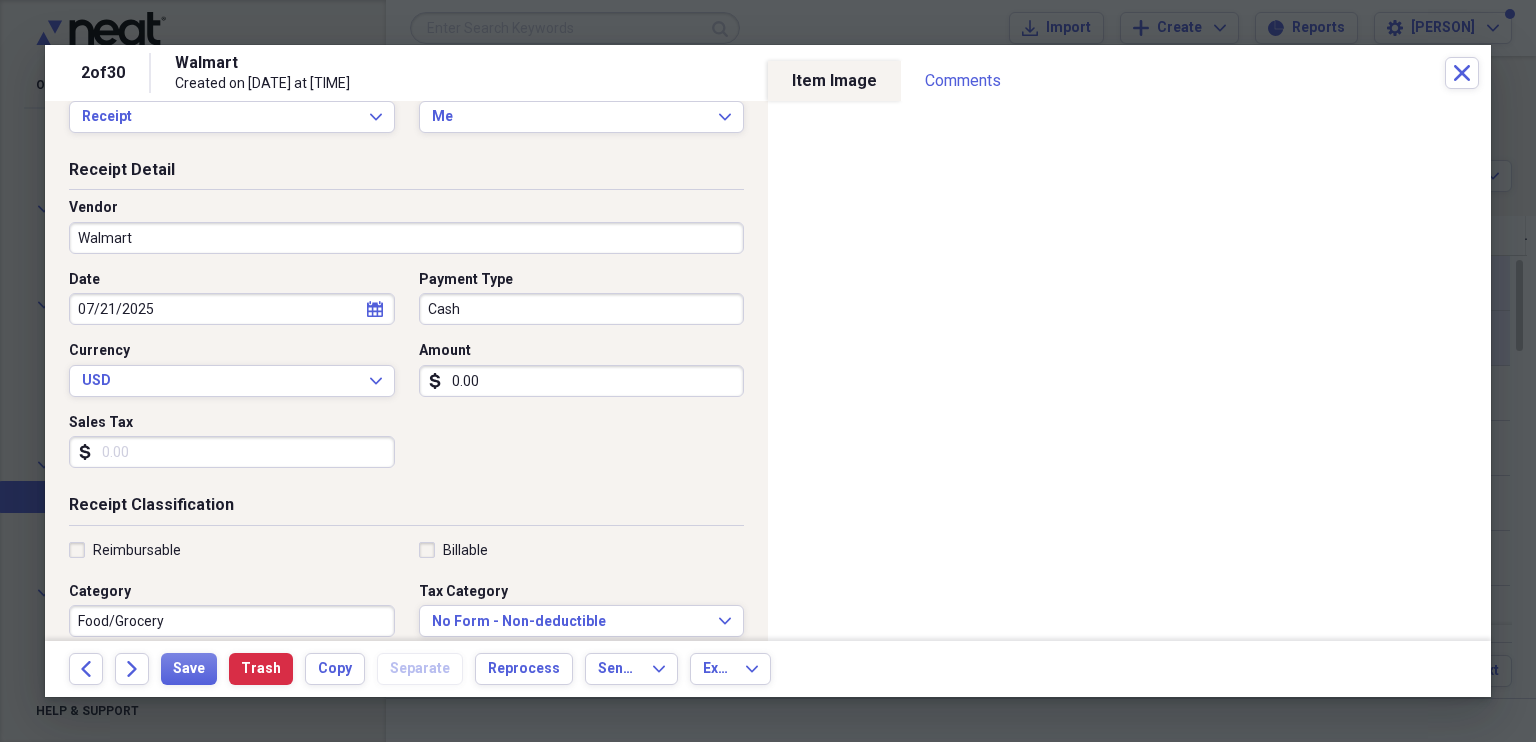 scroll, scrollTop: 57, scrollLeft: 0, axis: vertical 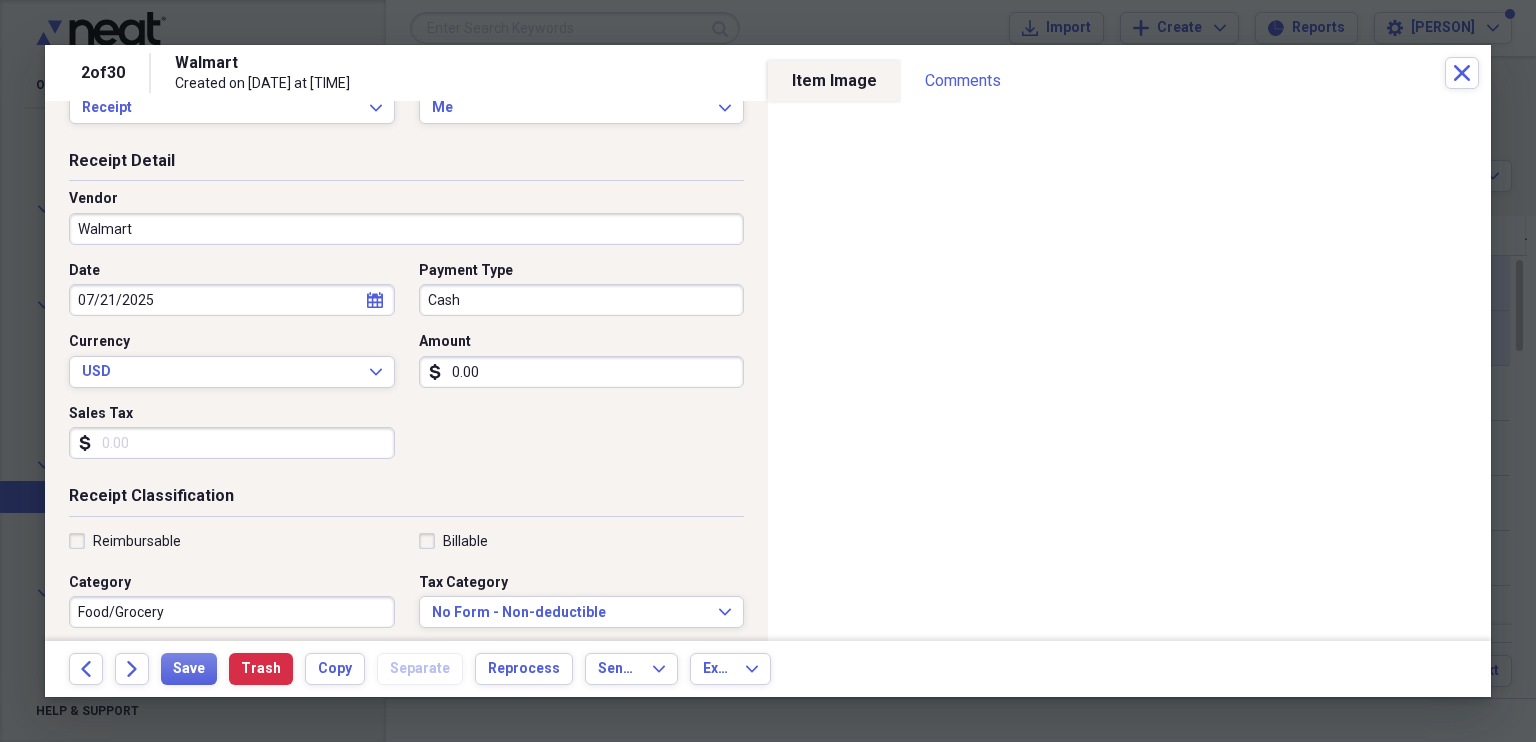 type on "0.00" 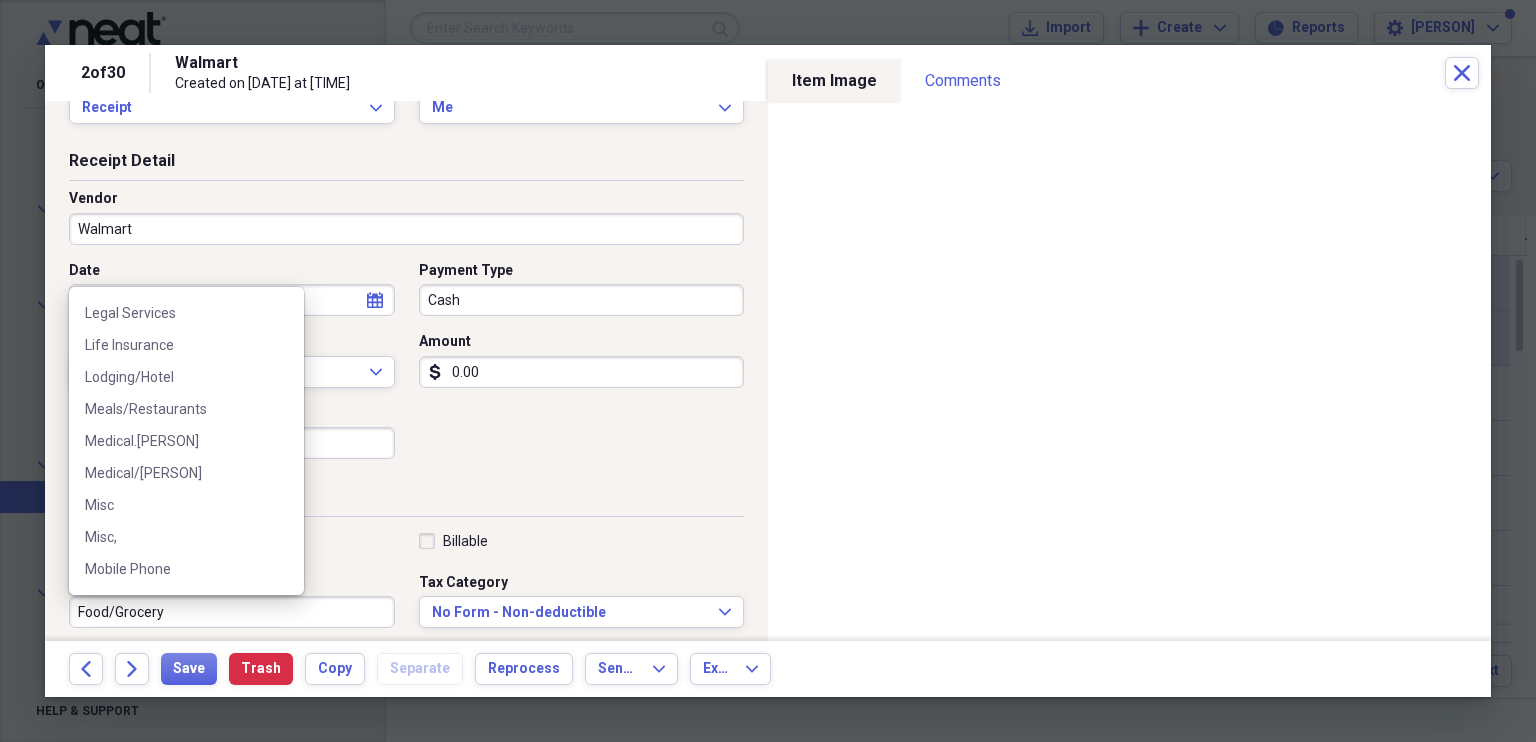 scroll, scrollTop: 795, scrollLeft: 0, axis: vertical 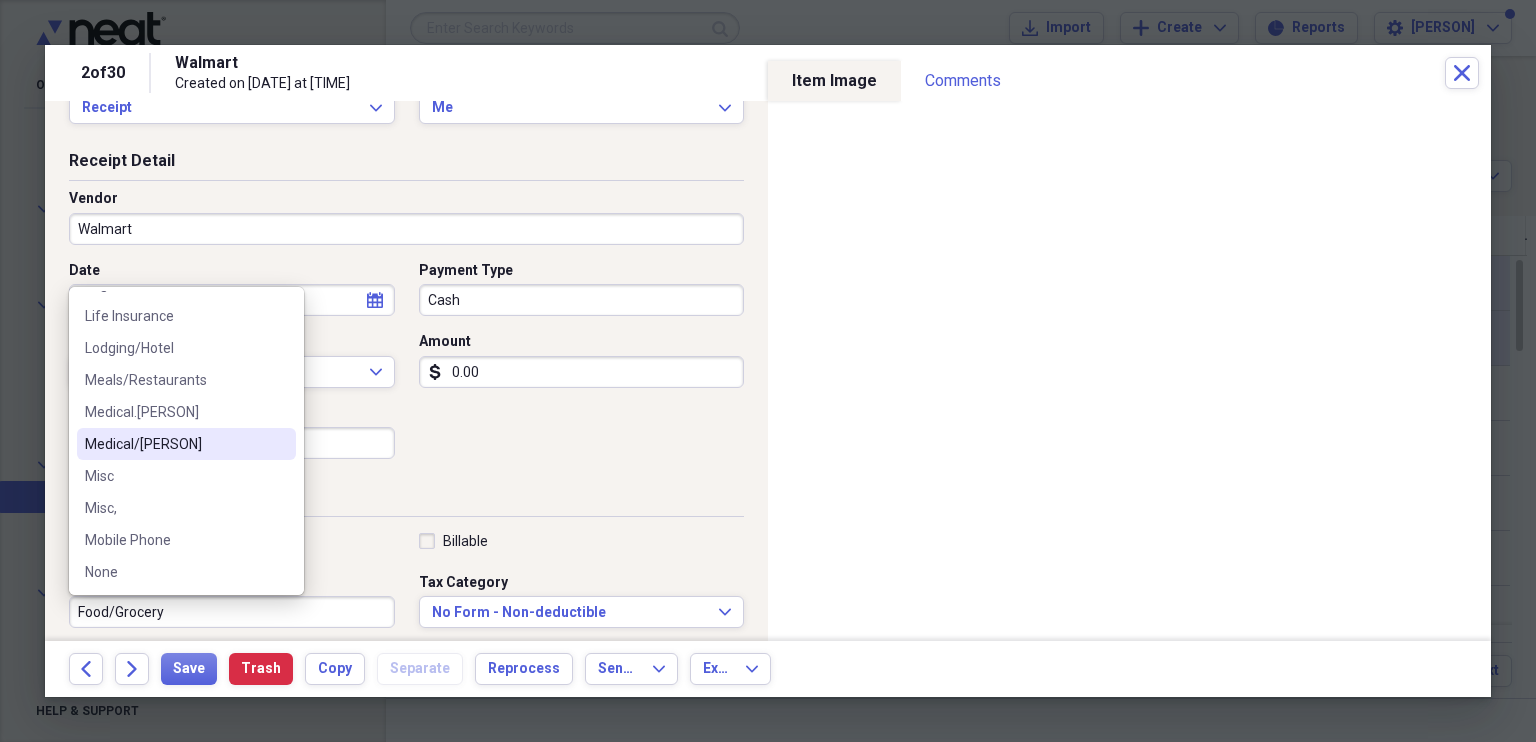 click on "Medical/[PERSON]" at bounding box center (174, 444) 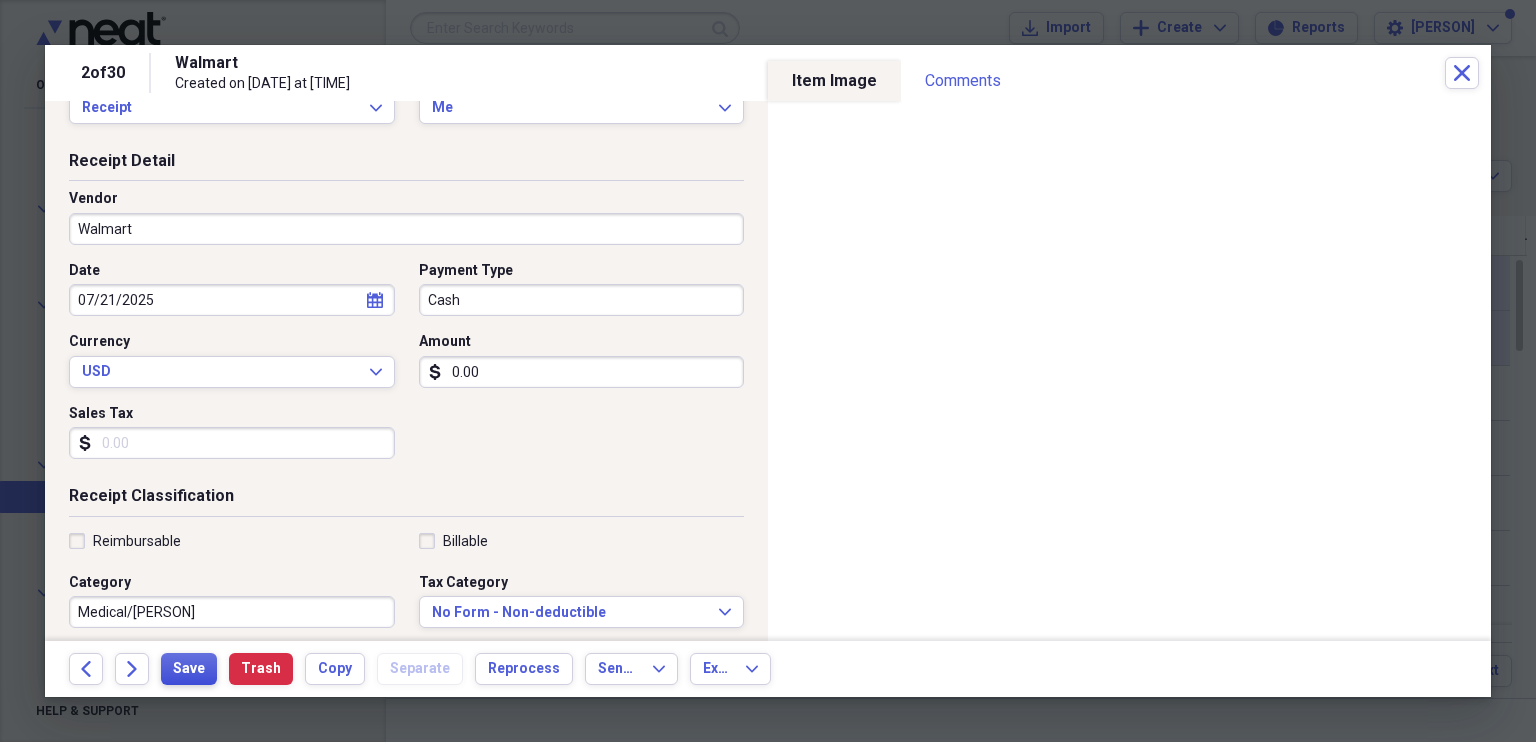 click on "Save" at bounding box center [189, 669] 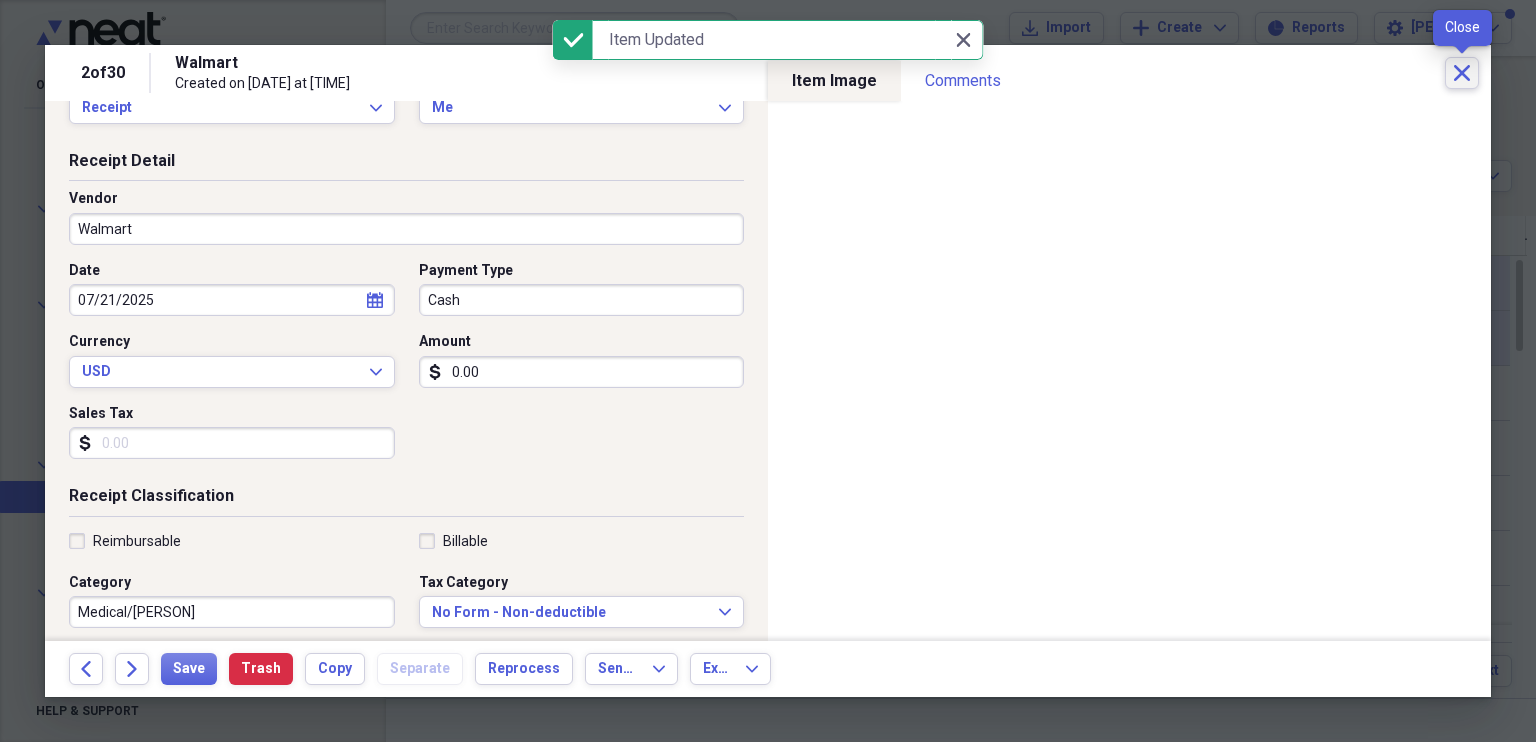 click 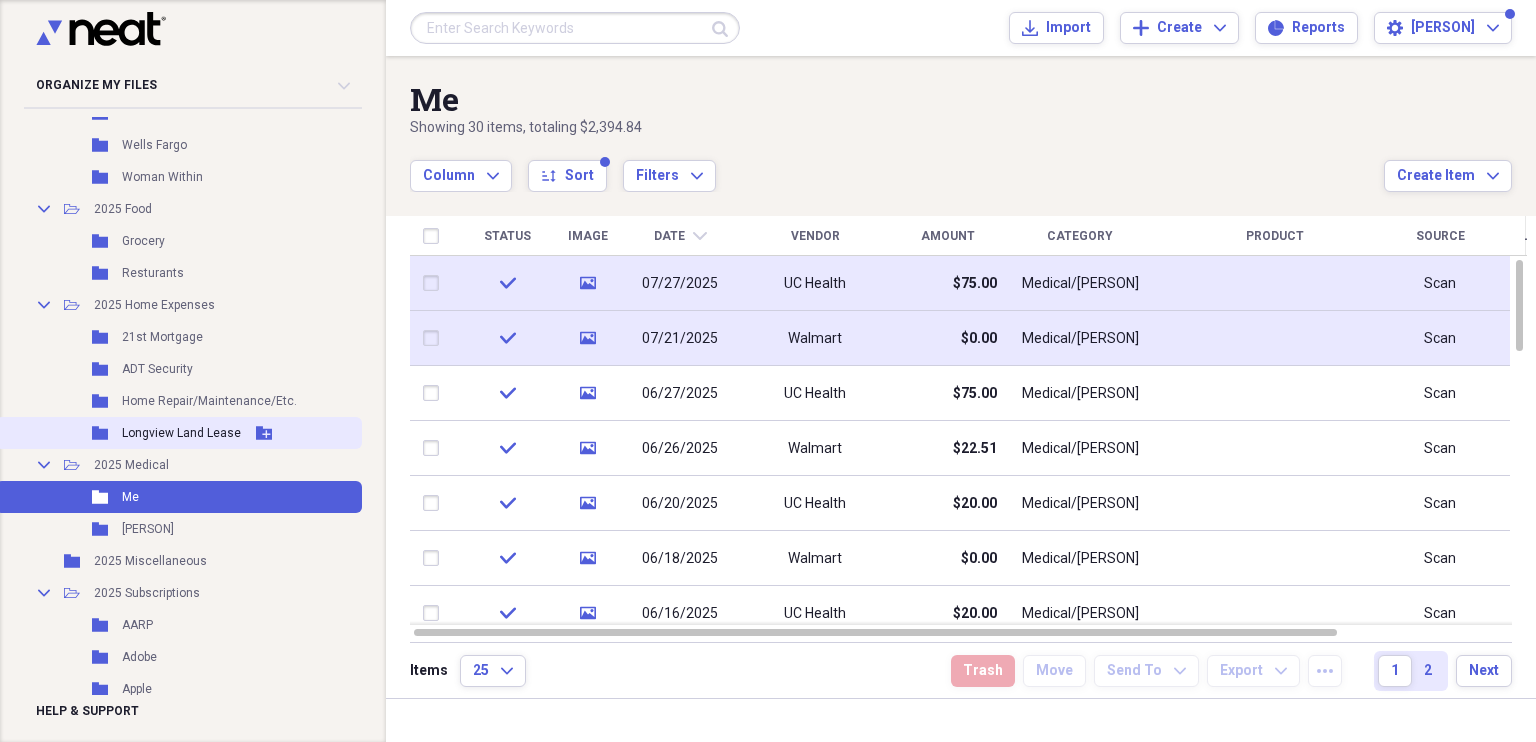 click on "Longview Land Lease" at bounding box center (181, 433) 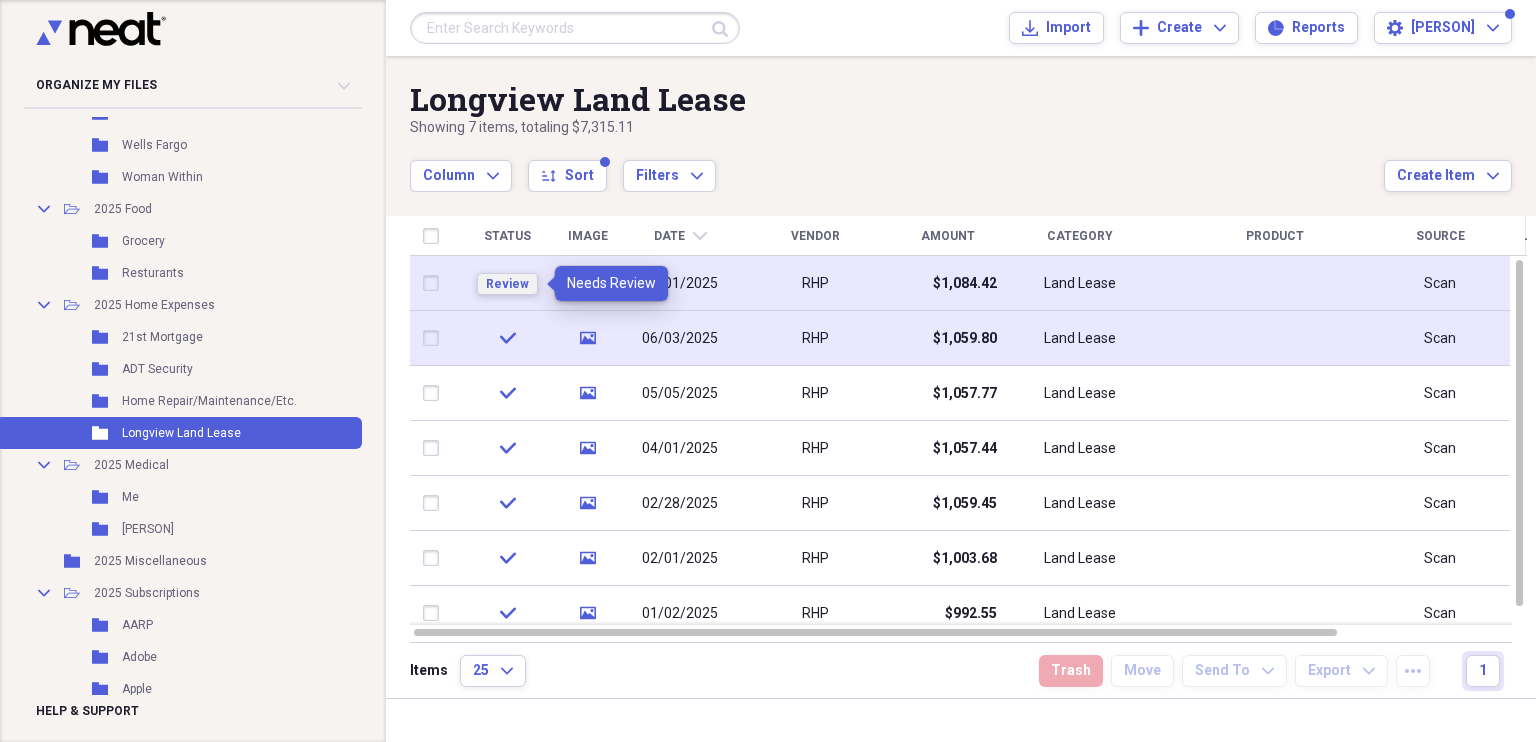 click on "Review" at bounding box center (507, 284) 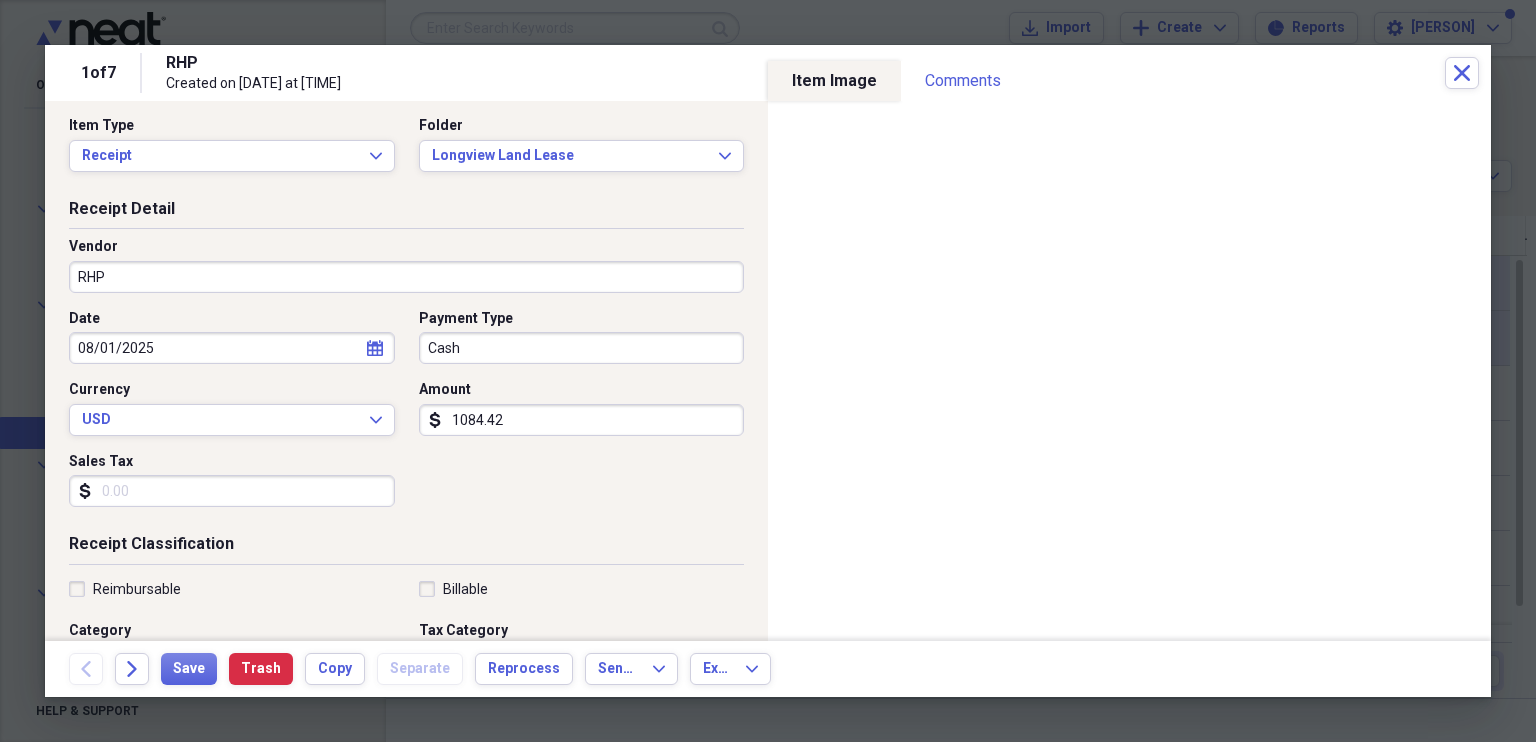 scroll, scrollTop: 6, scrollLeft: 0, axis: vertical 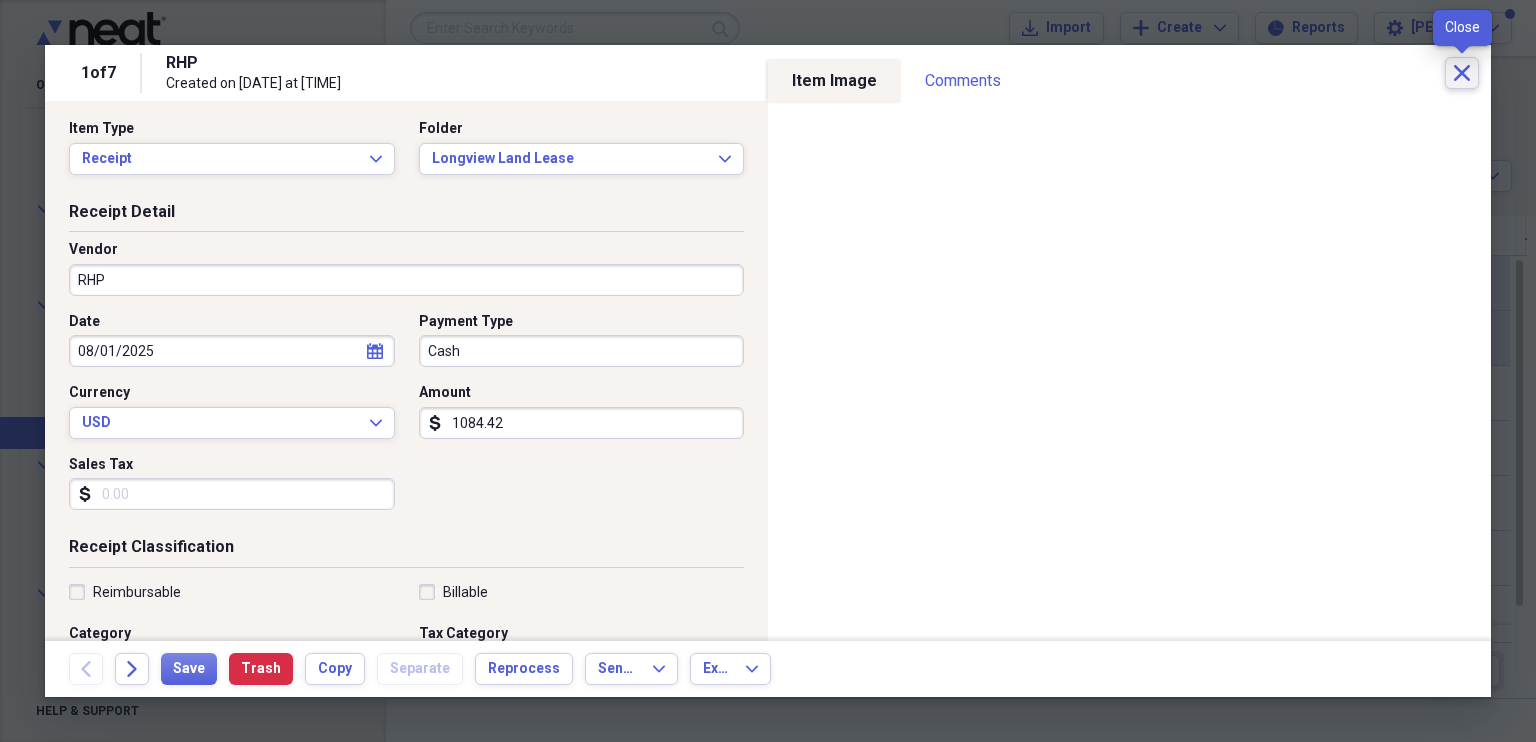 click 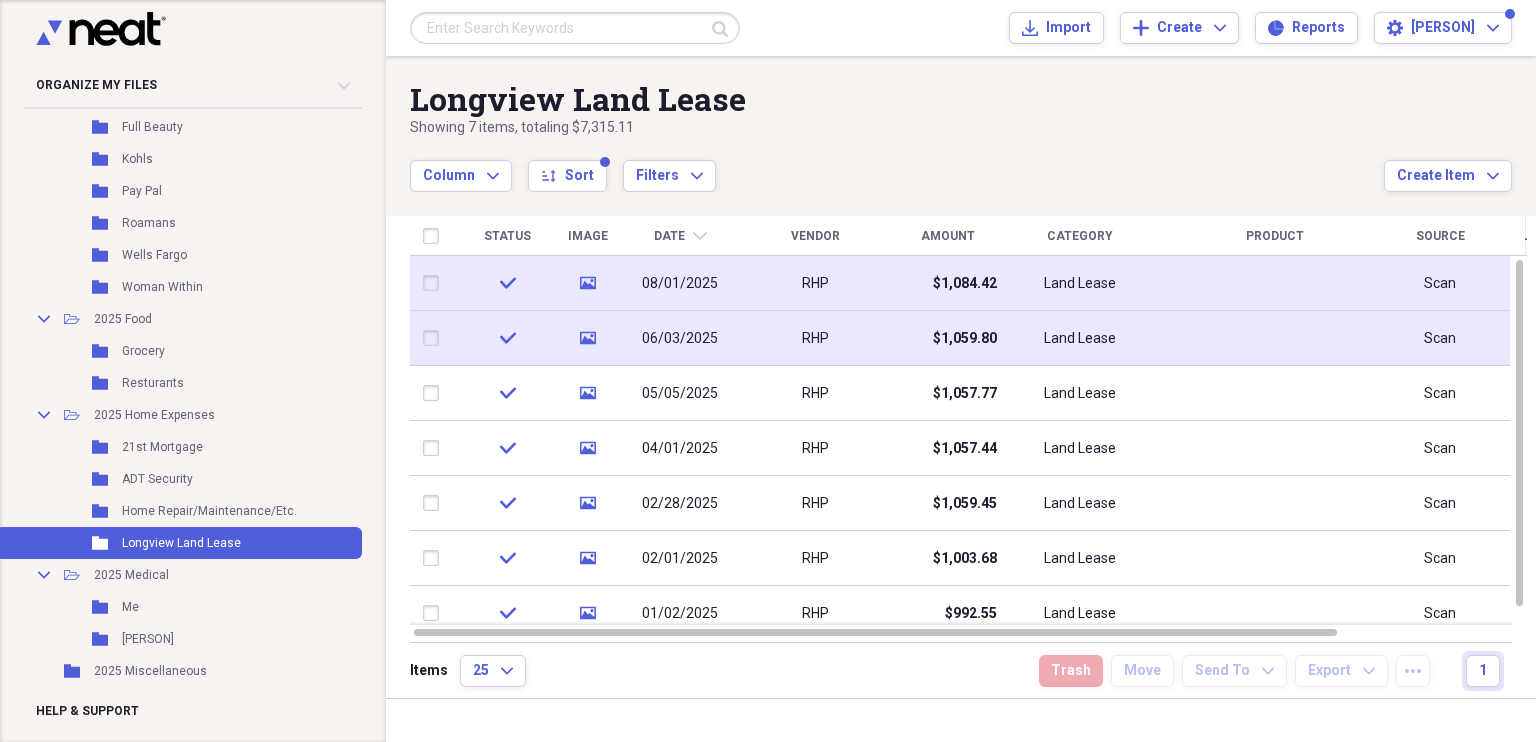 scroll, scrollTop: 3558, scrollLeft: 0, axis: vertical 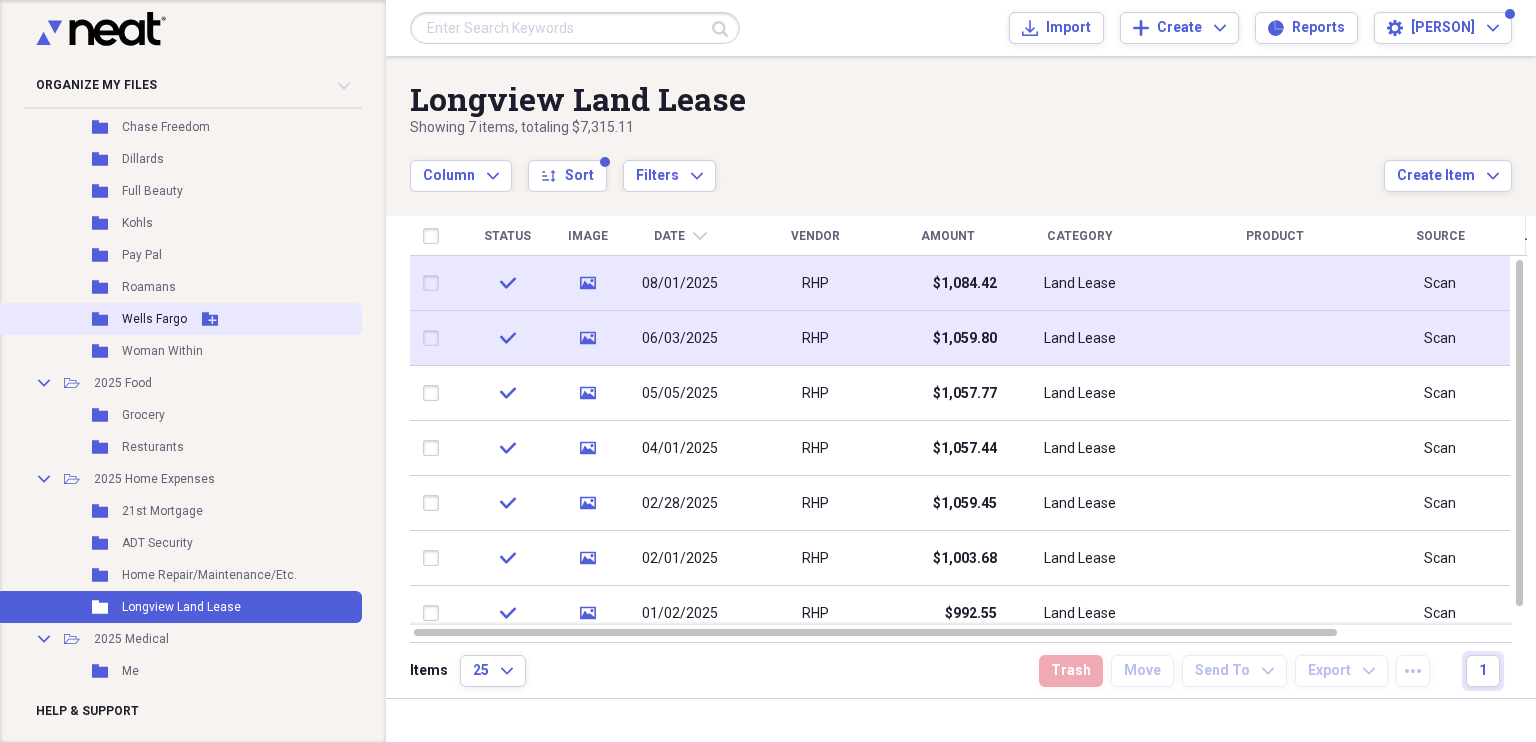 click on "Wells Fargo" at bounding box center [154, 319] 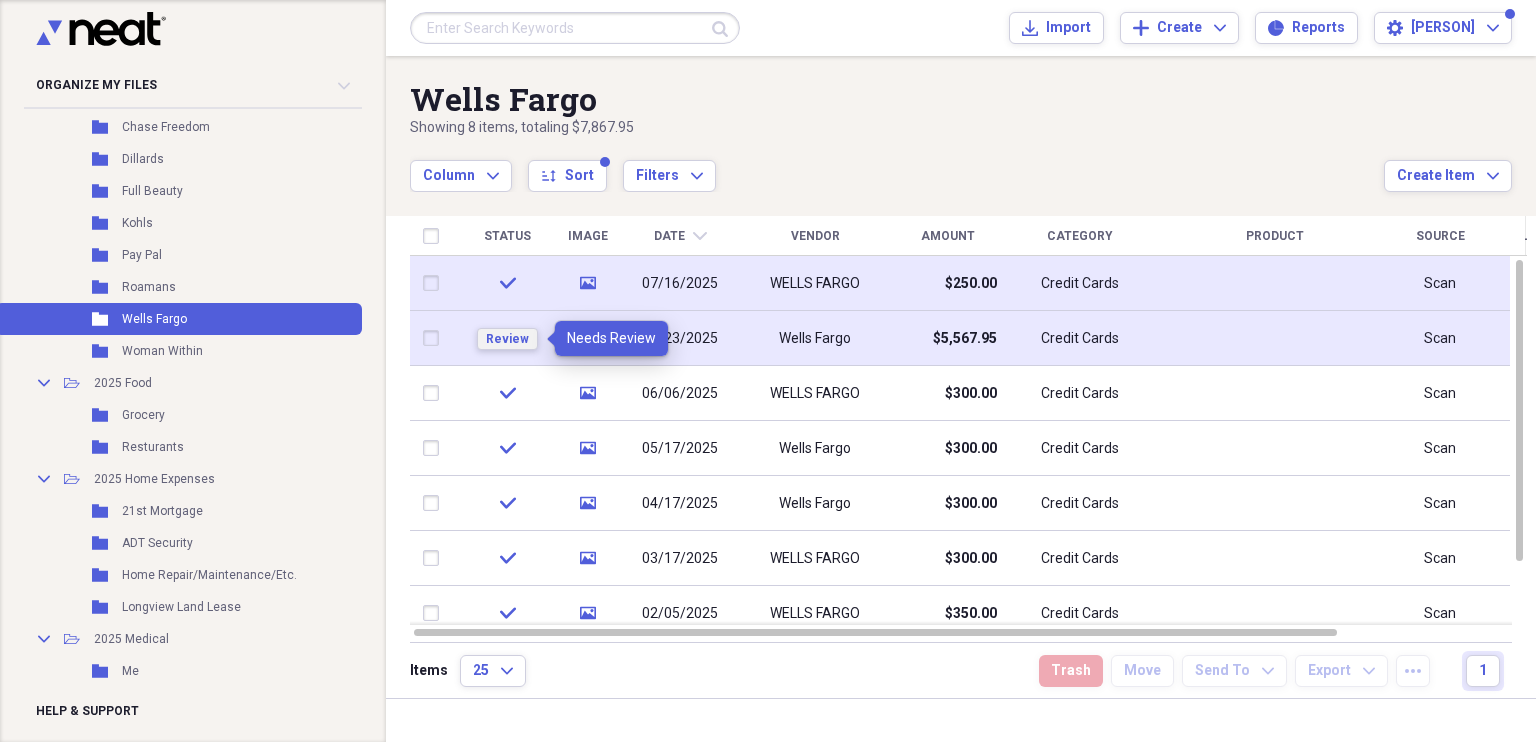 click on "Review" at bounding box center (507, 339) 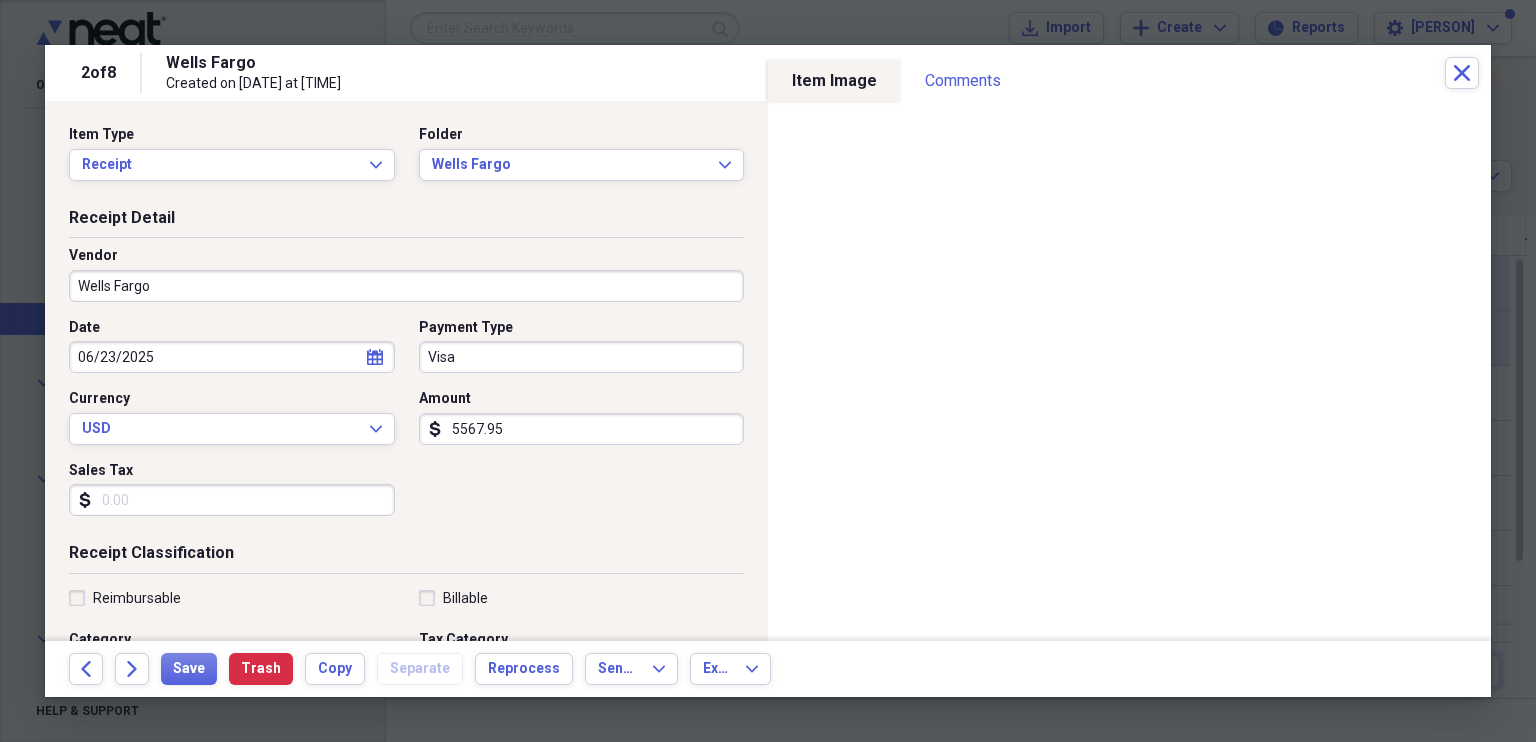 click on "5567.95" at bounding box center [582, 429] 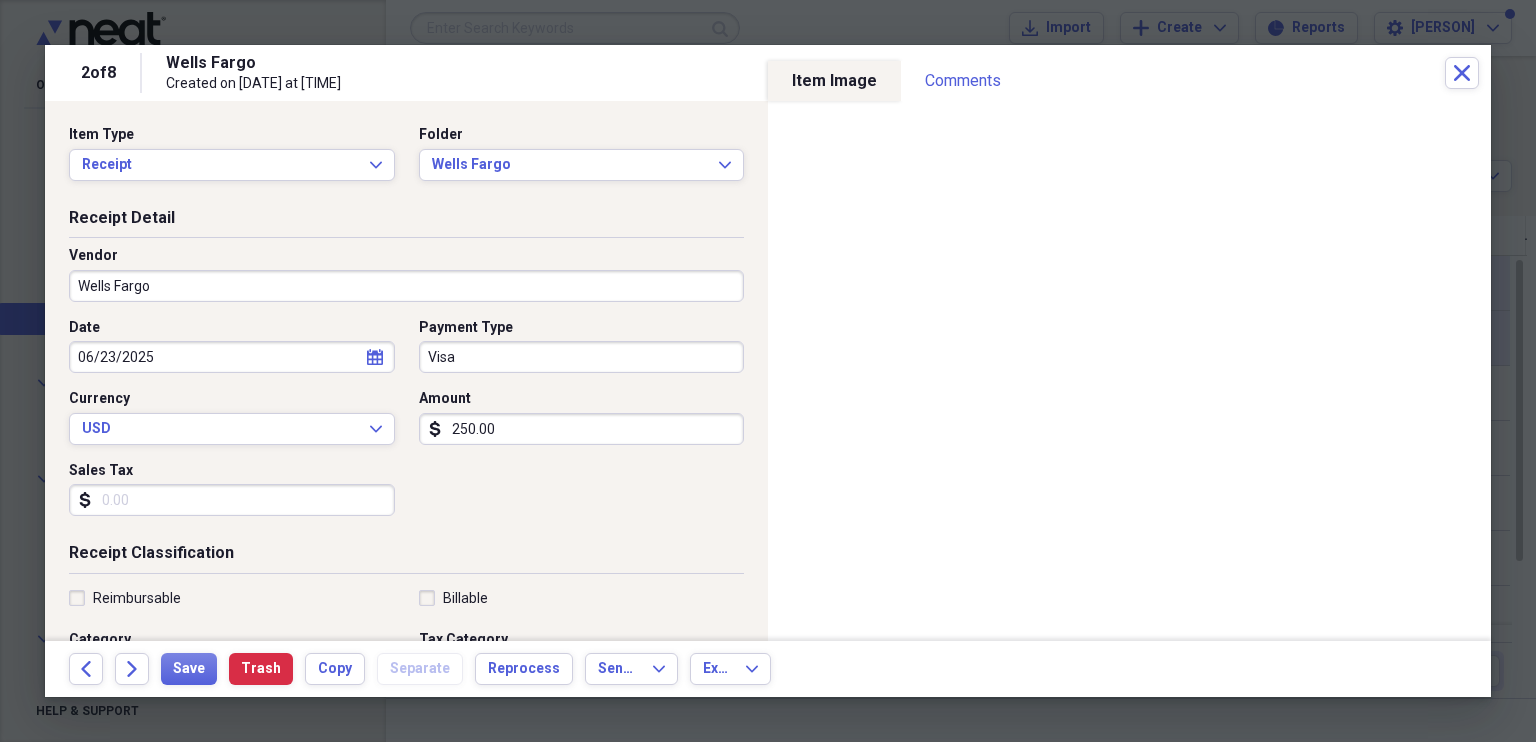 type on "250.00" 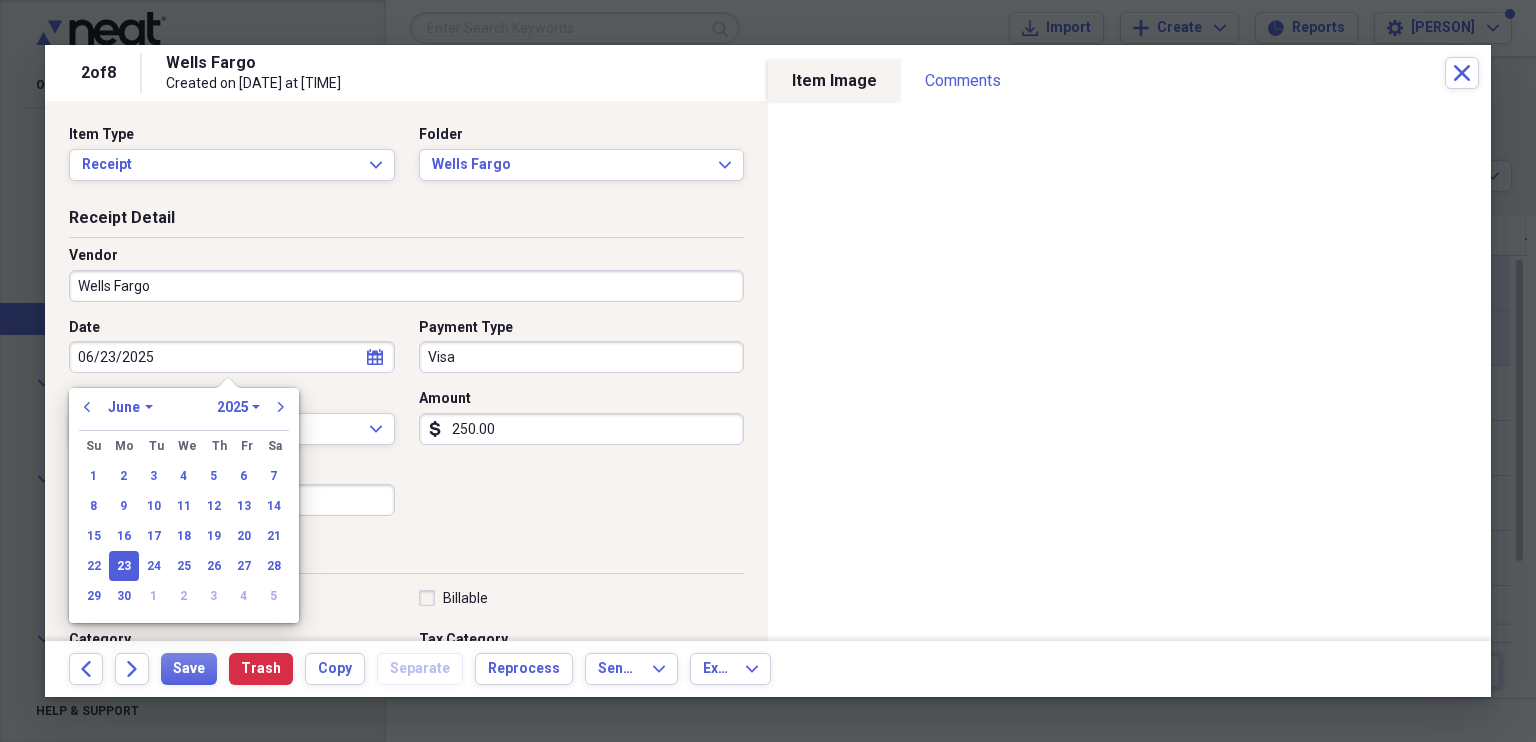 click on "January February March April May June July August September October November December" at bounding box center (130, 407) 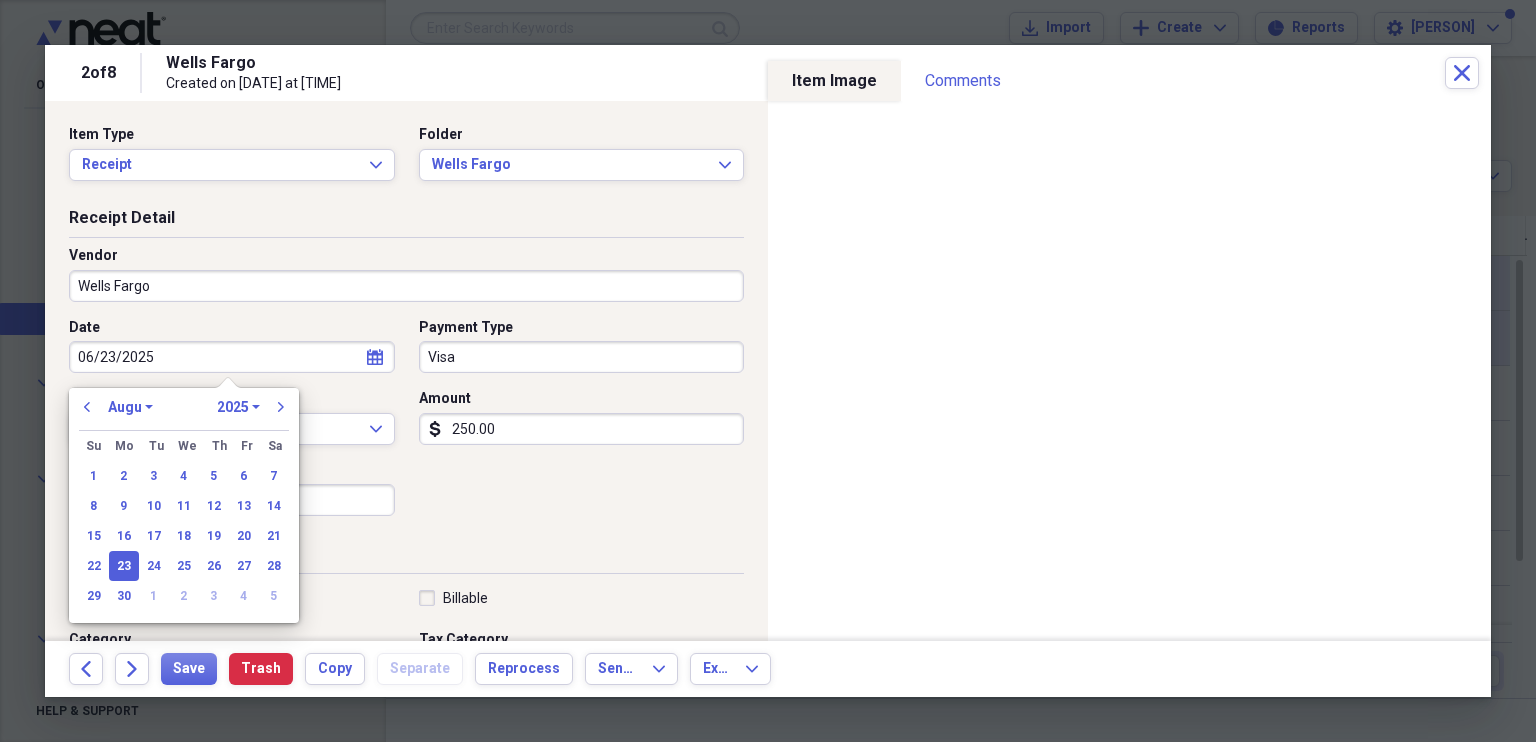 click on "January February March April May June July August September October November December" at bounding box center (130, 407) 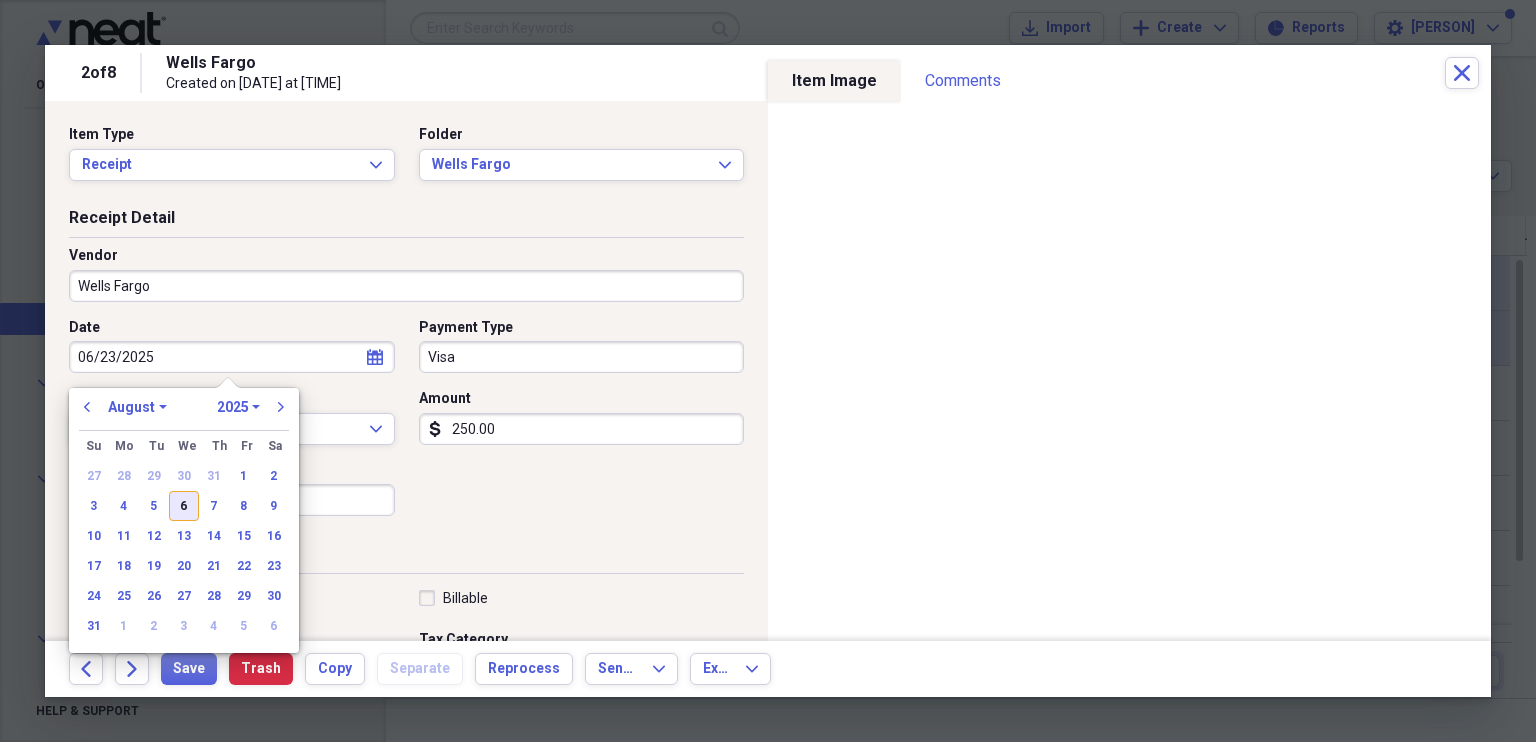 click on "6" at bounding box center (184, 506) 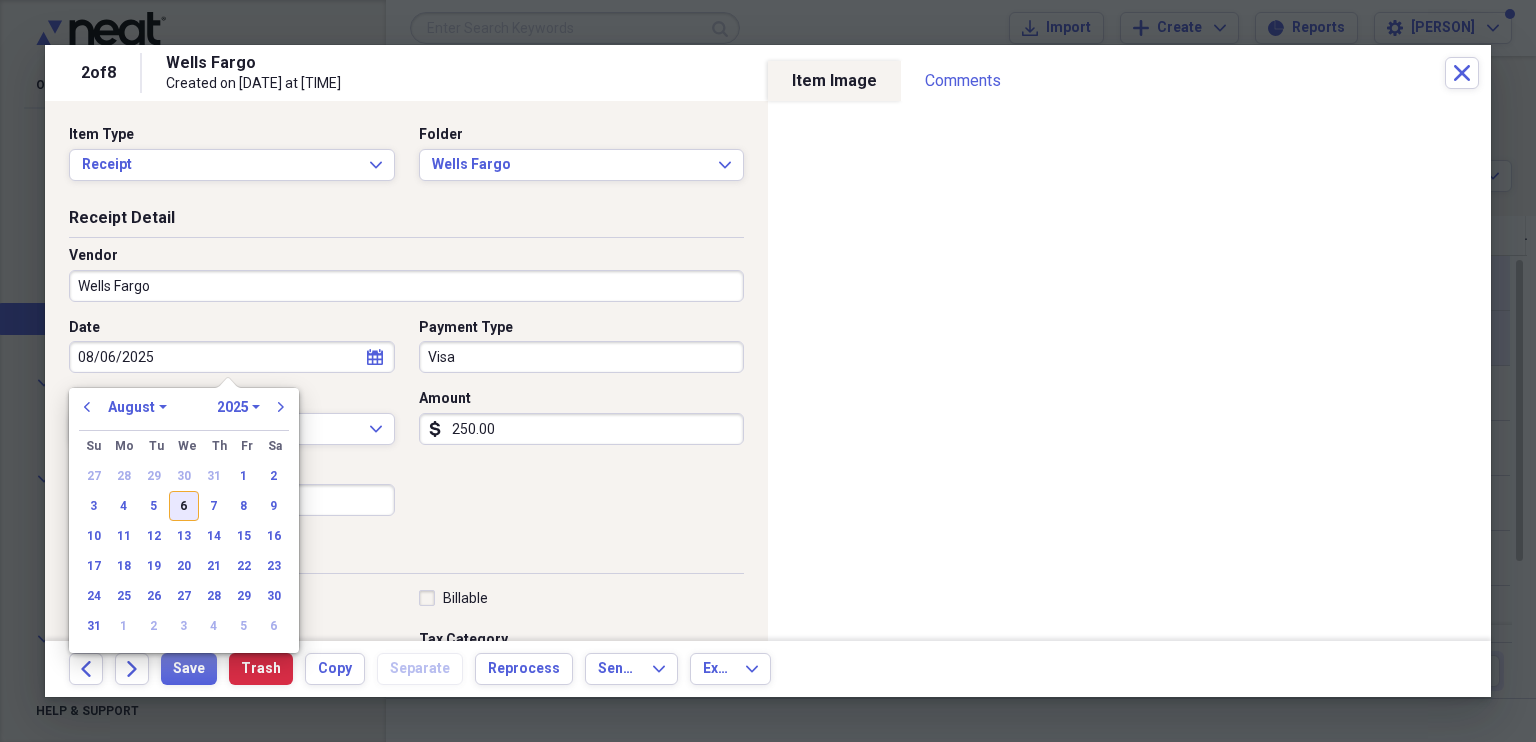 type on "08/06/2025" 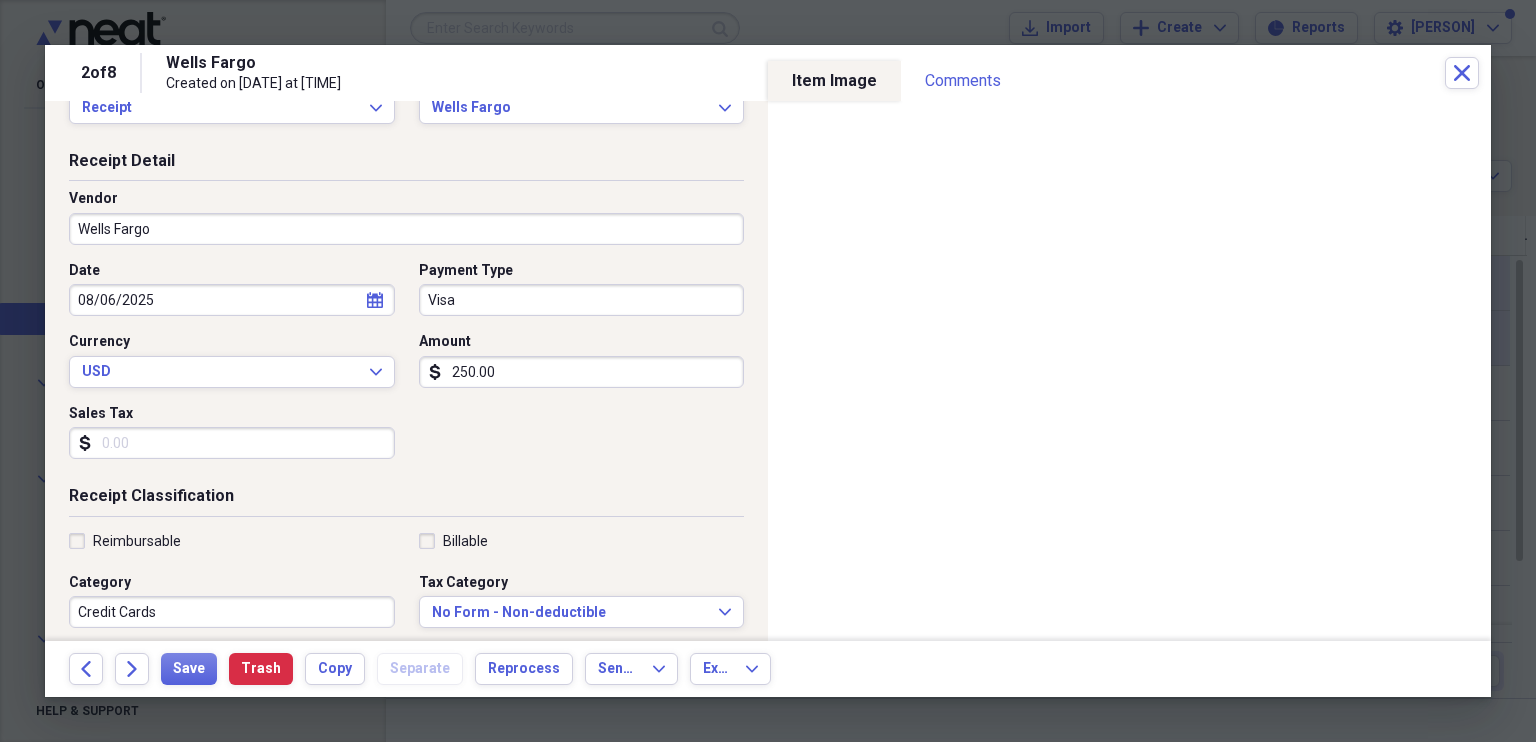 scroll, scrollTop: 59, scrollLeft: 0, axis: vertical 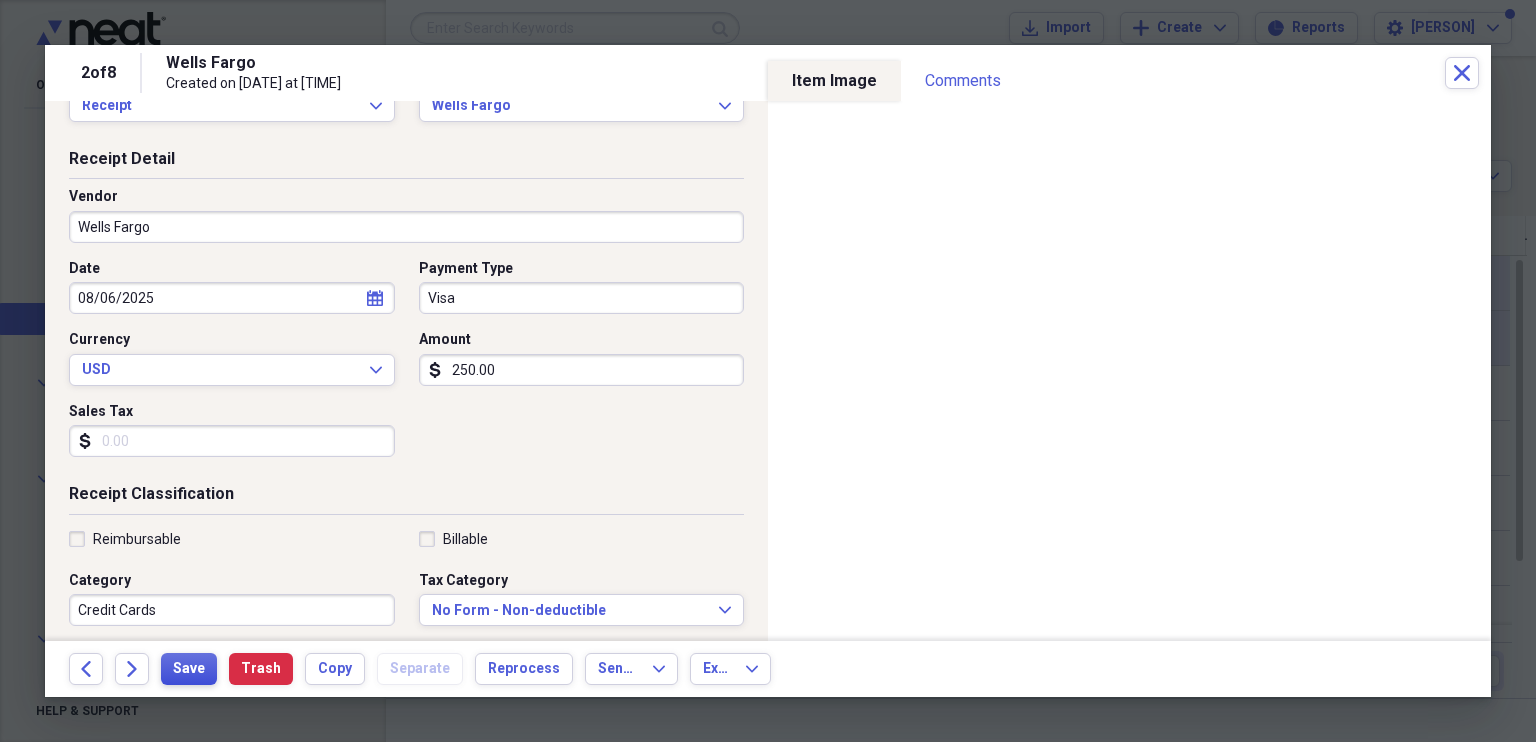 click on "Save" at bounding box center (189, 669) 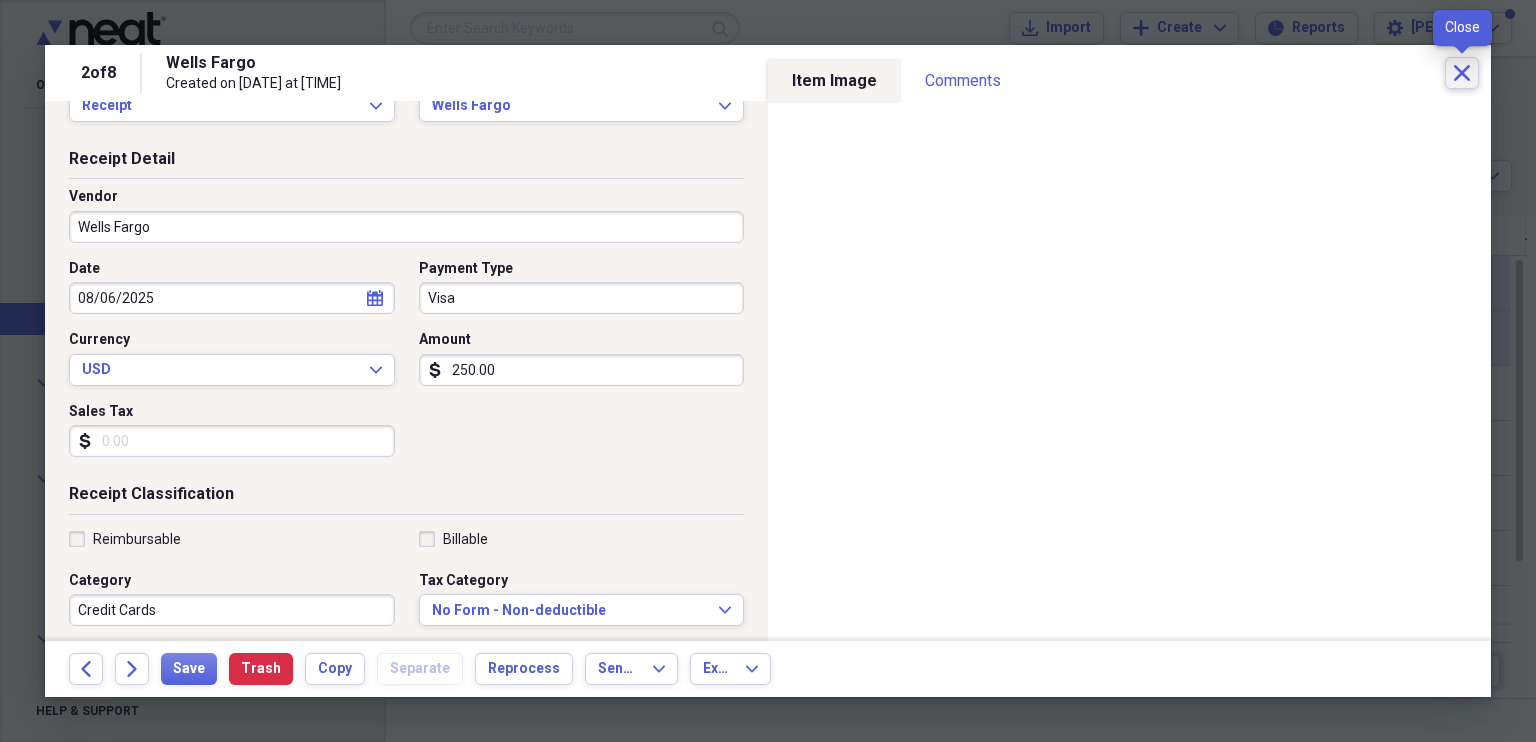 click on "Close" 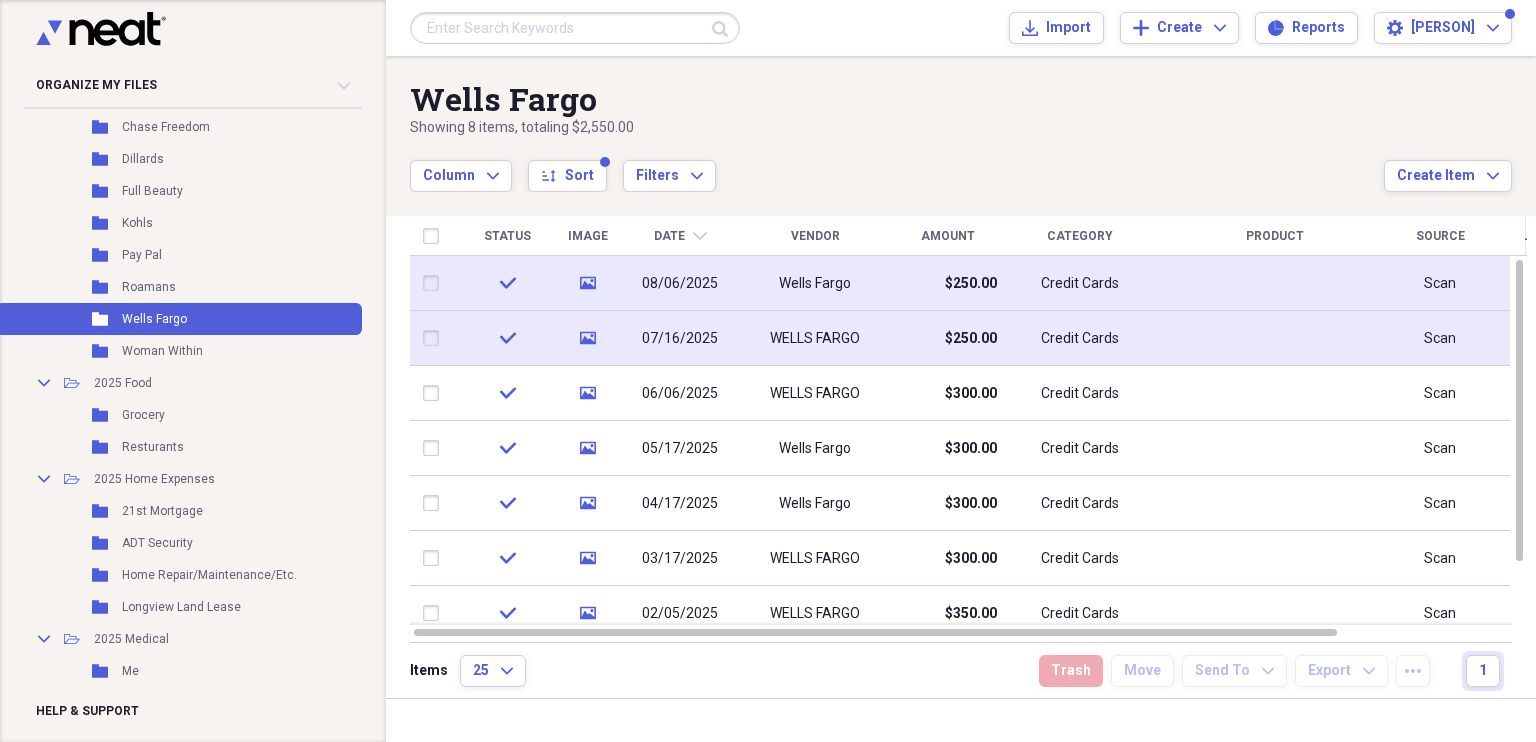 click on "07/16/2025" at bounding box center [680, 339] 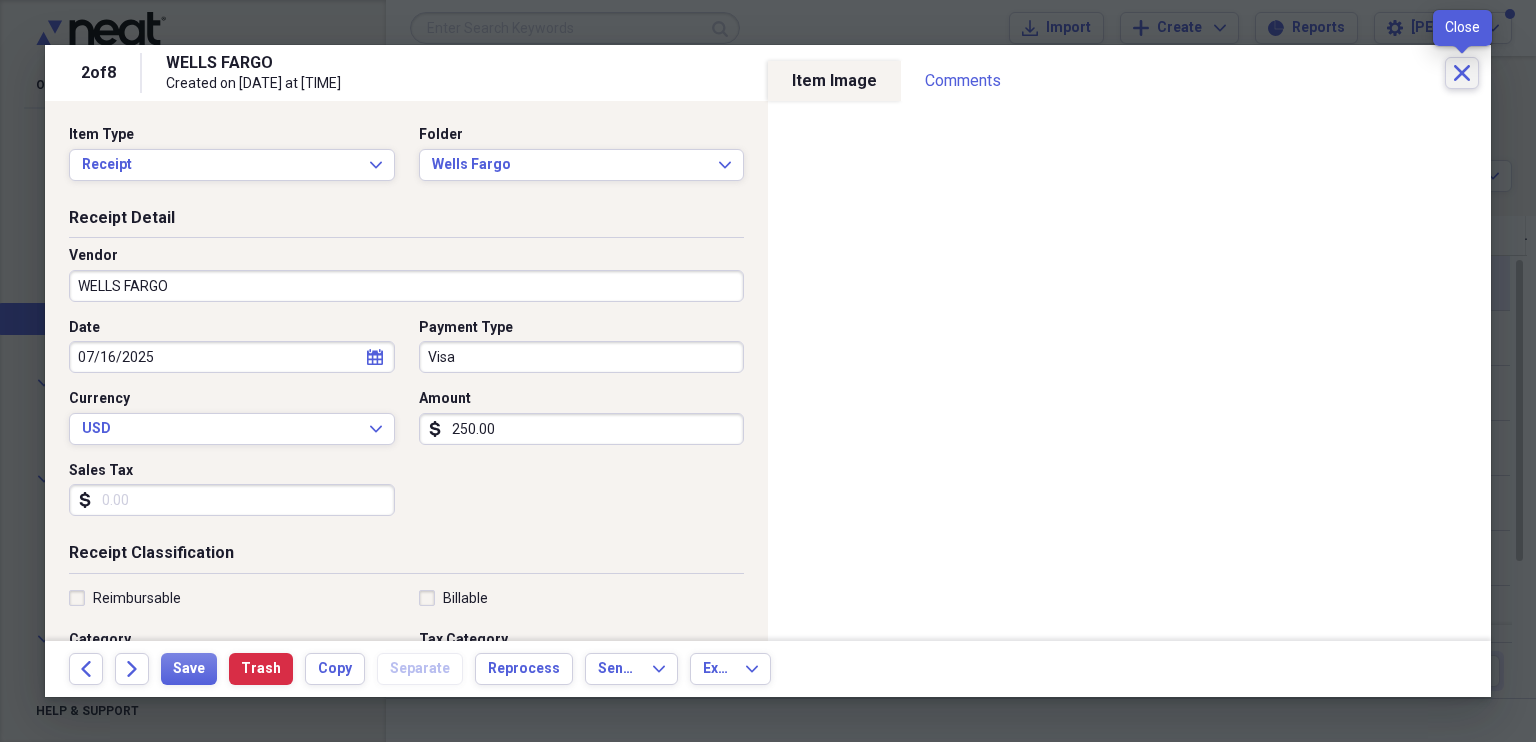 click on "Close" at bounding box center (1462, 73) 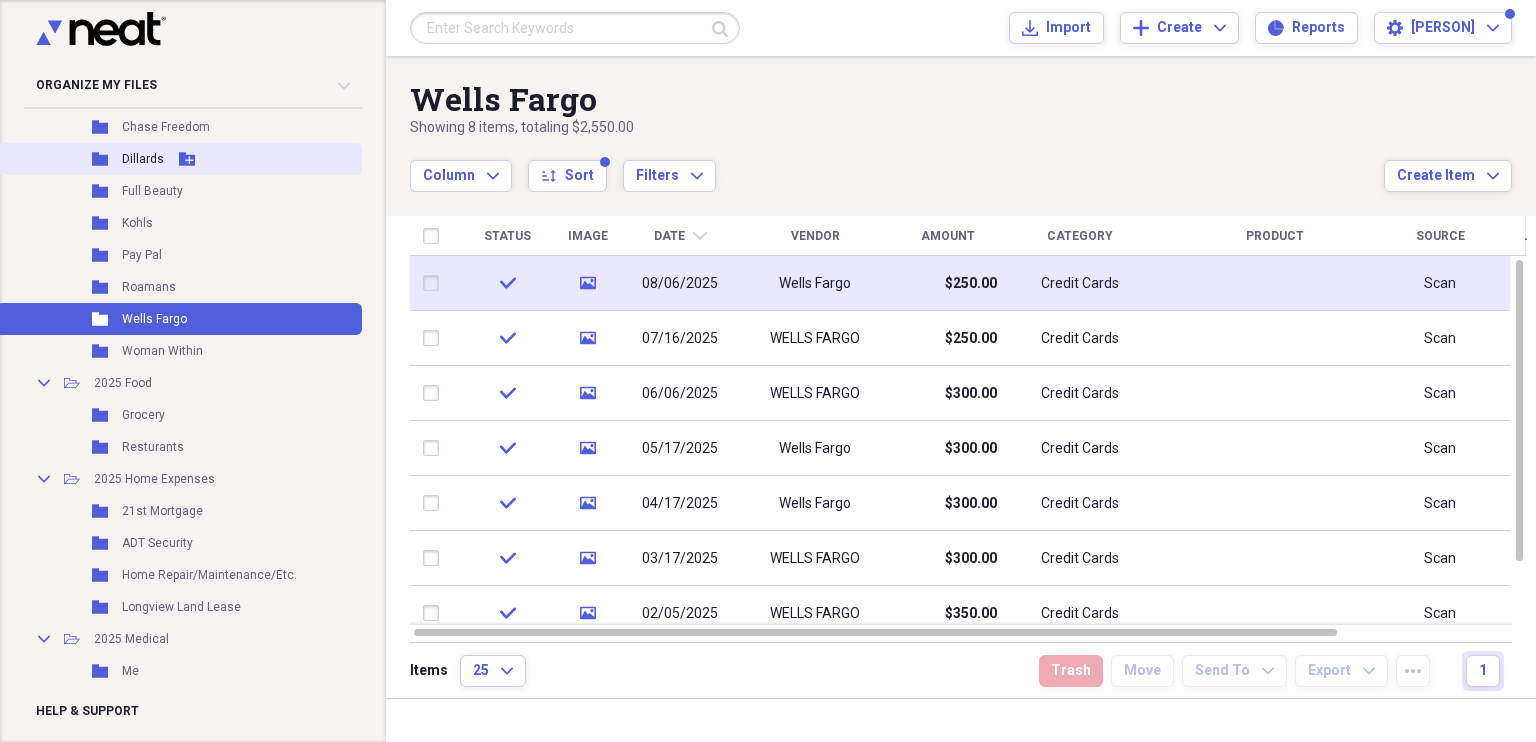 click on "Dillards" at bounding box center [143, 159] 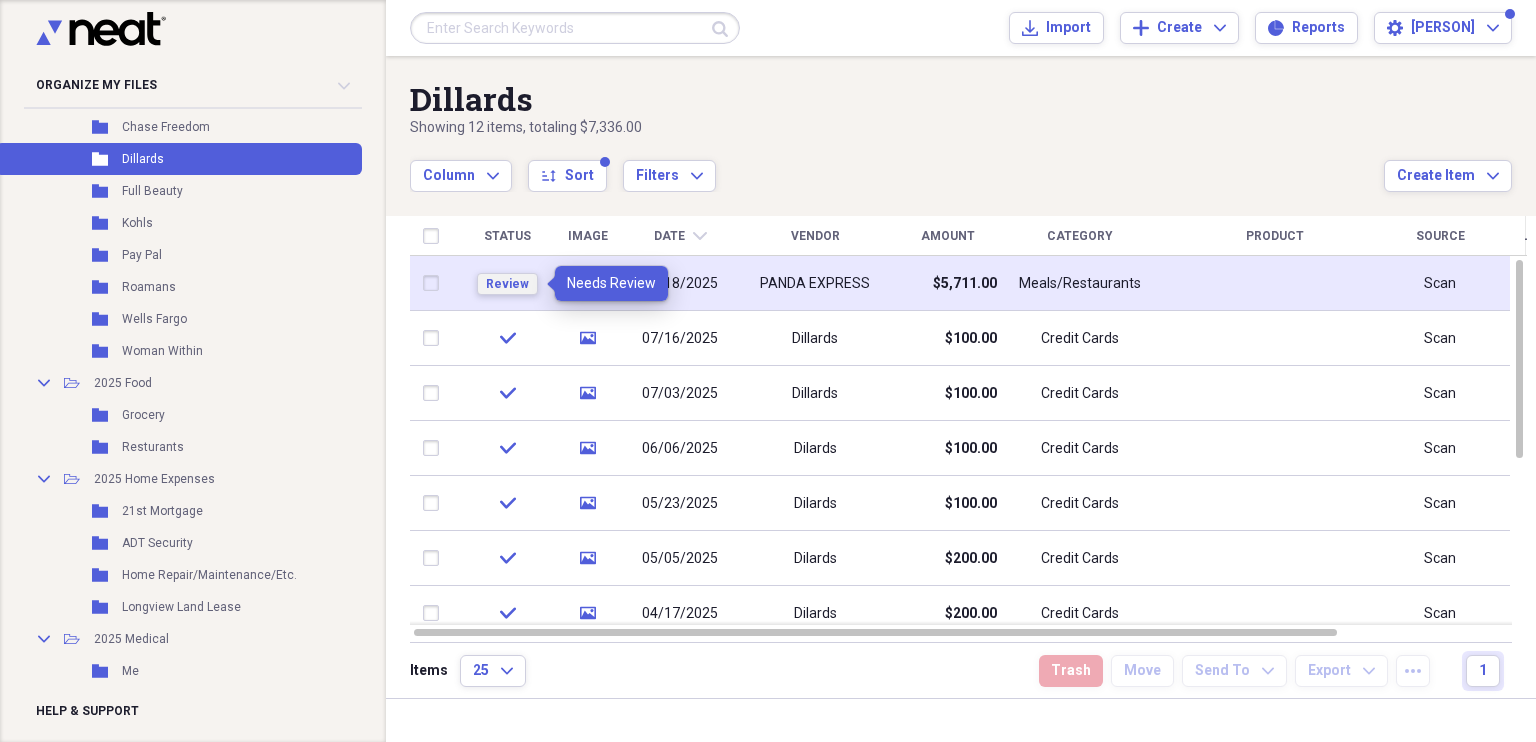 click on "Review" at bounding box center (507, 284) 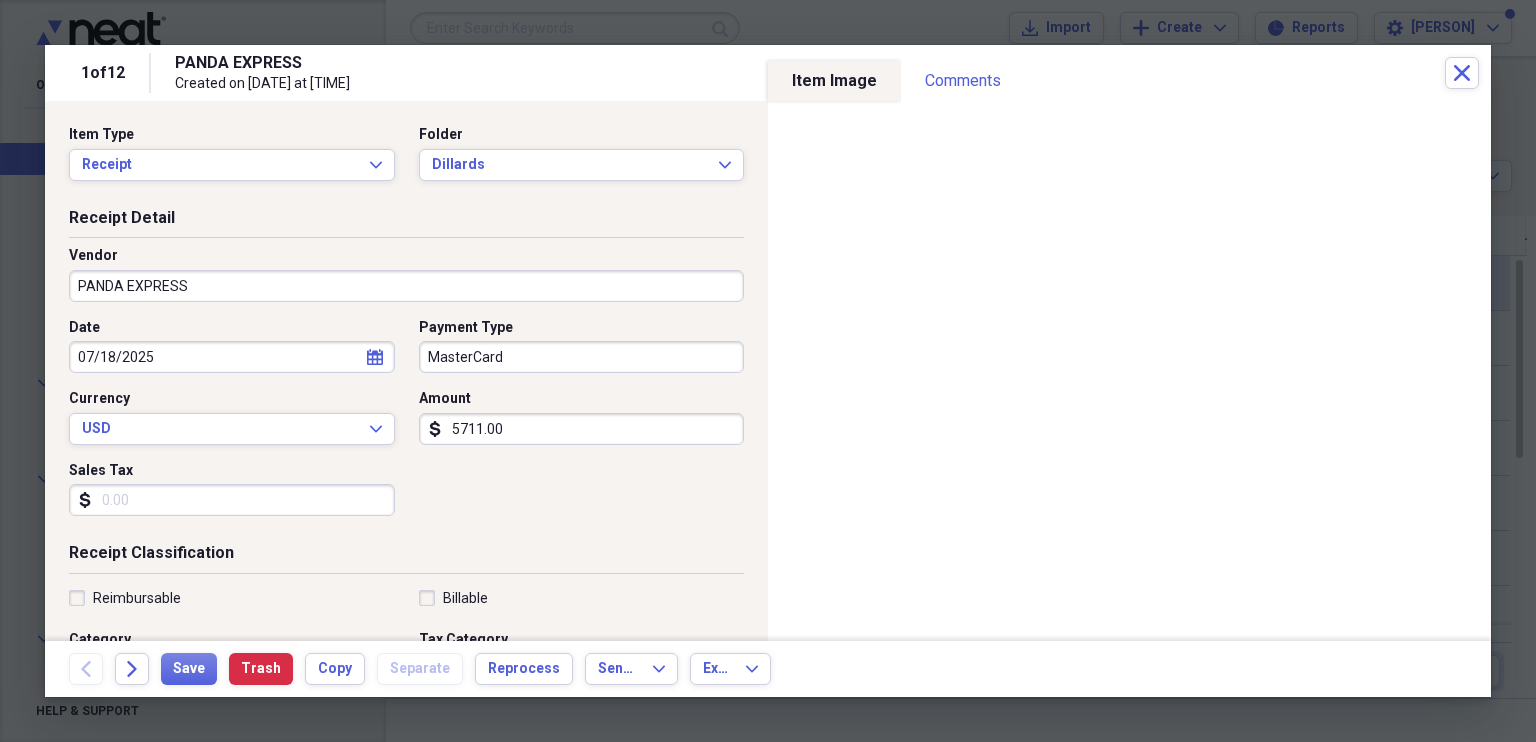 click on "PANDA EXPRESS" at bounding box center (406, 286) 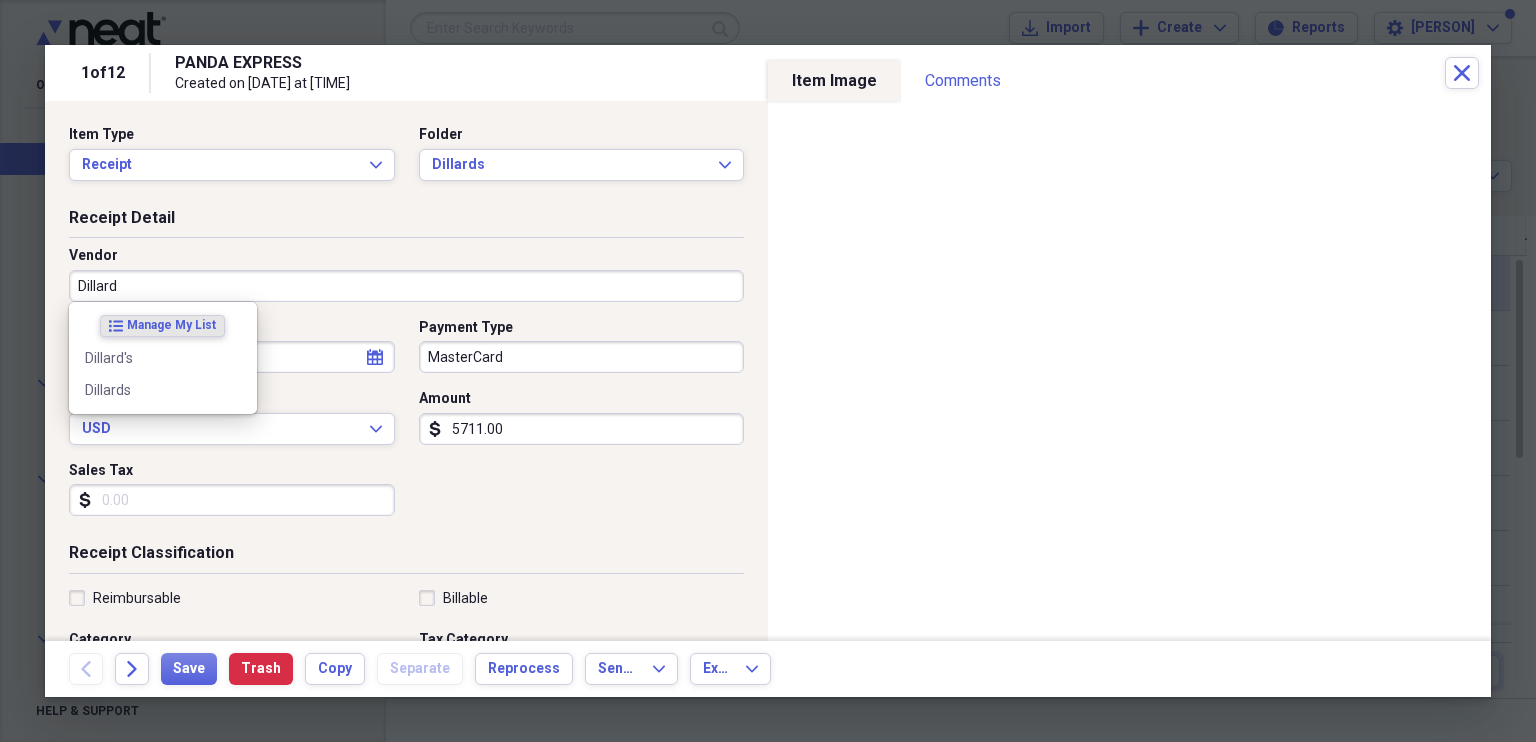 type on "Dillards" 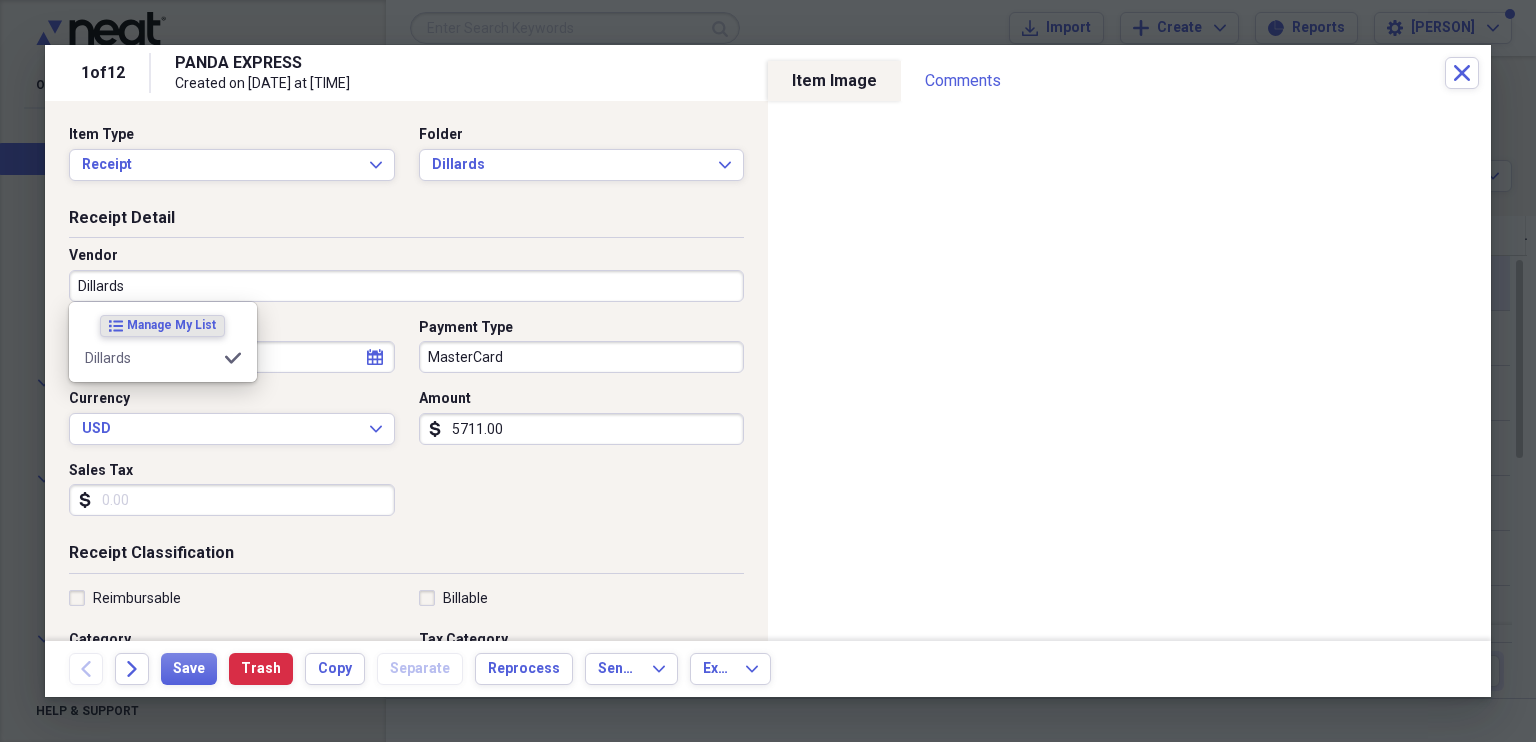 type on "Credit Cards" 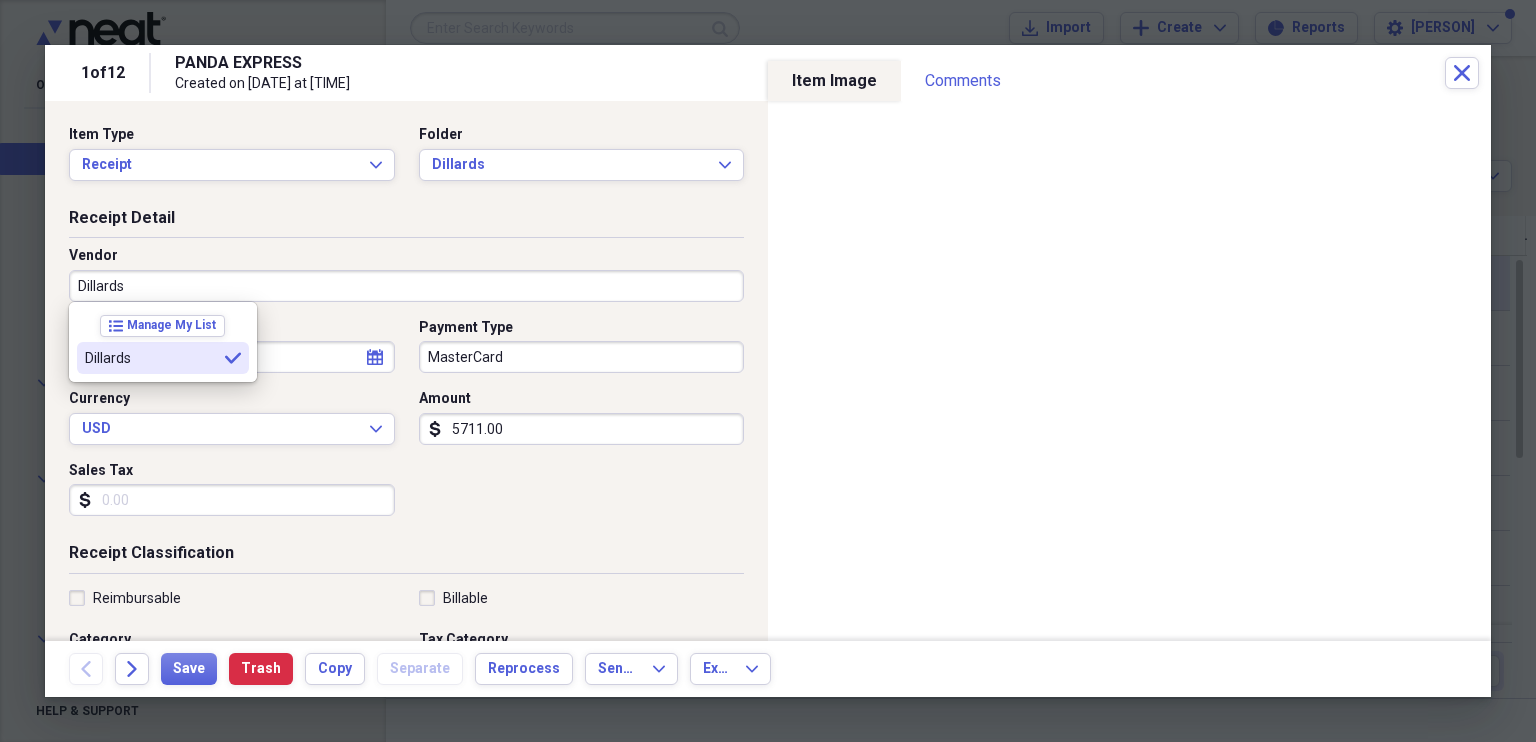type on "Dillards" 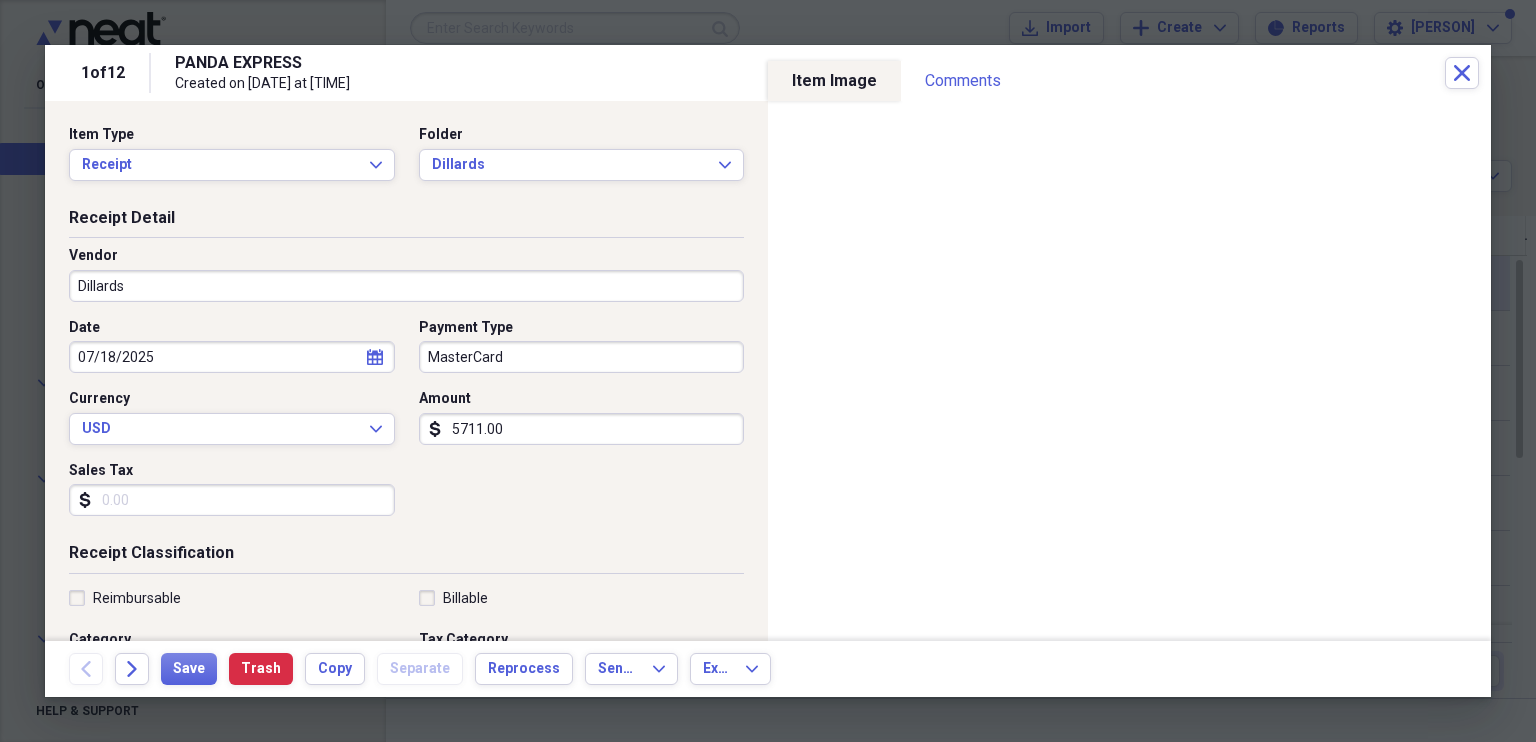 click on "calendar" 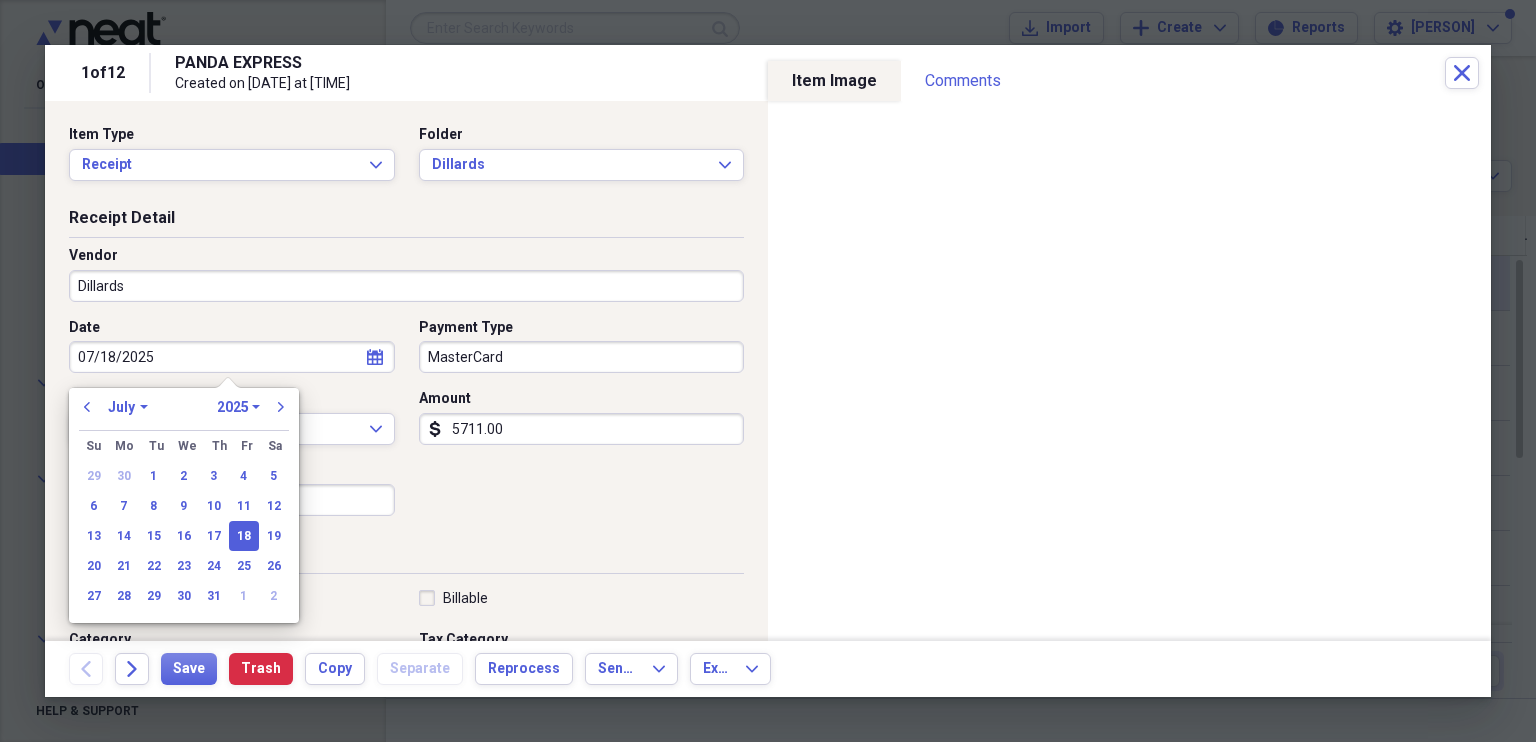 click on "January February March April May June July August September October November December" at bounding box center [128, 407] 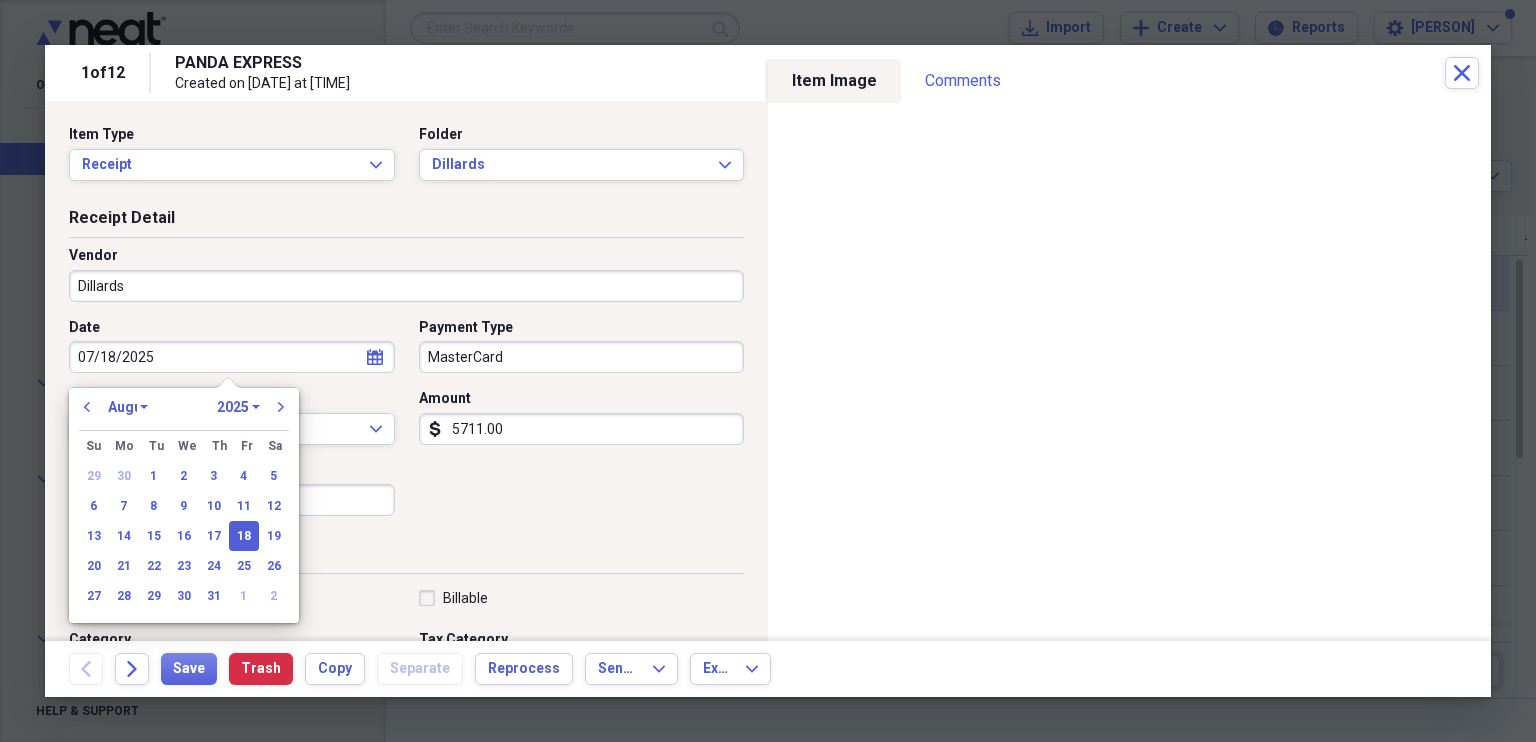 click on "January February March April May June July August September October November December" at bounding box center [128, 407] 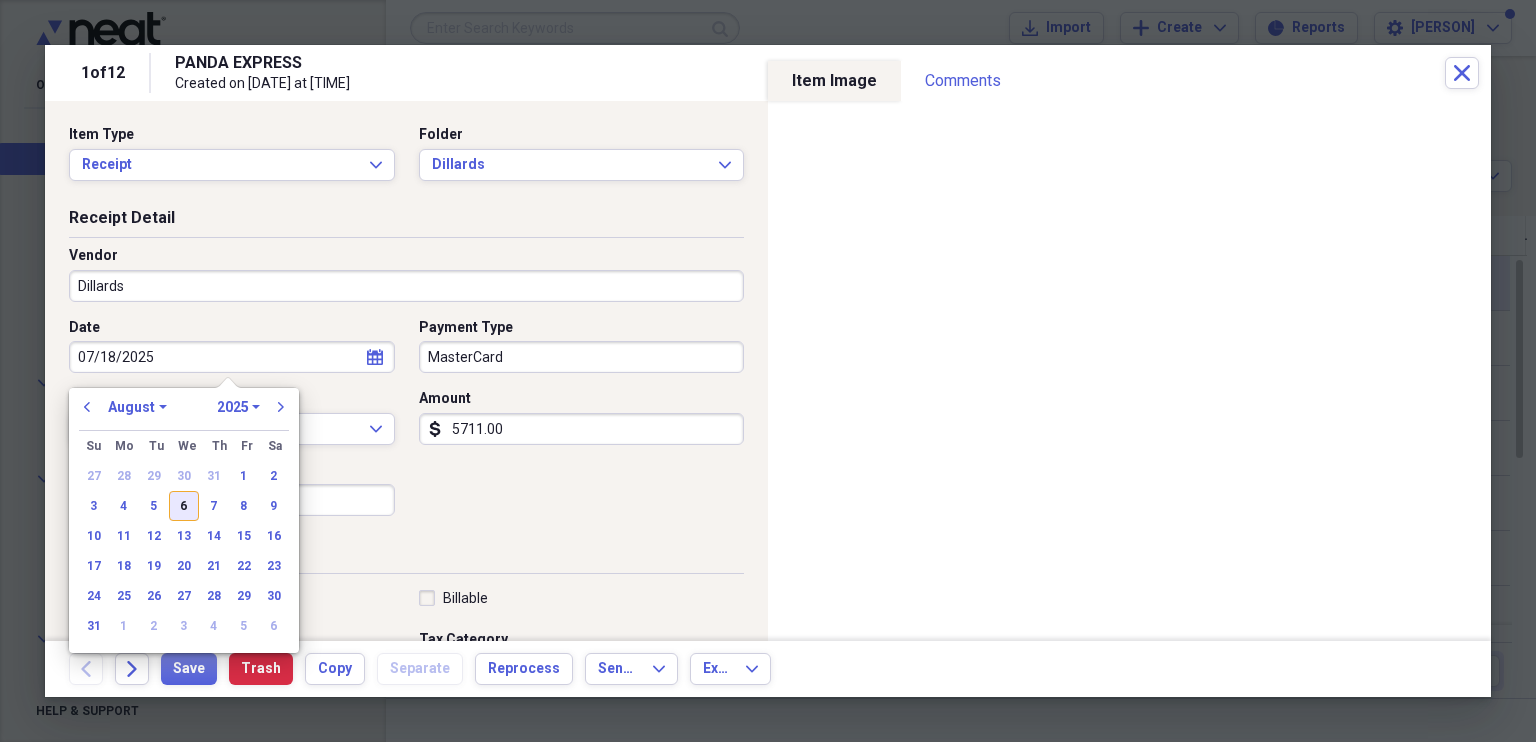 click on "6" at bounding box center (184, 506) 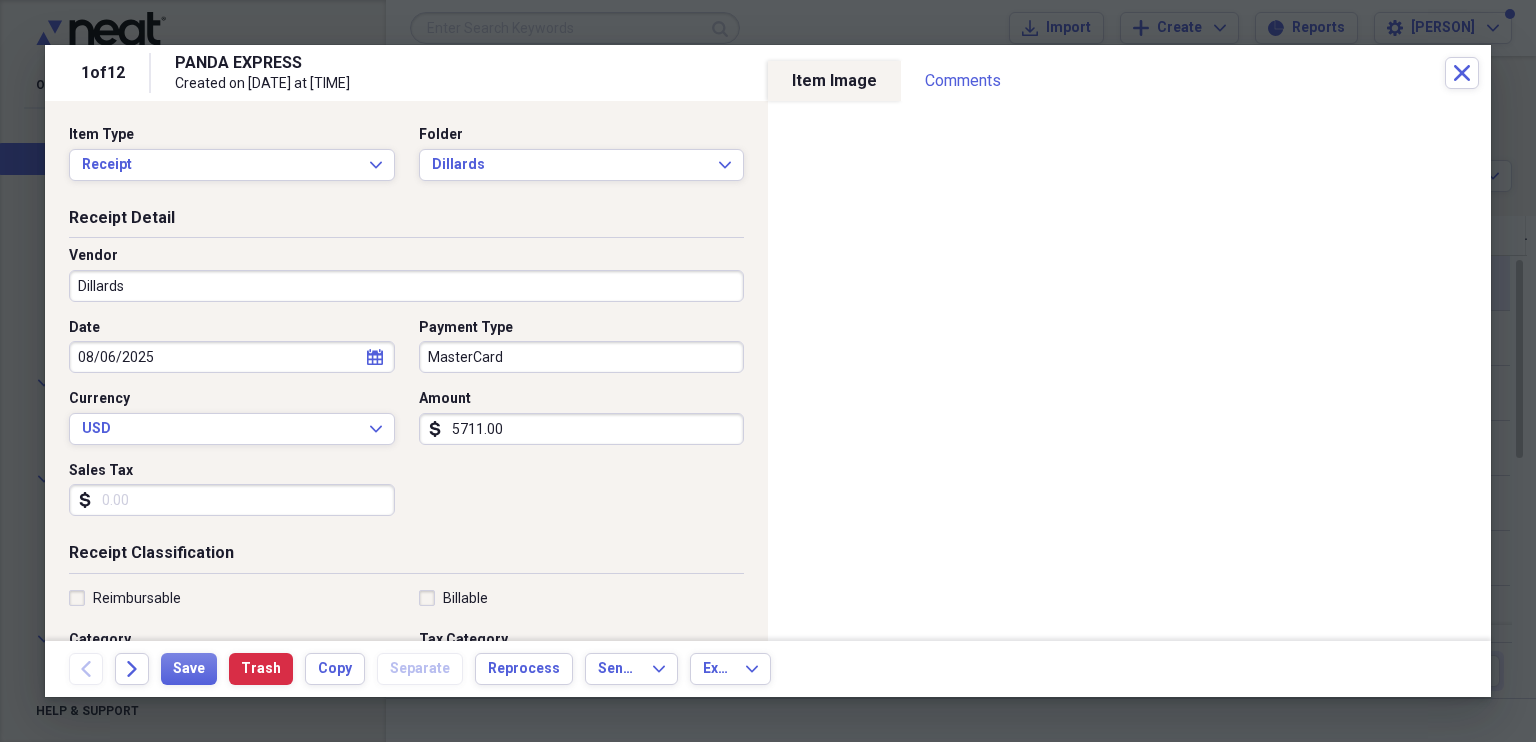 click on "5711.00" at bounding box center [582, 429] 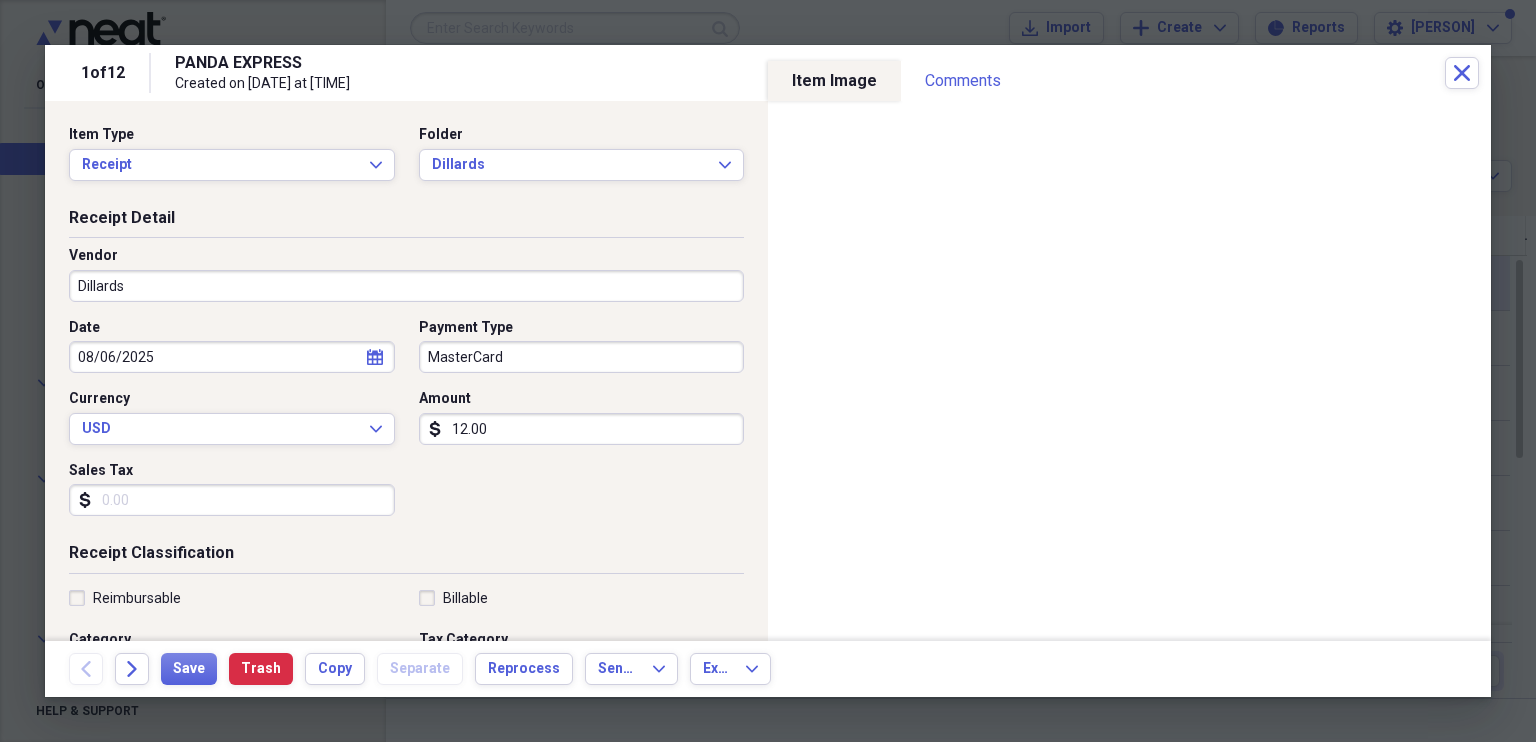 click on "12.00" at bounding box center (582, 429) 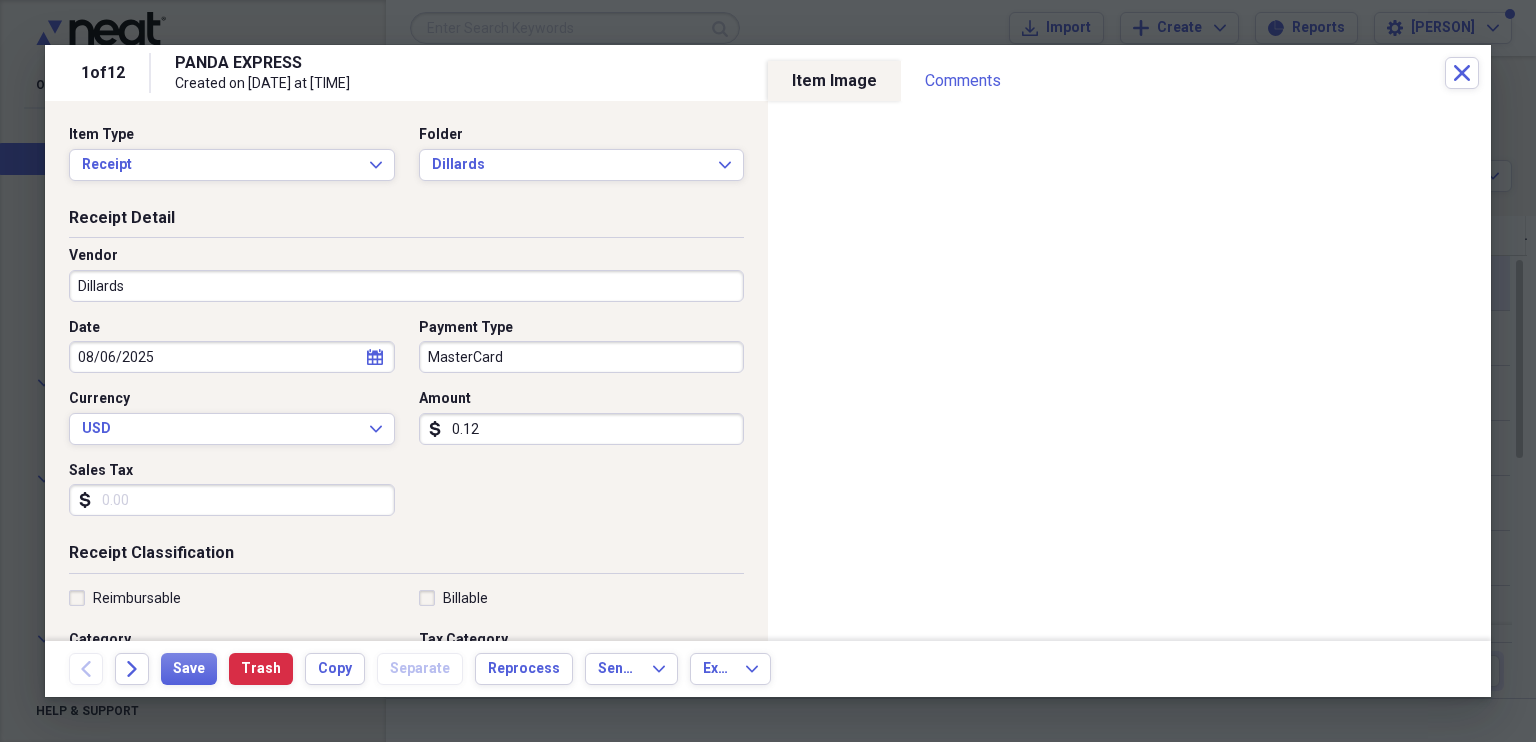 type on "0.01" 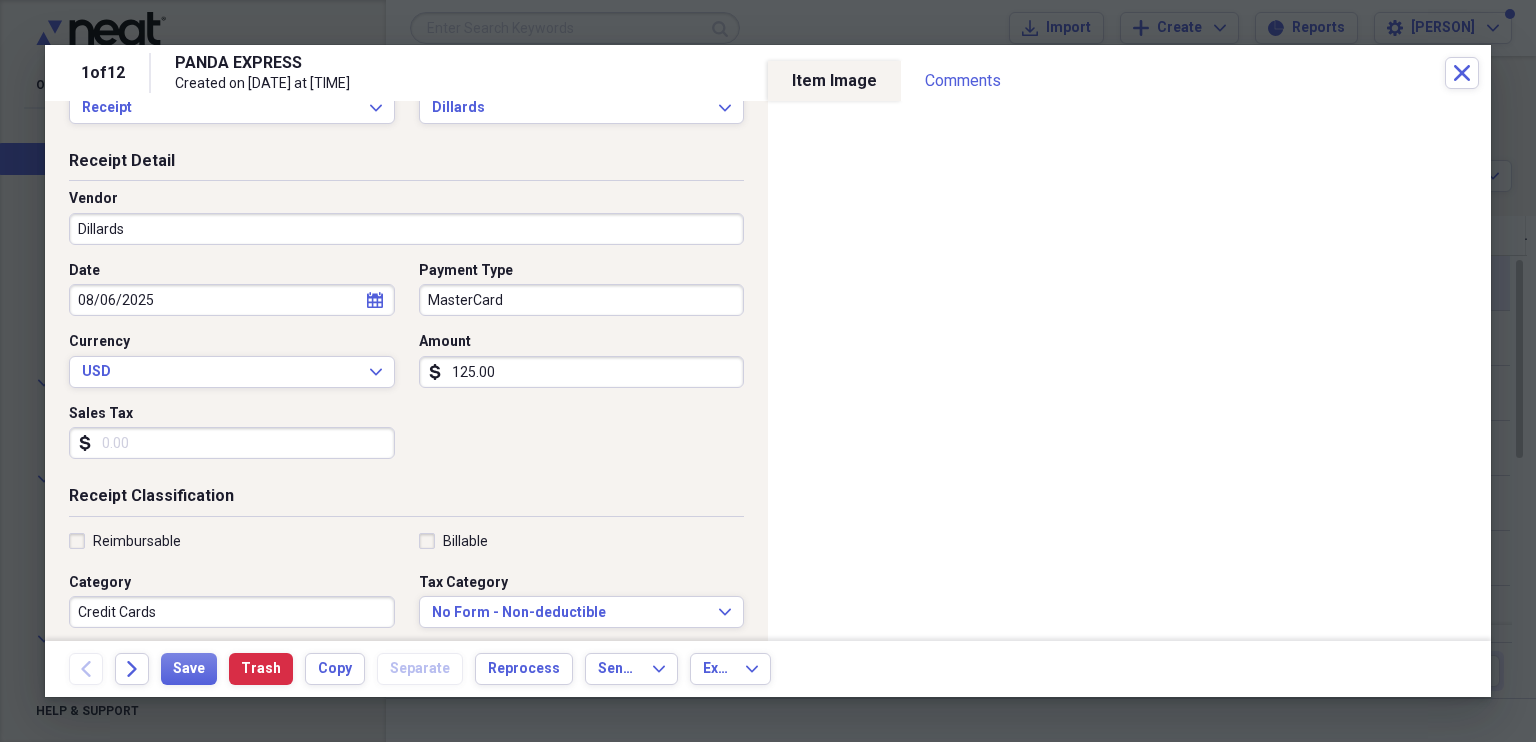 scroll, scrollTop: 76, scrollLeft: 0, axis: vertical 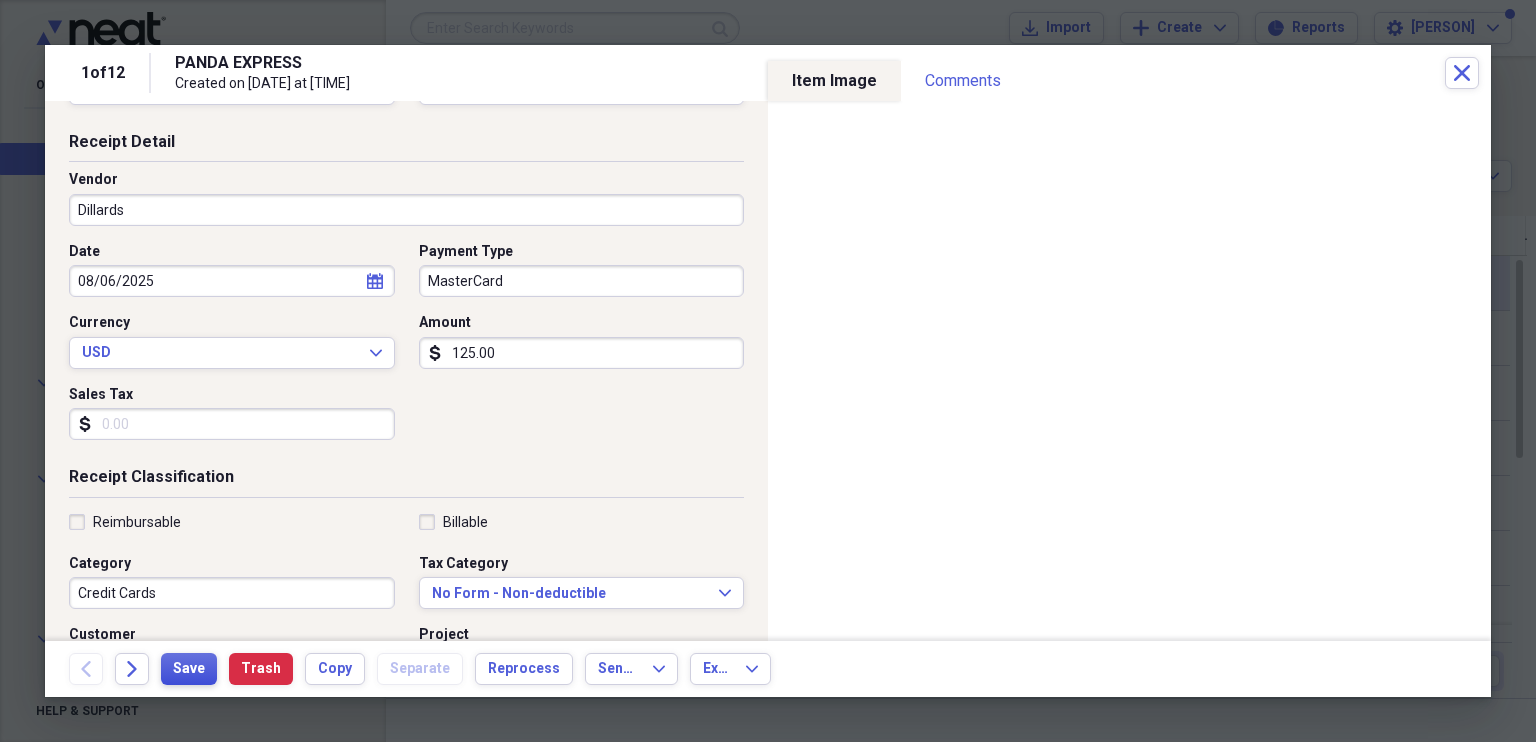 type on "125.00" 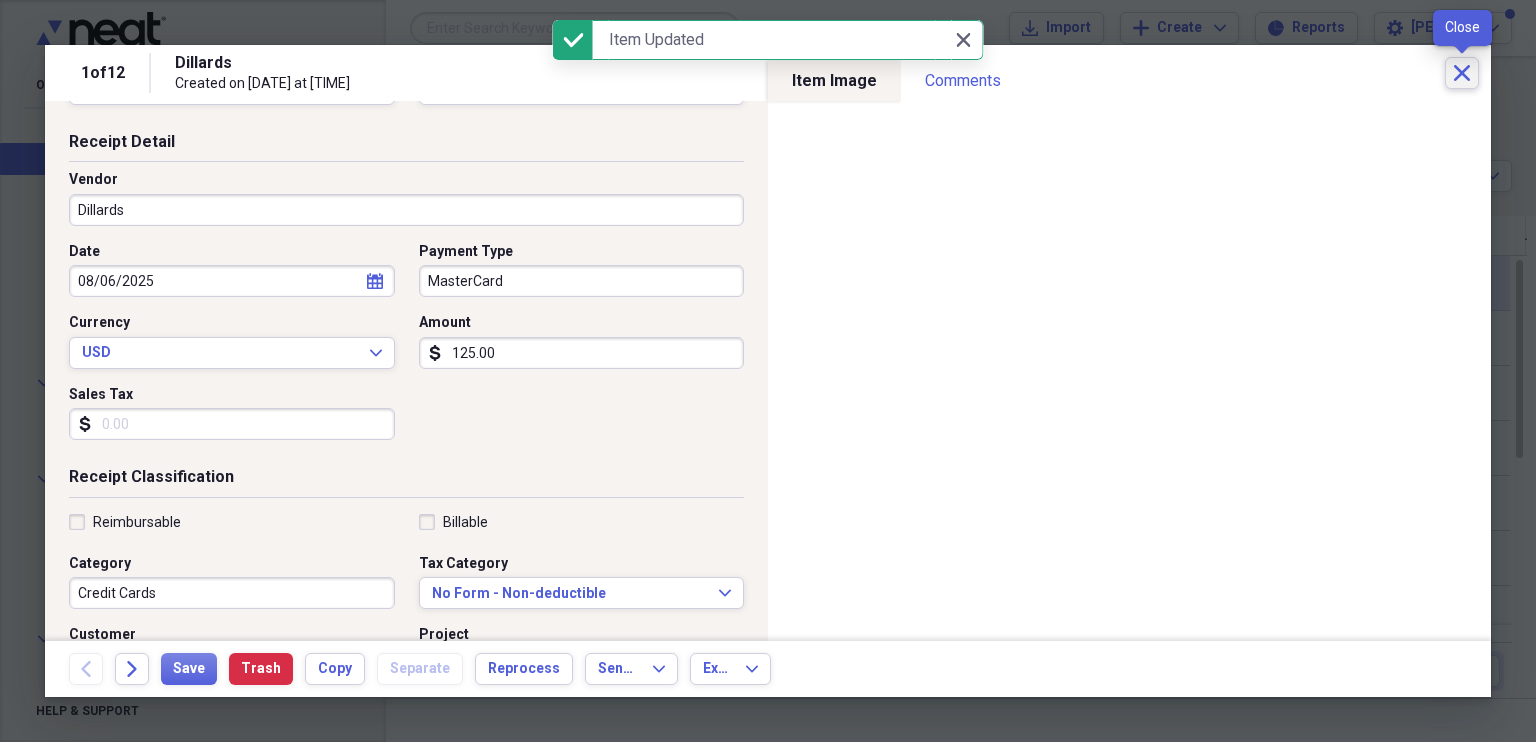 click on "Close" 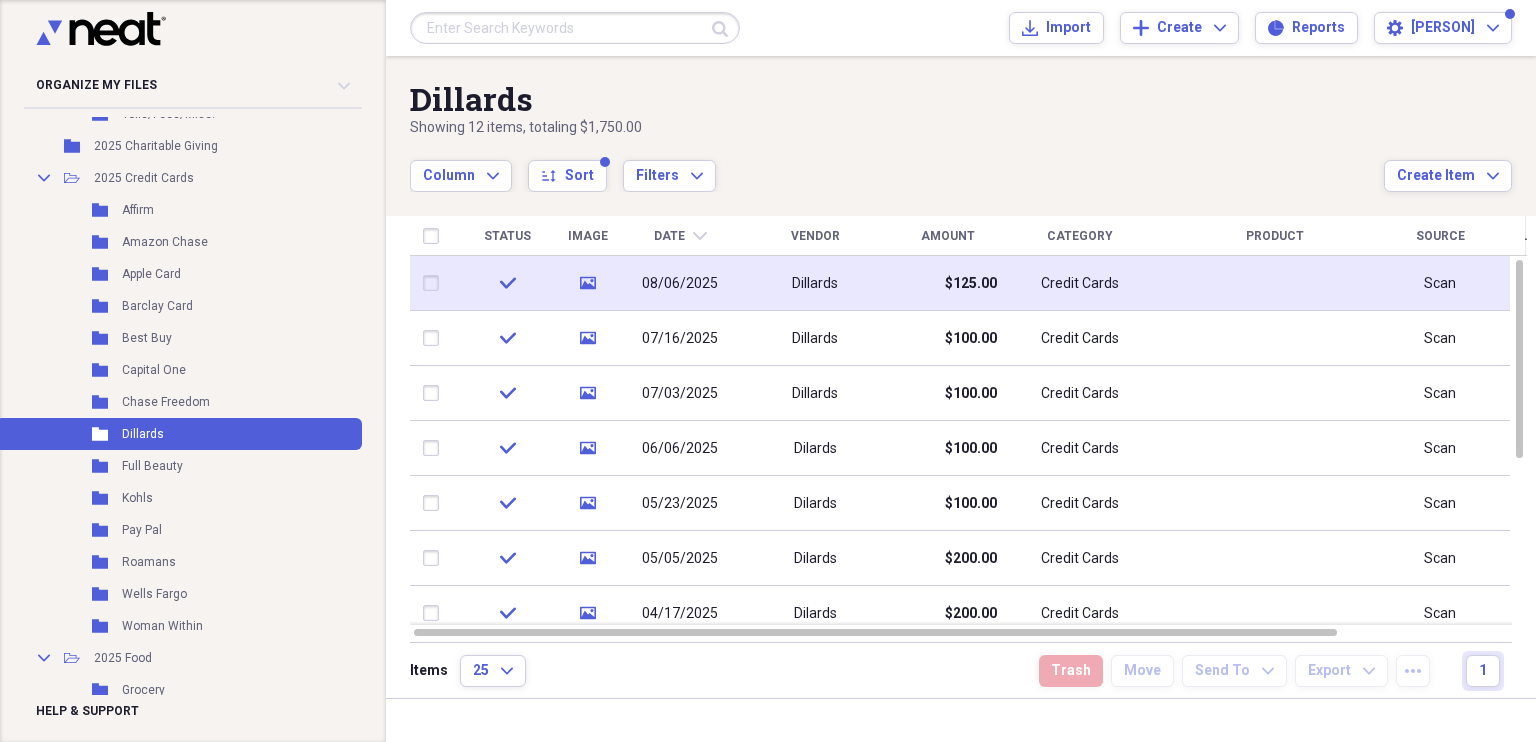 scroll, scrollTop: 3168, scrollLeft: 0, axis: vertical 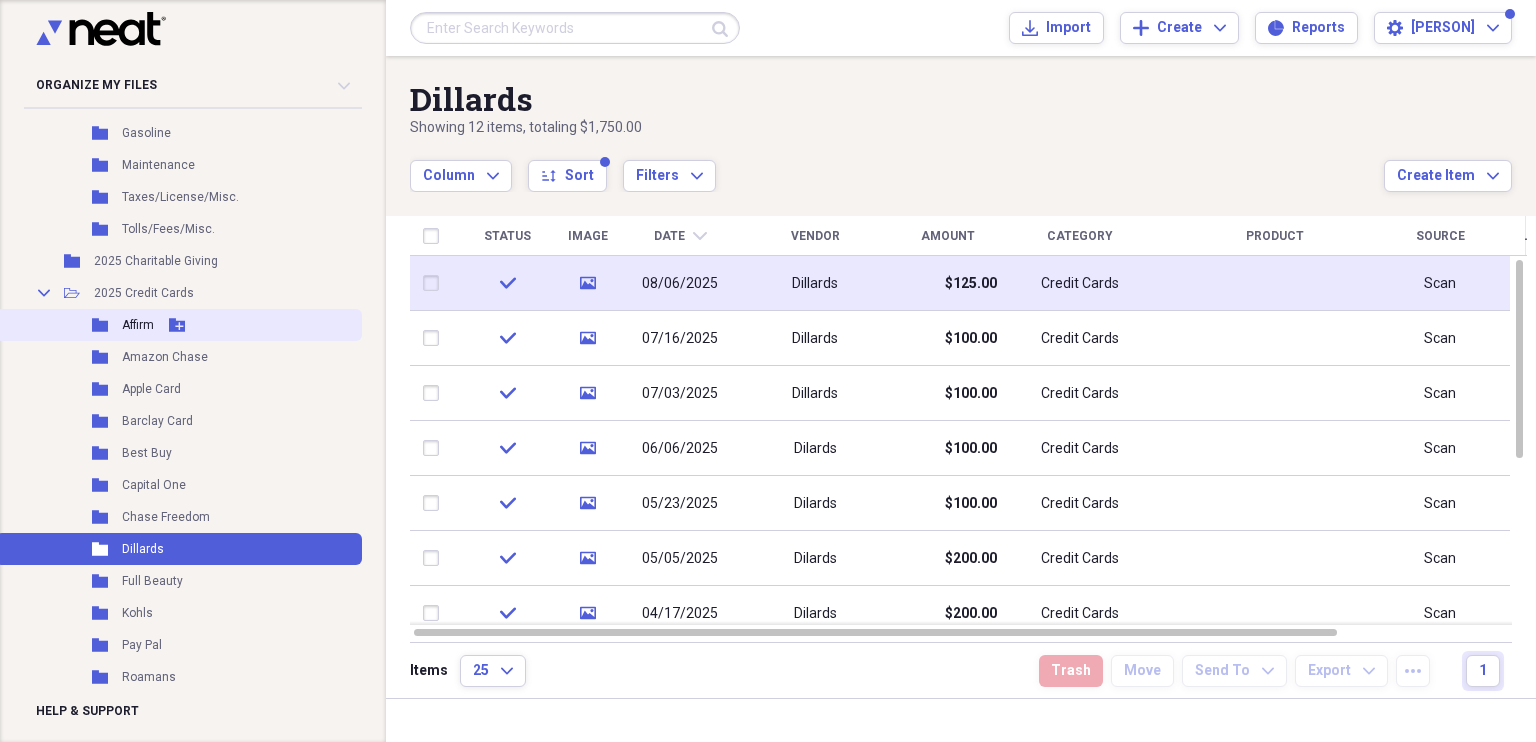 click on "Affirm" at bounding box center [138, 325] 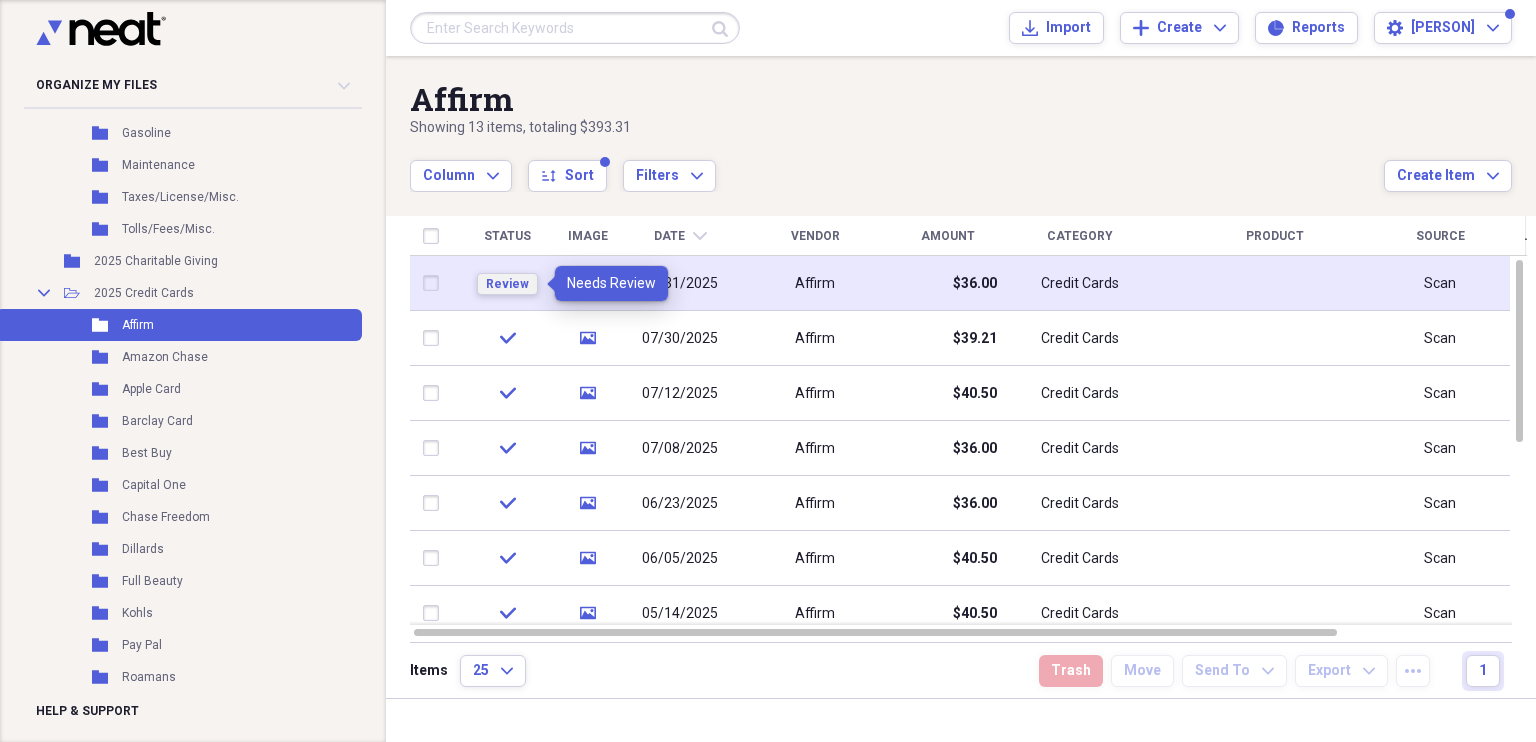 click on "Review" at bounding box center [507, 284] 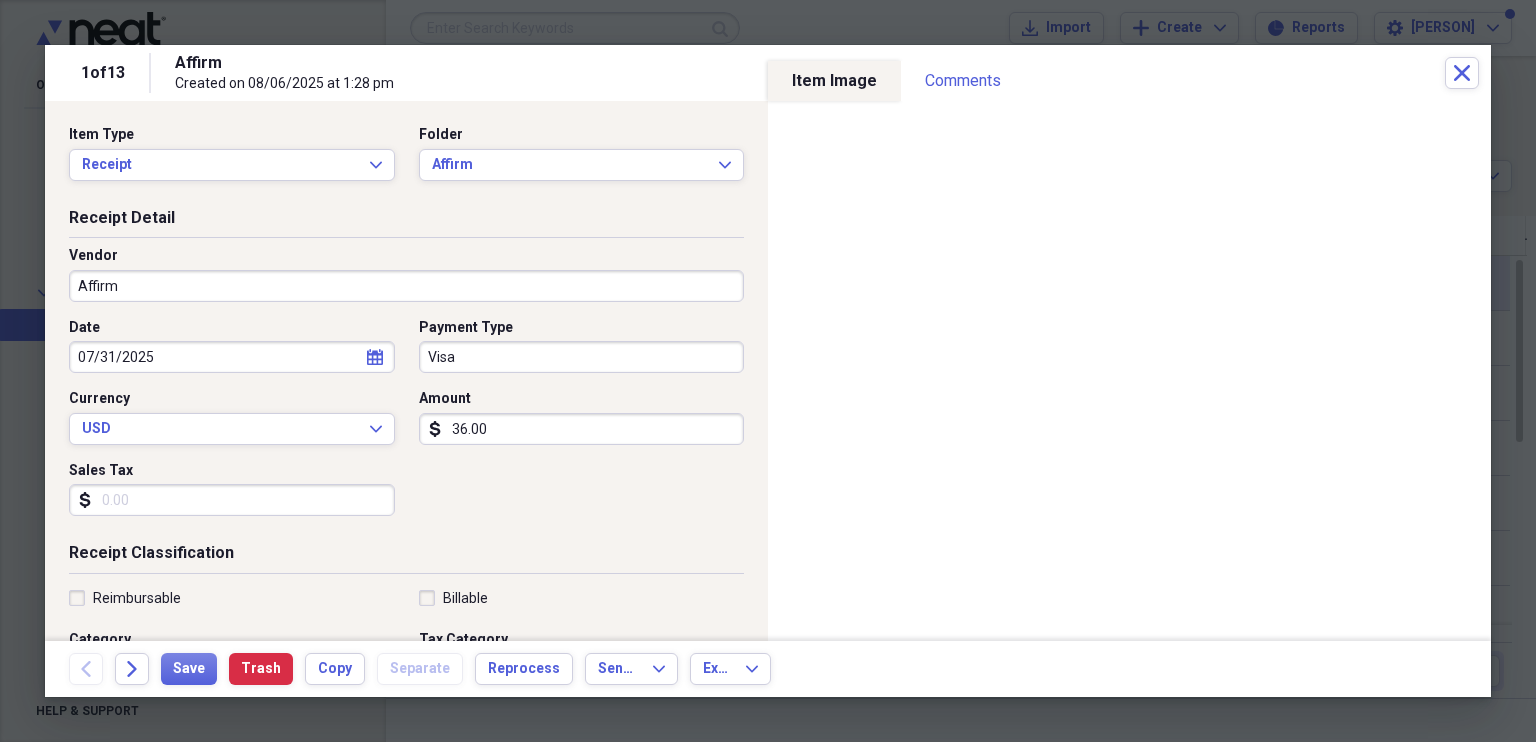 click 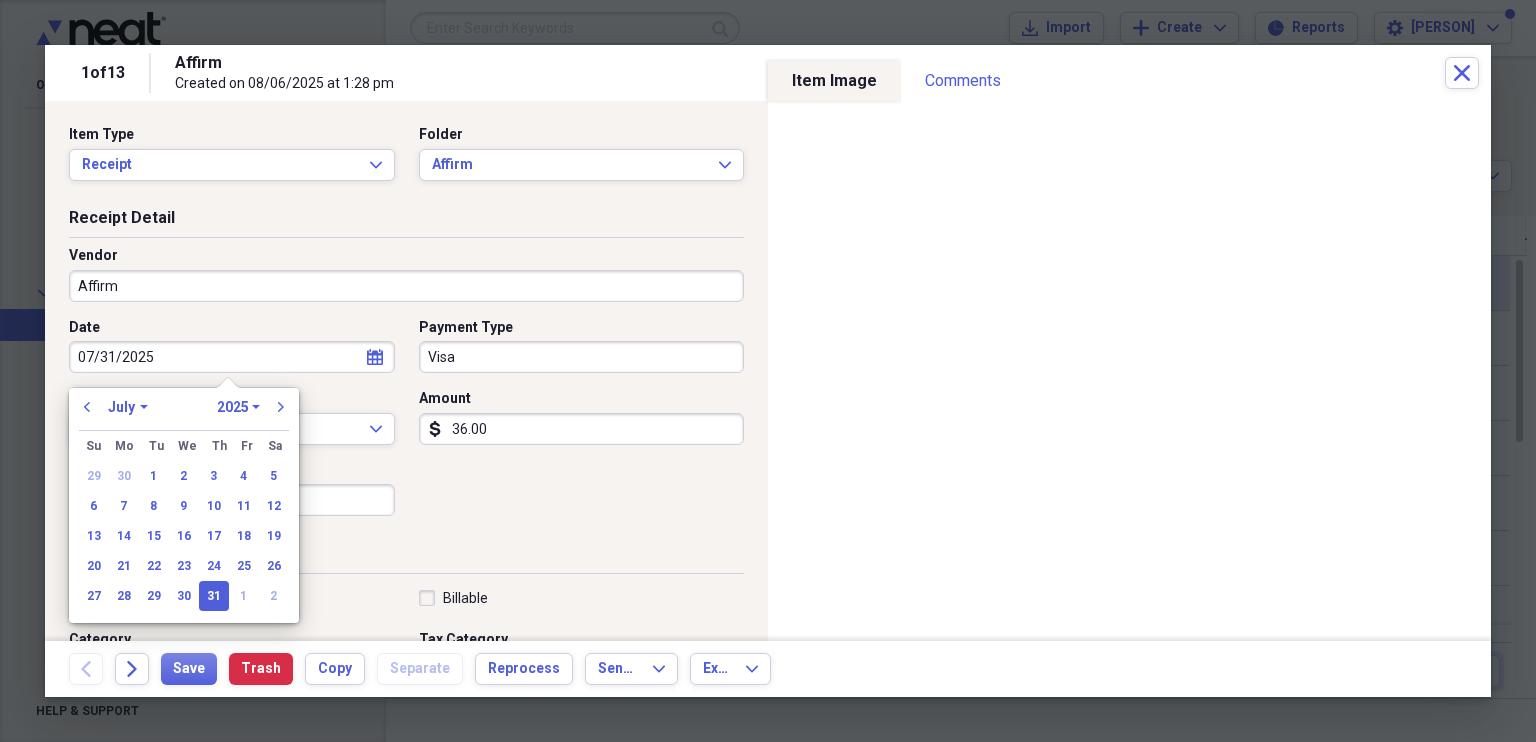 click on "January February March April May June July August September October November December" at bounding box center [128, 407] 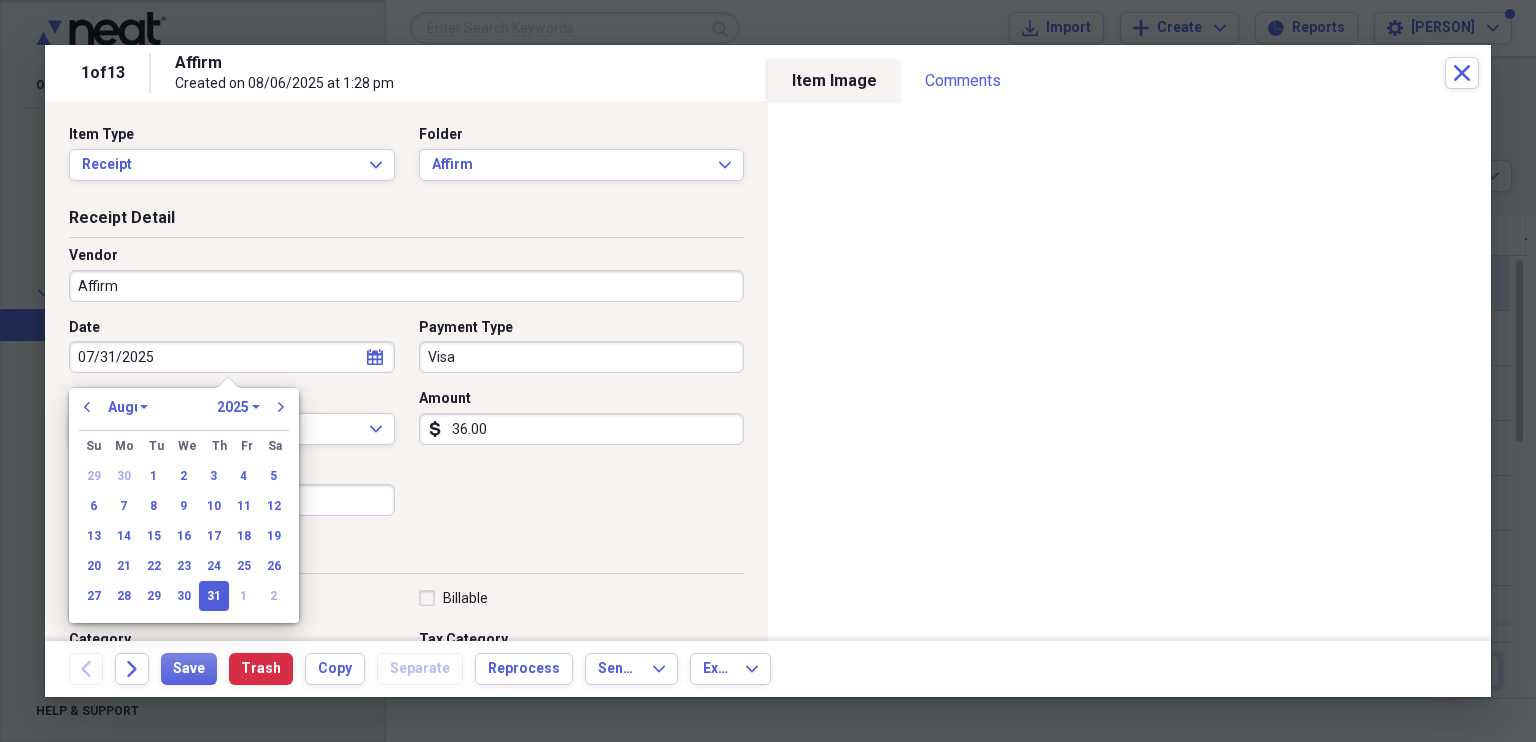 click on "January February March April May June July August September October November December" at bounding box center (128, 407) 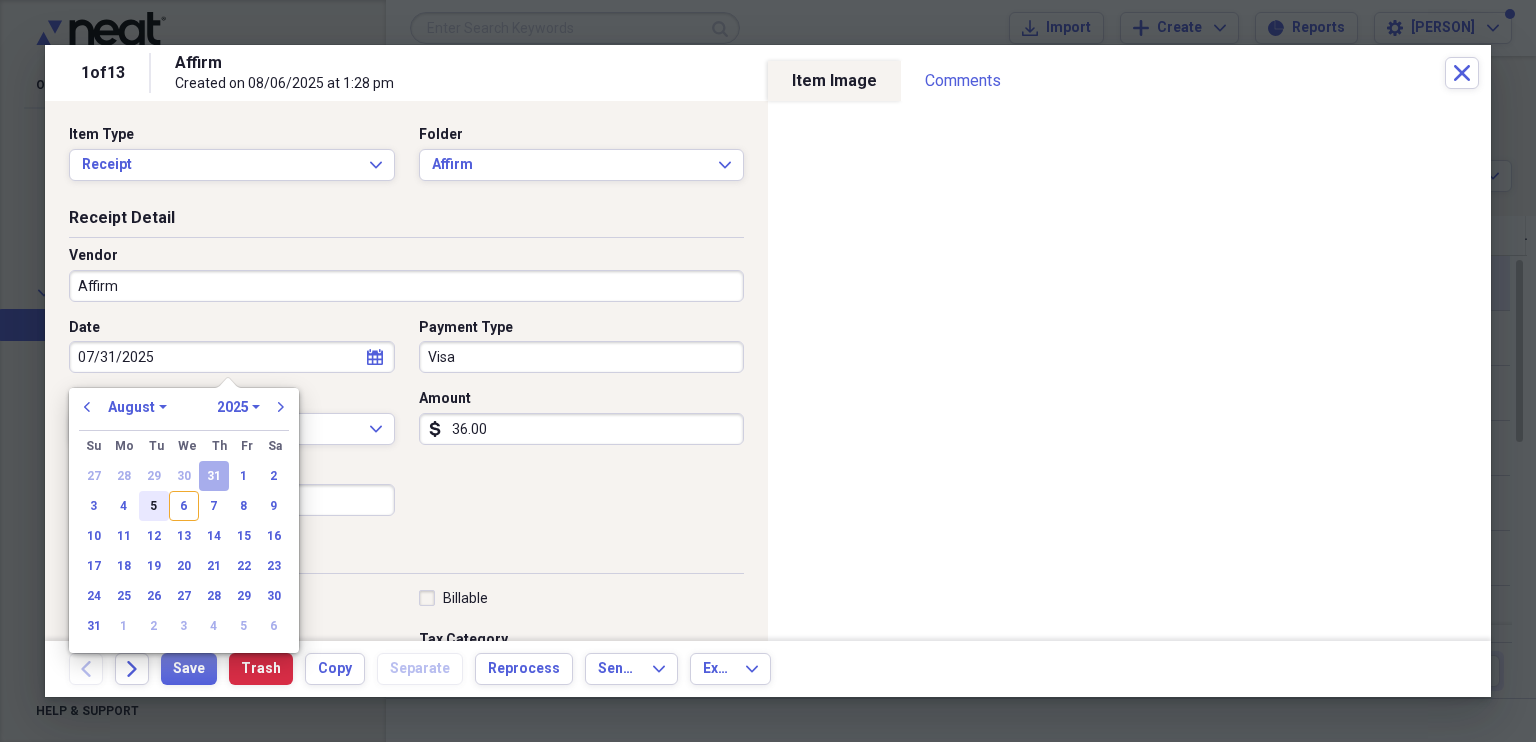 click on "5" at bounding box center (154, 506) 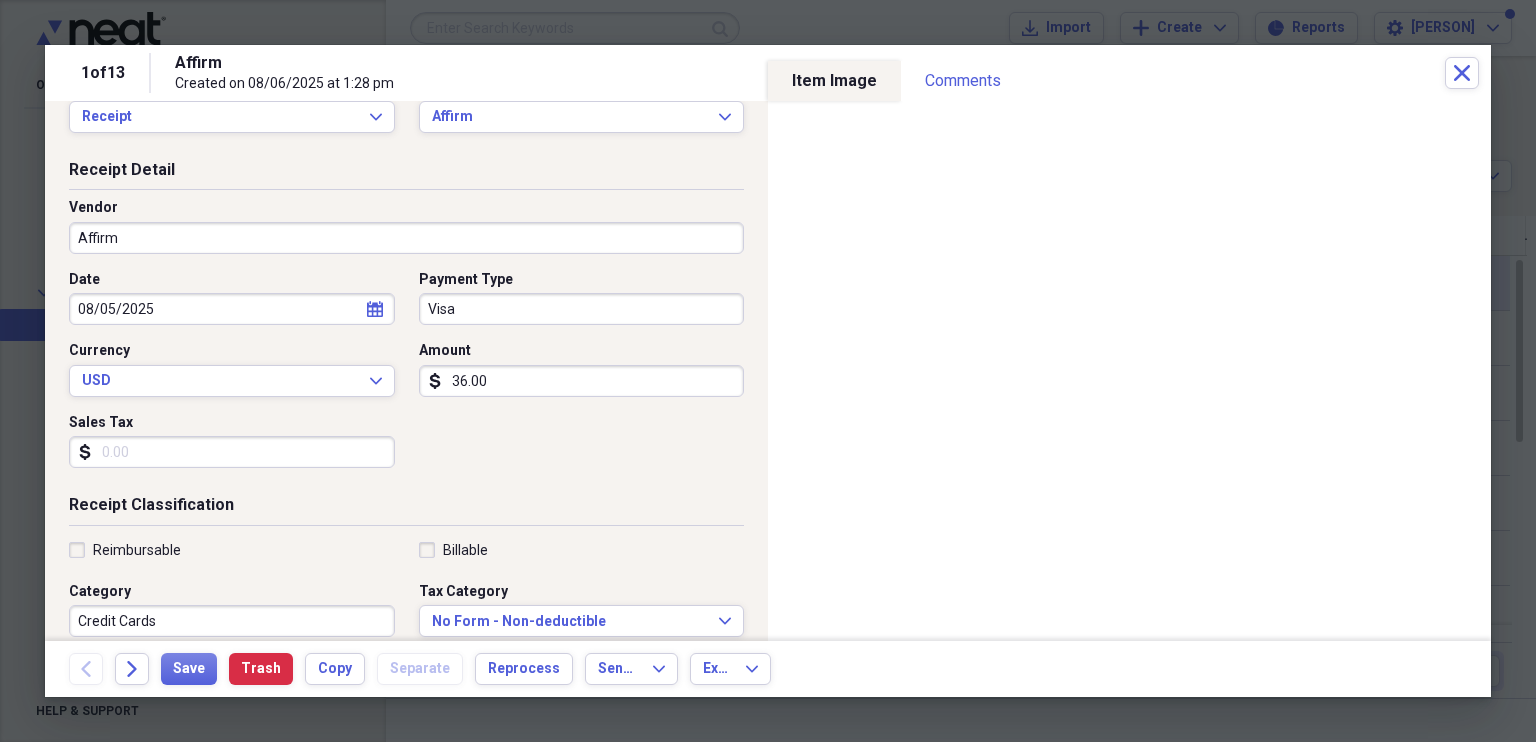 scroll, scrollTop: 56, scrollLeft: 0, axis: vertical 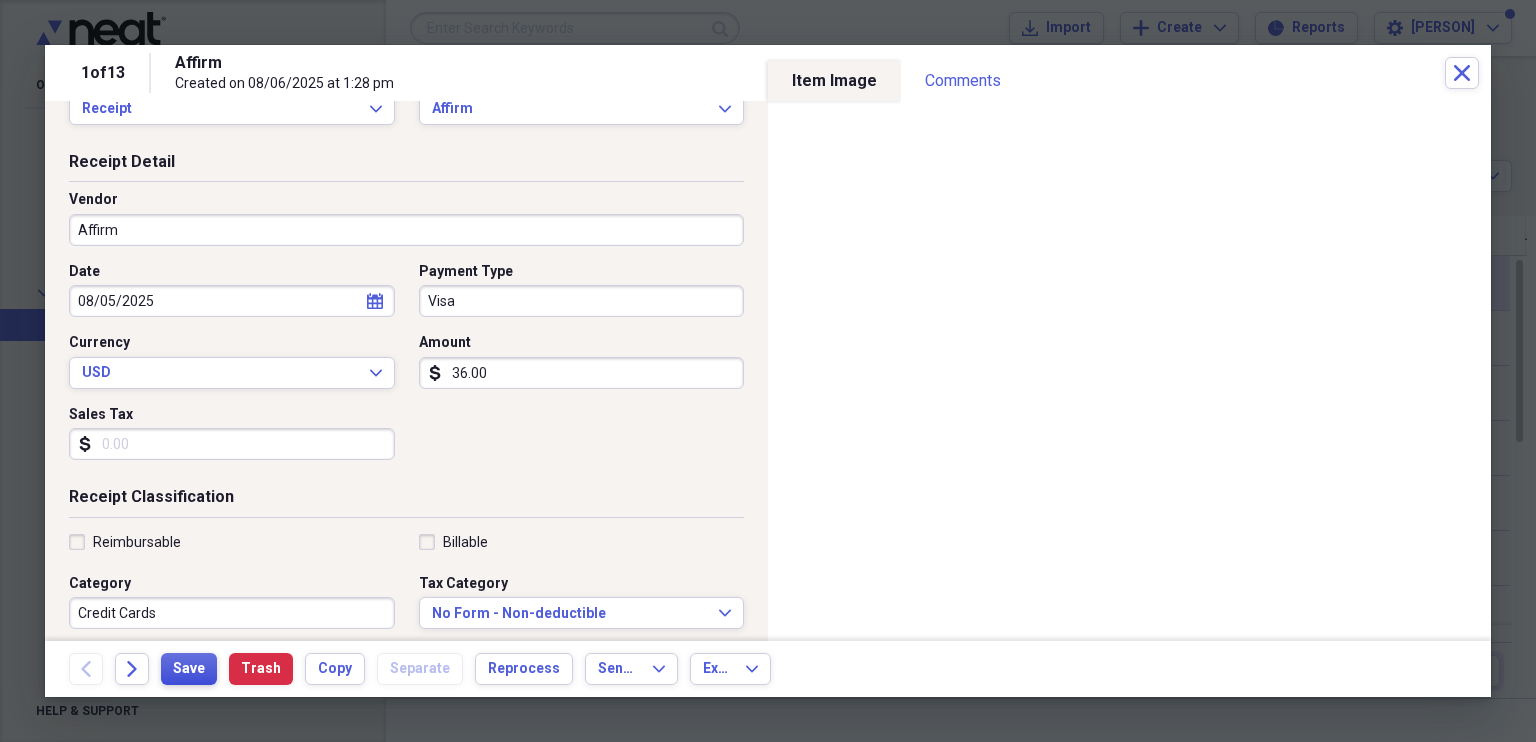 click on "Save" at bounding box center (189, 669) 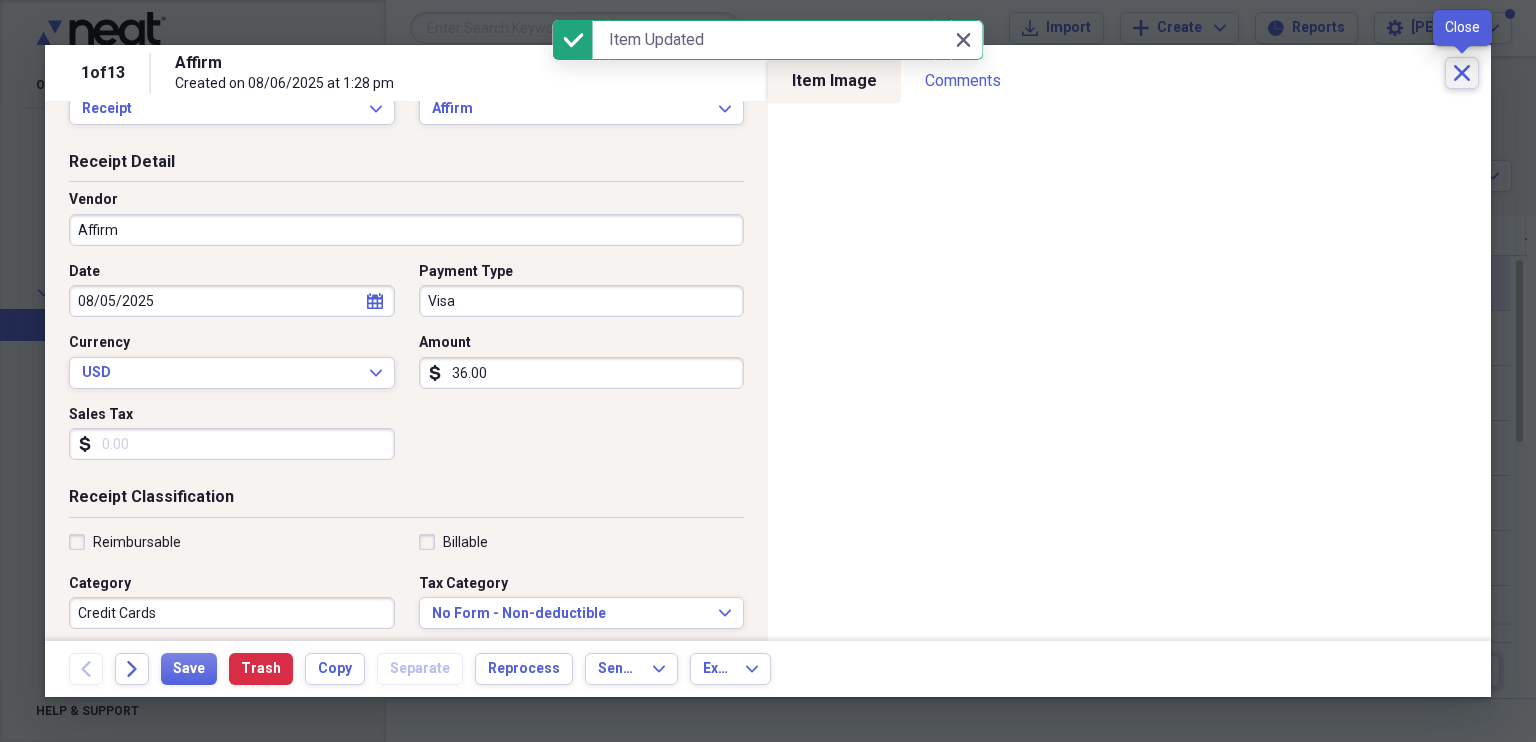 click 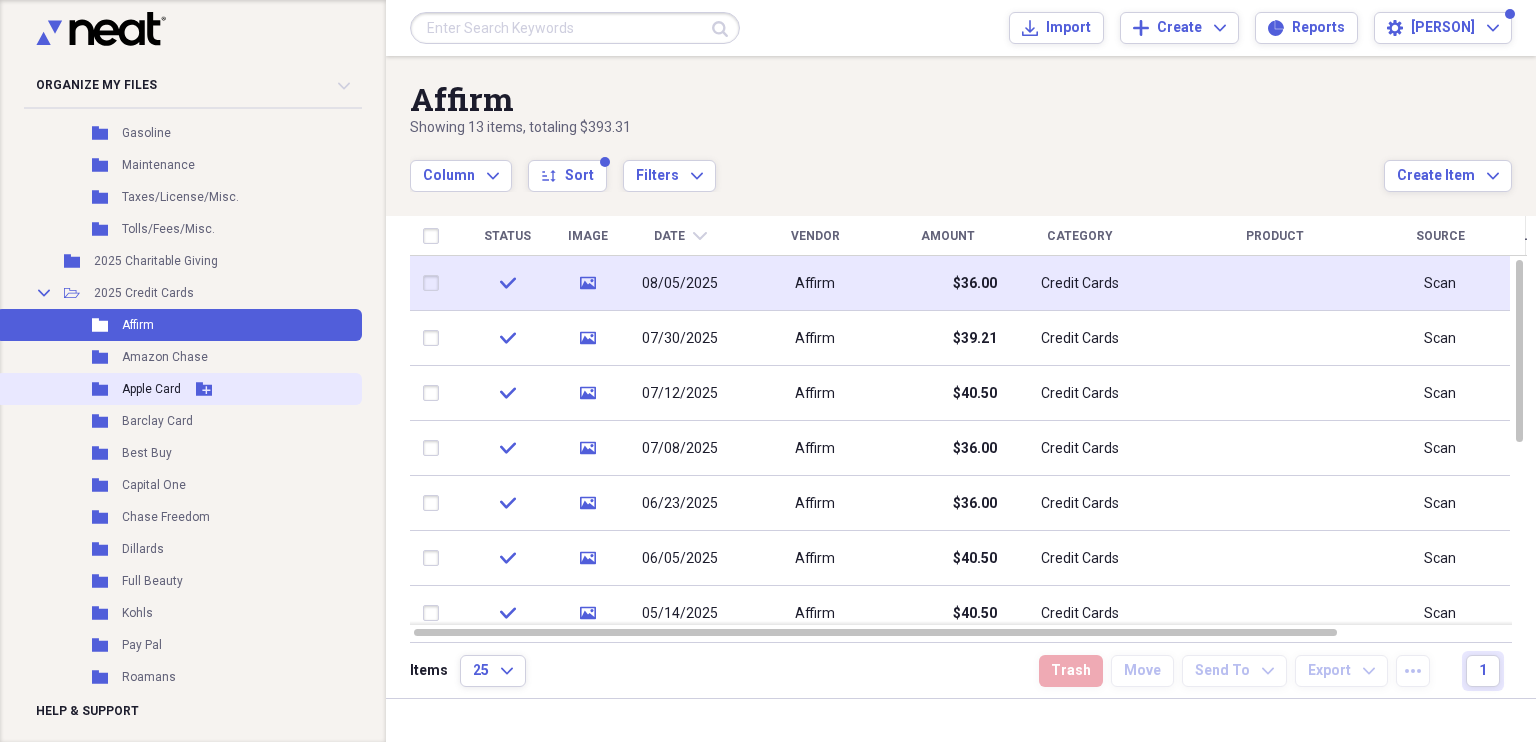 click on "Apple Card" at bounding box center [151, 389] 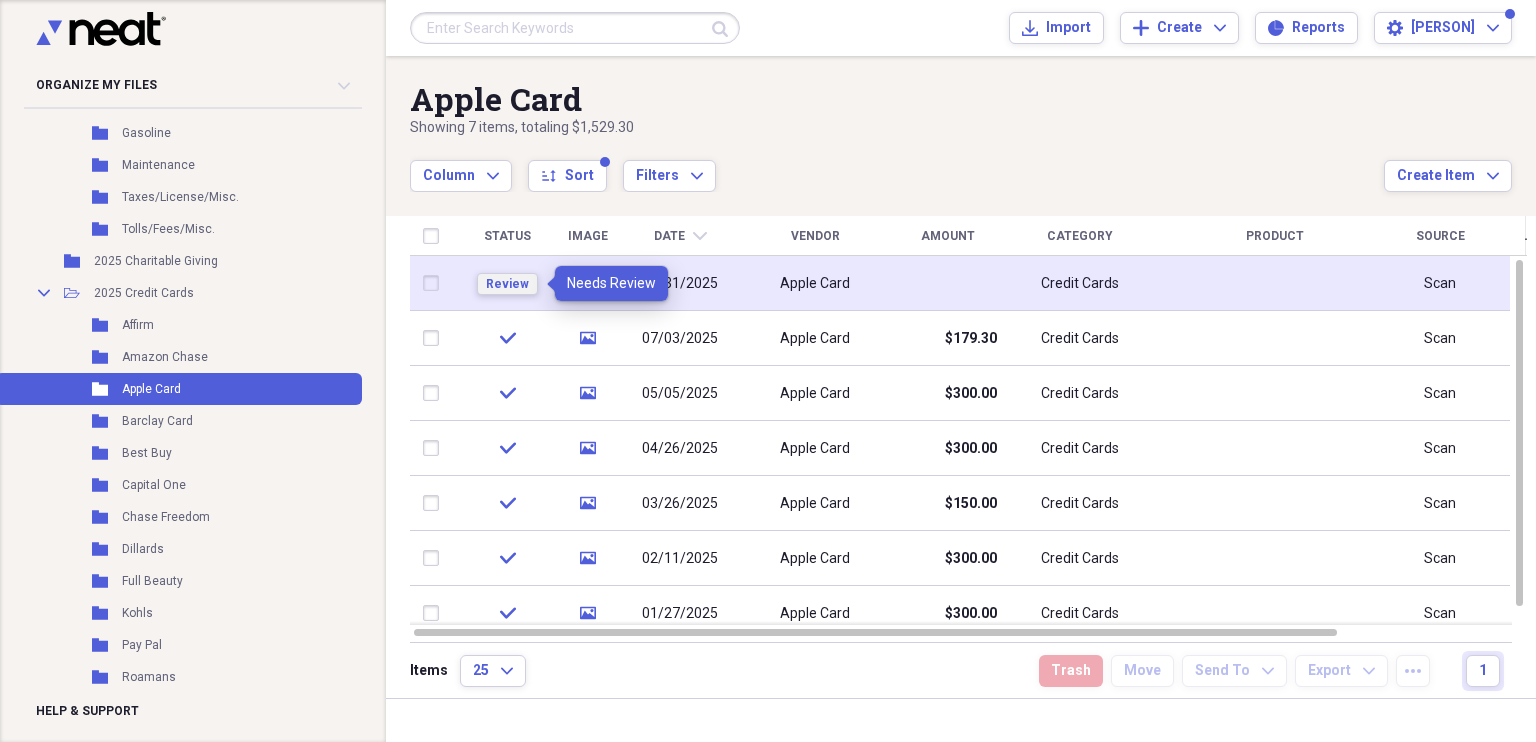 click on "Review" at bounding box center (507, 284) 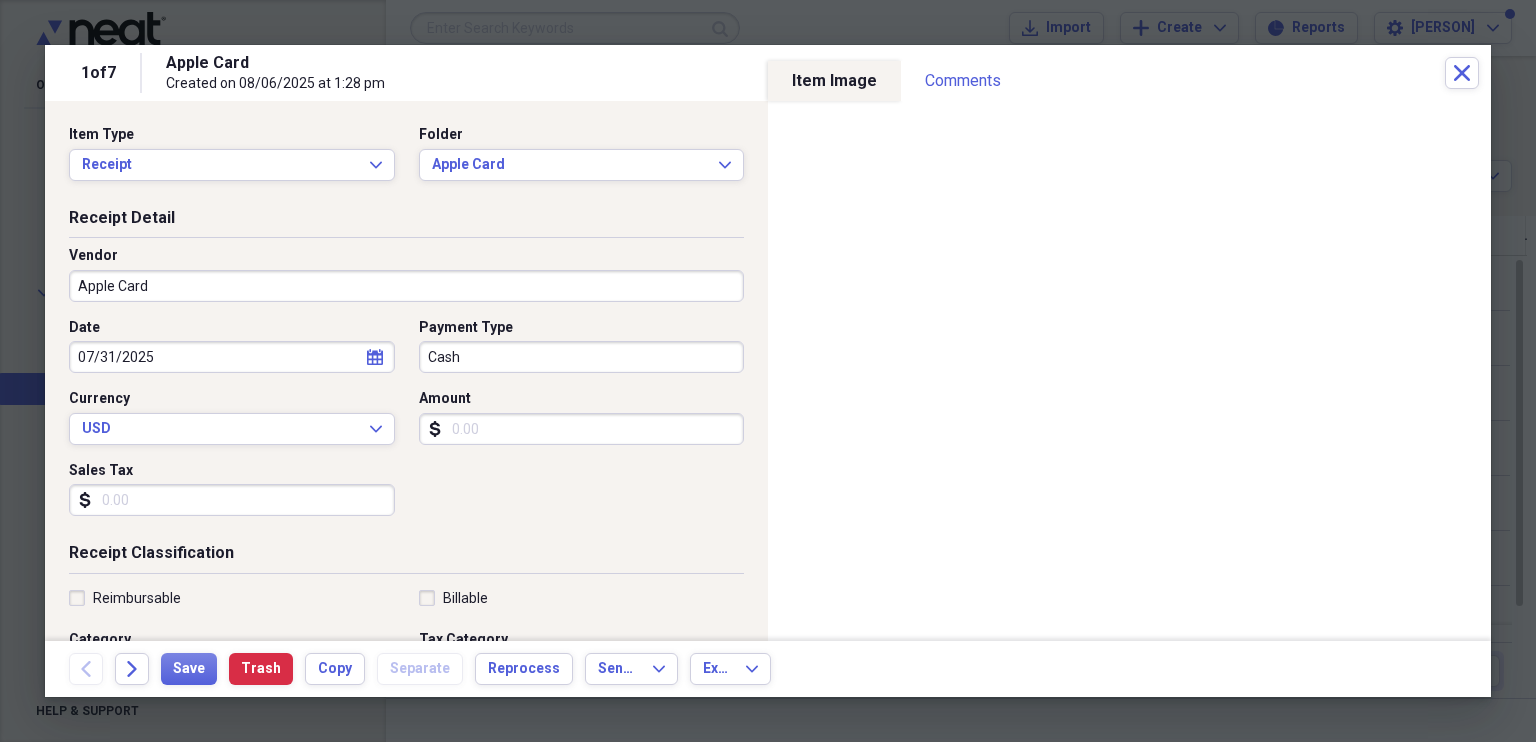 click on "Amount" at bounding box center (582, 429) 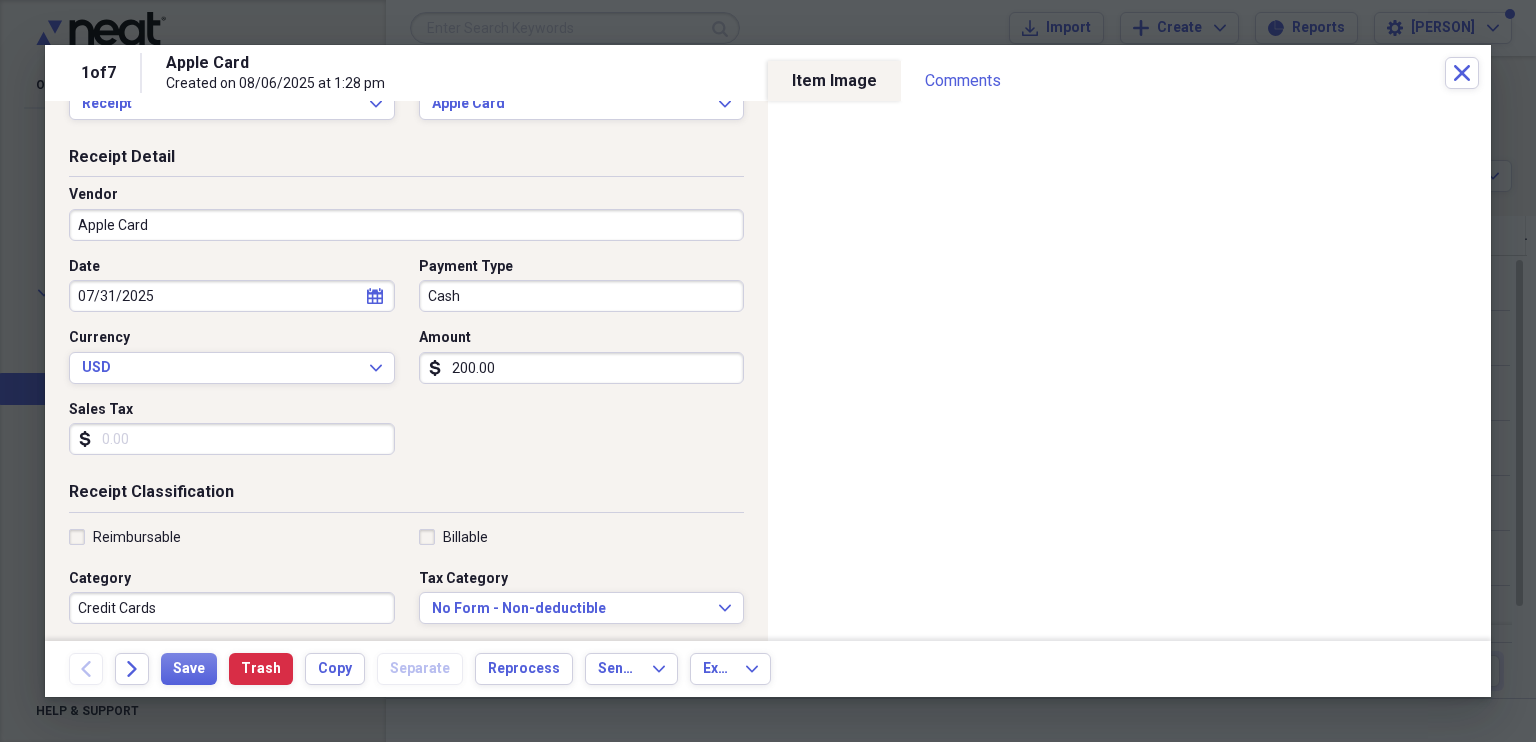 scroll, scrollTop: 63, scrollLeft: 0, axis: vertical 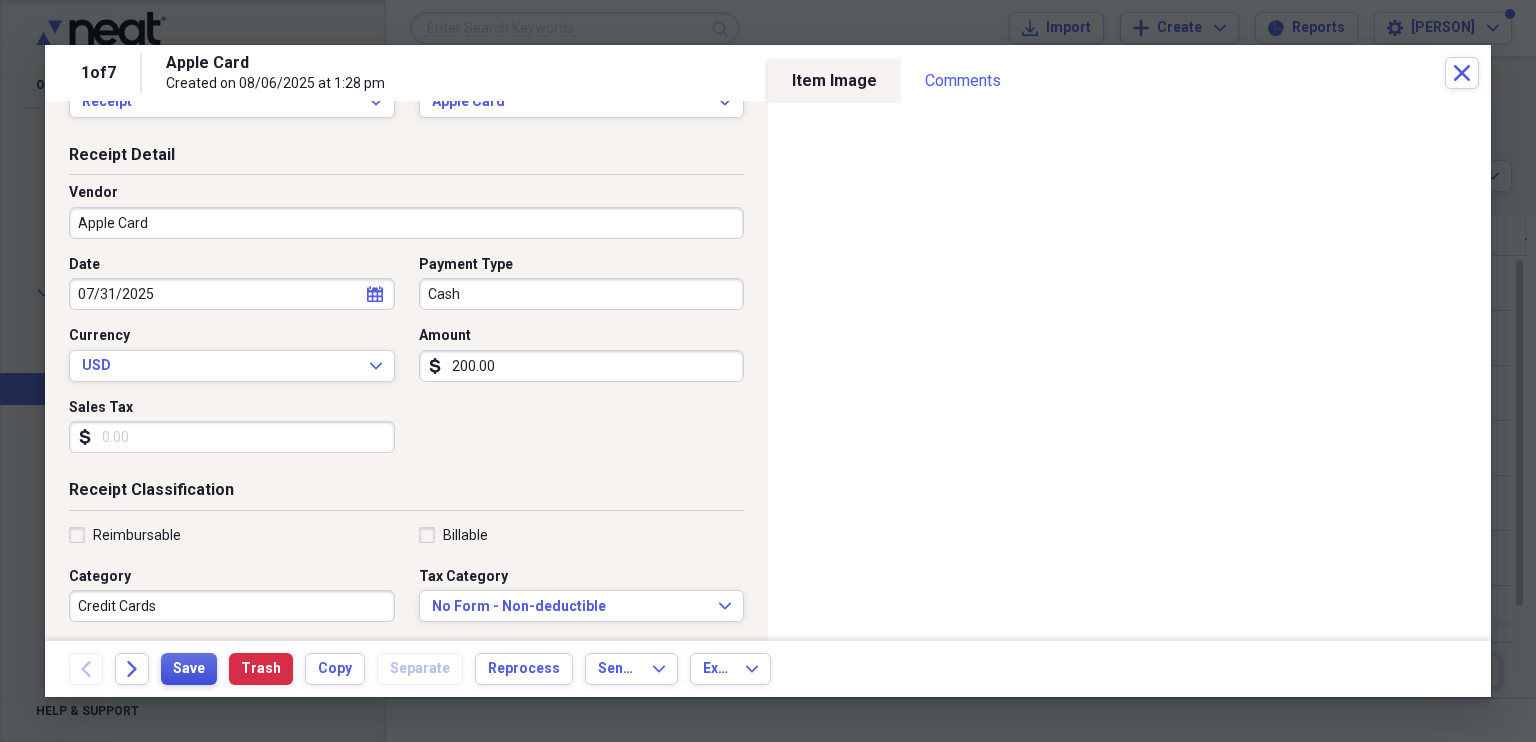 type on "200.00" 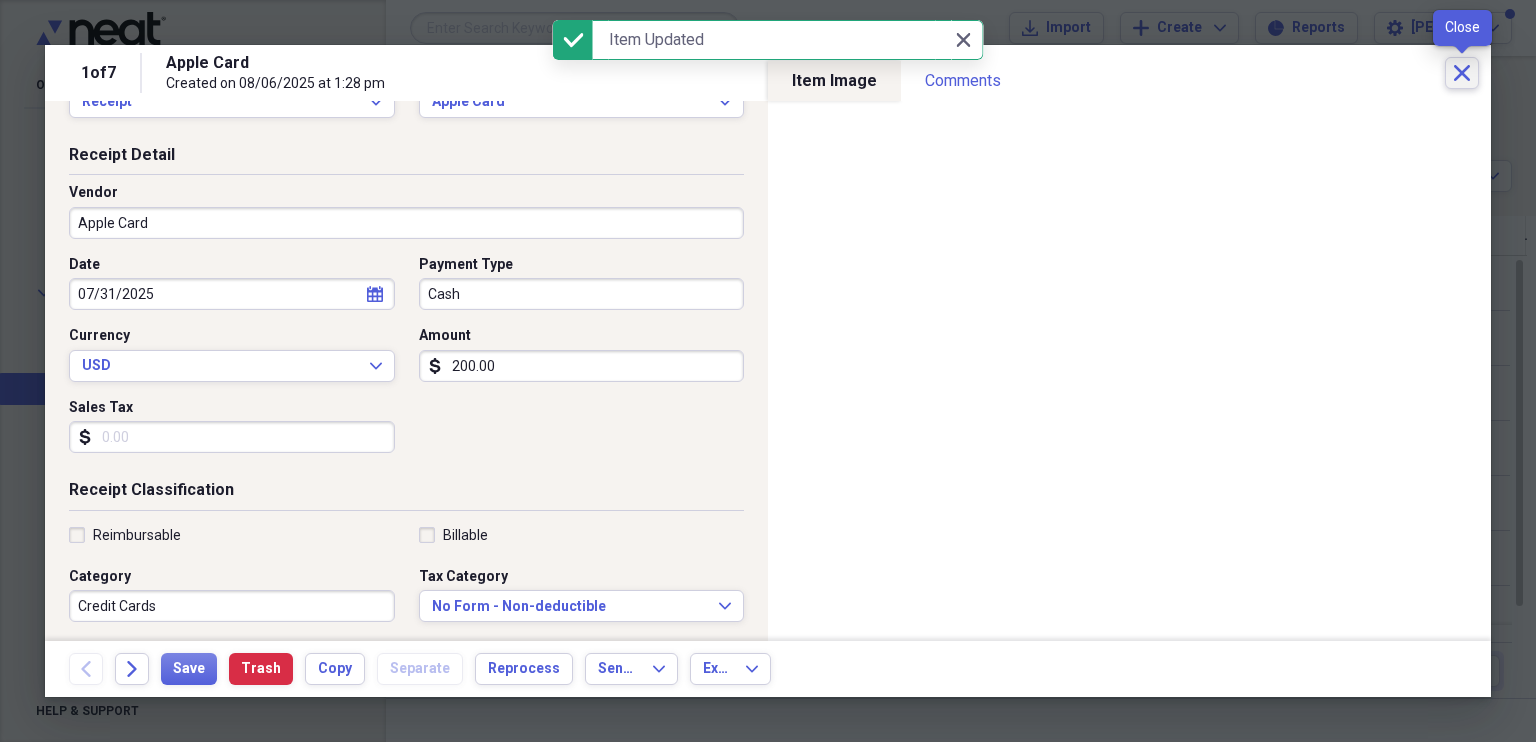 click on "Close" 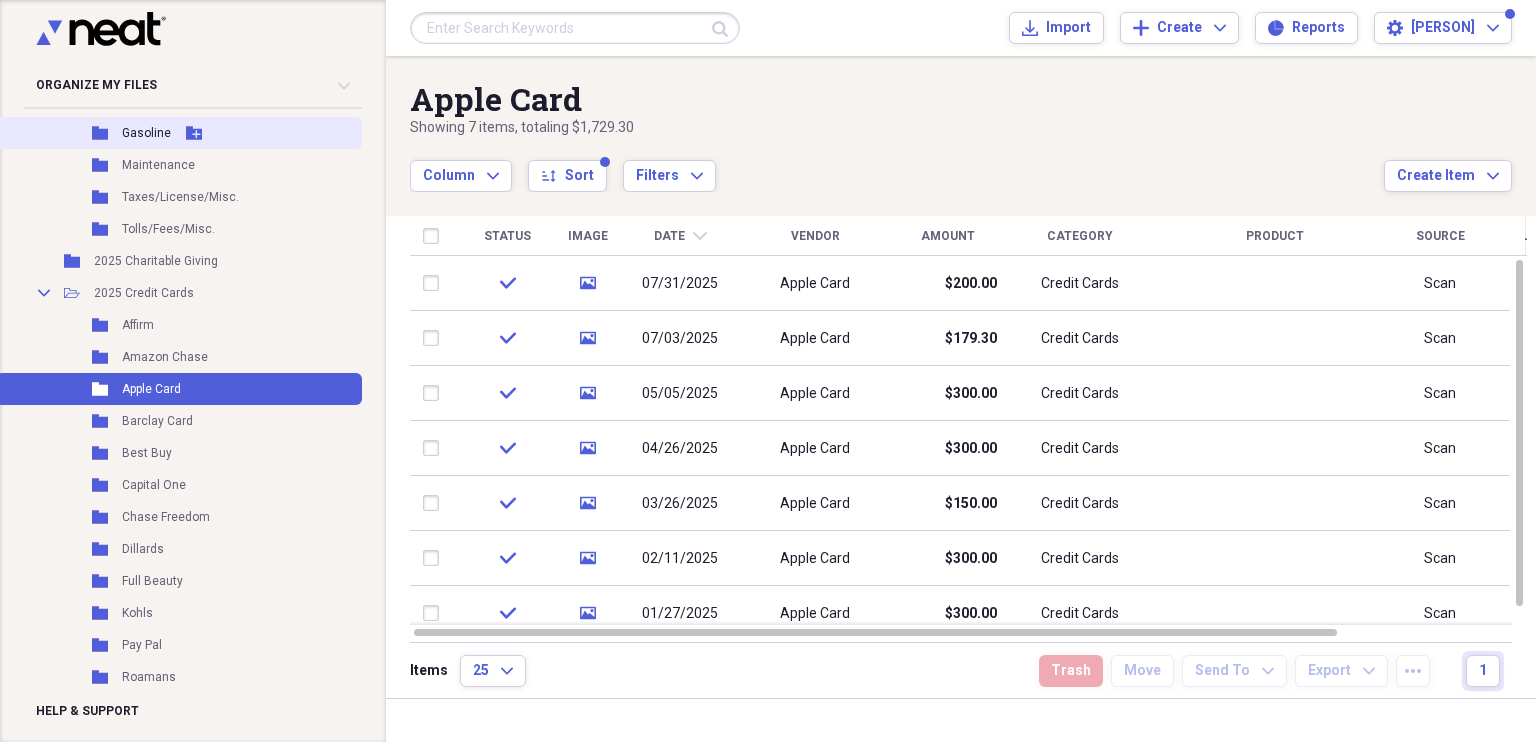click on "Gasoline" at bounding box center [146, 133] 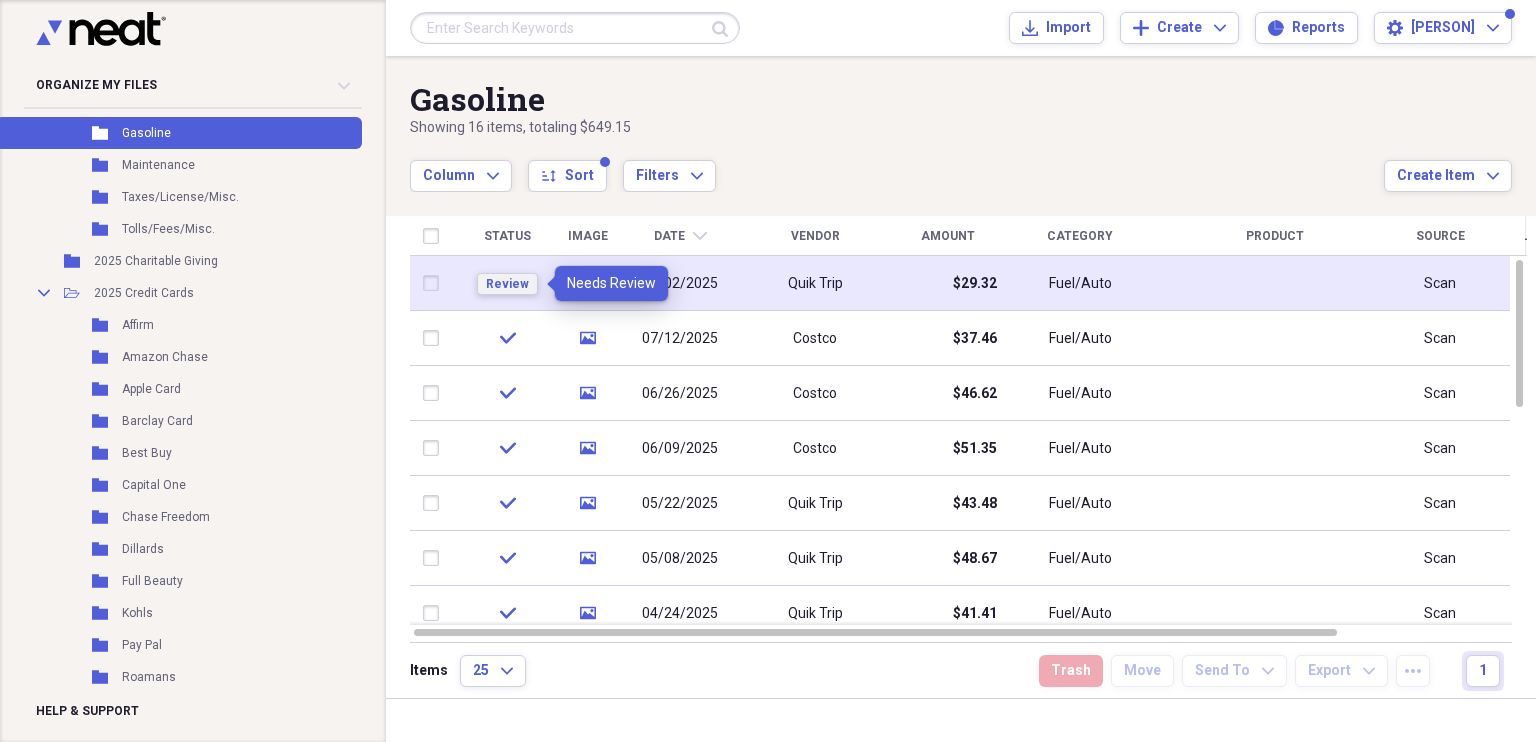 click on "Review" at bounding box center (507, 284) 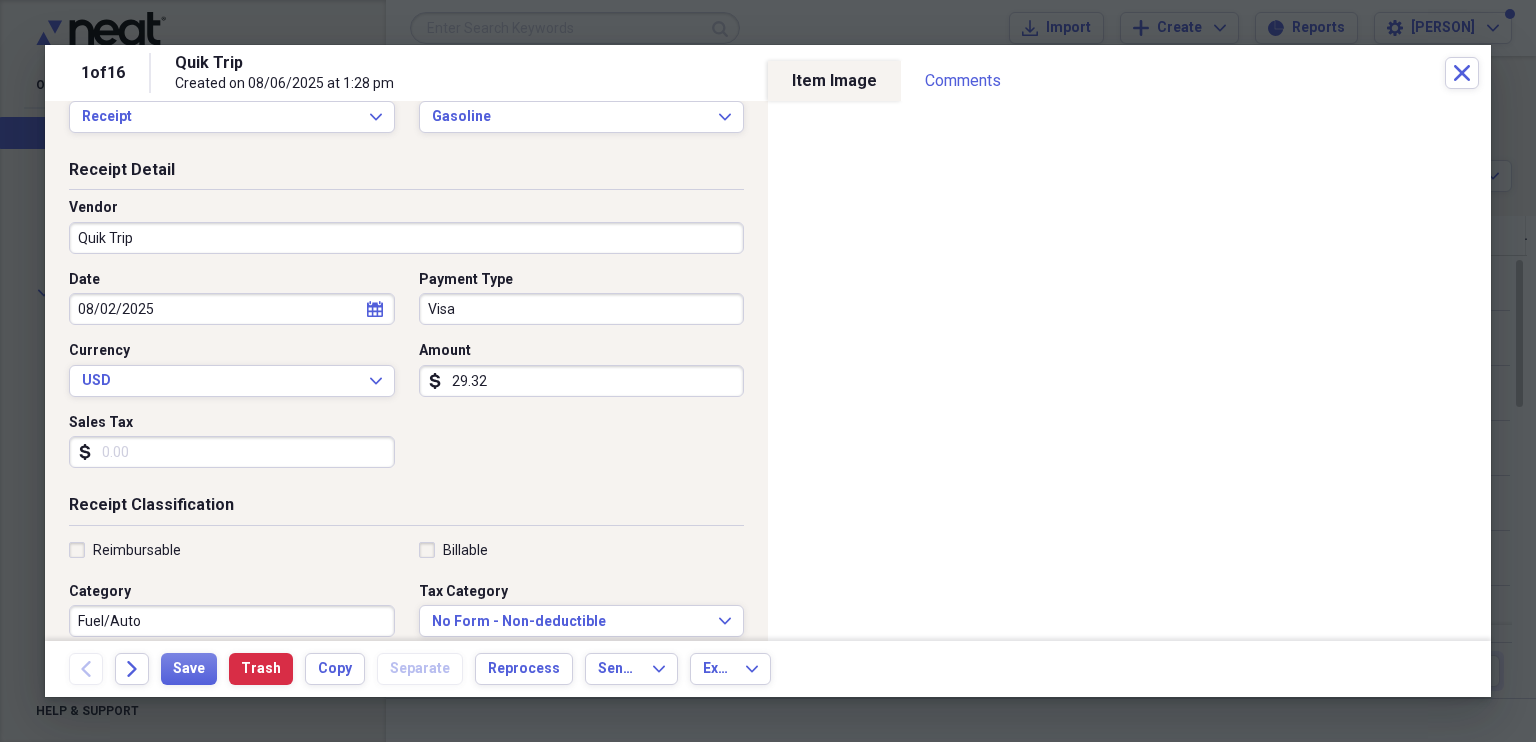 scroll, scrollTop: 49, scrollLeft: 0, axis: vertical 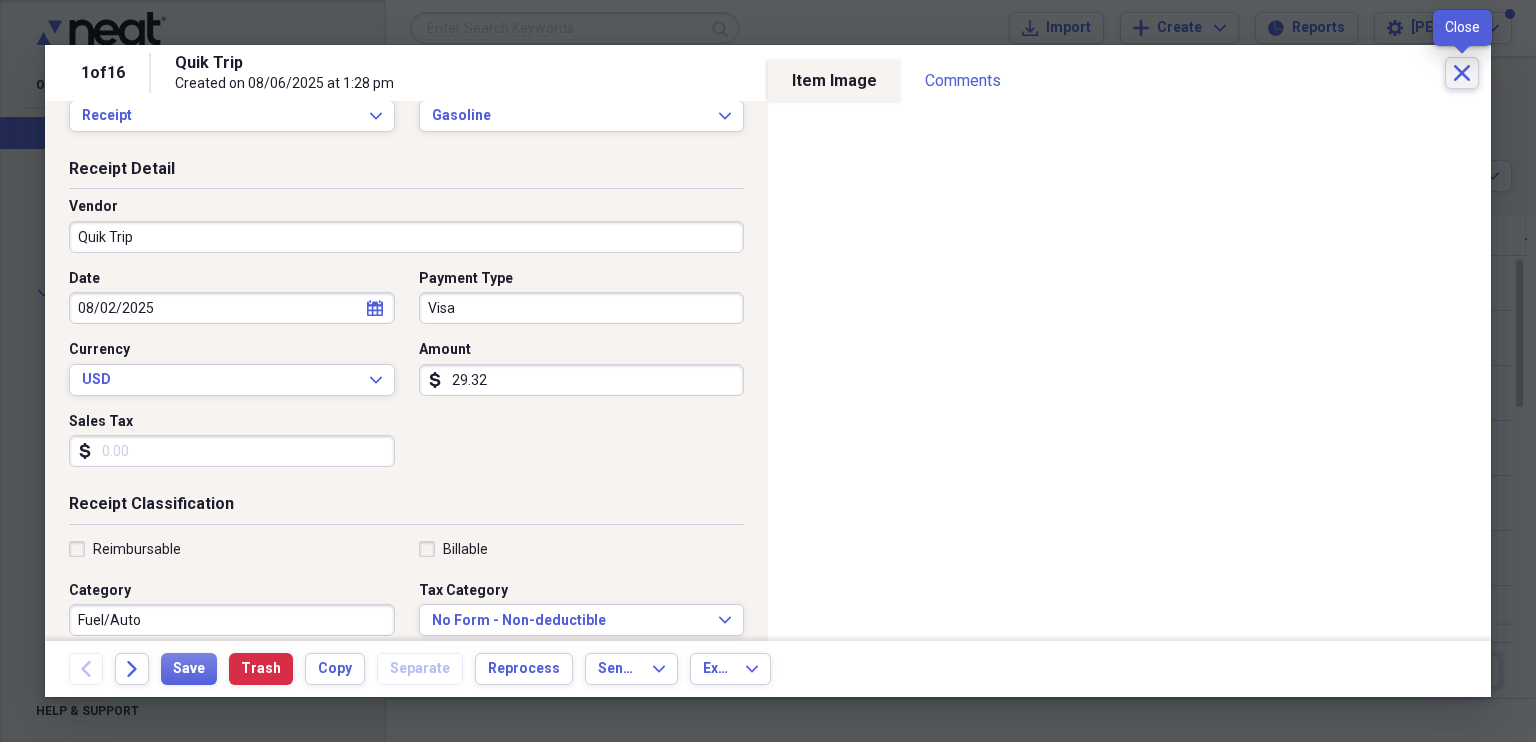 click on "Close" at bounding box center [1462, 73] 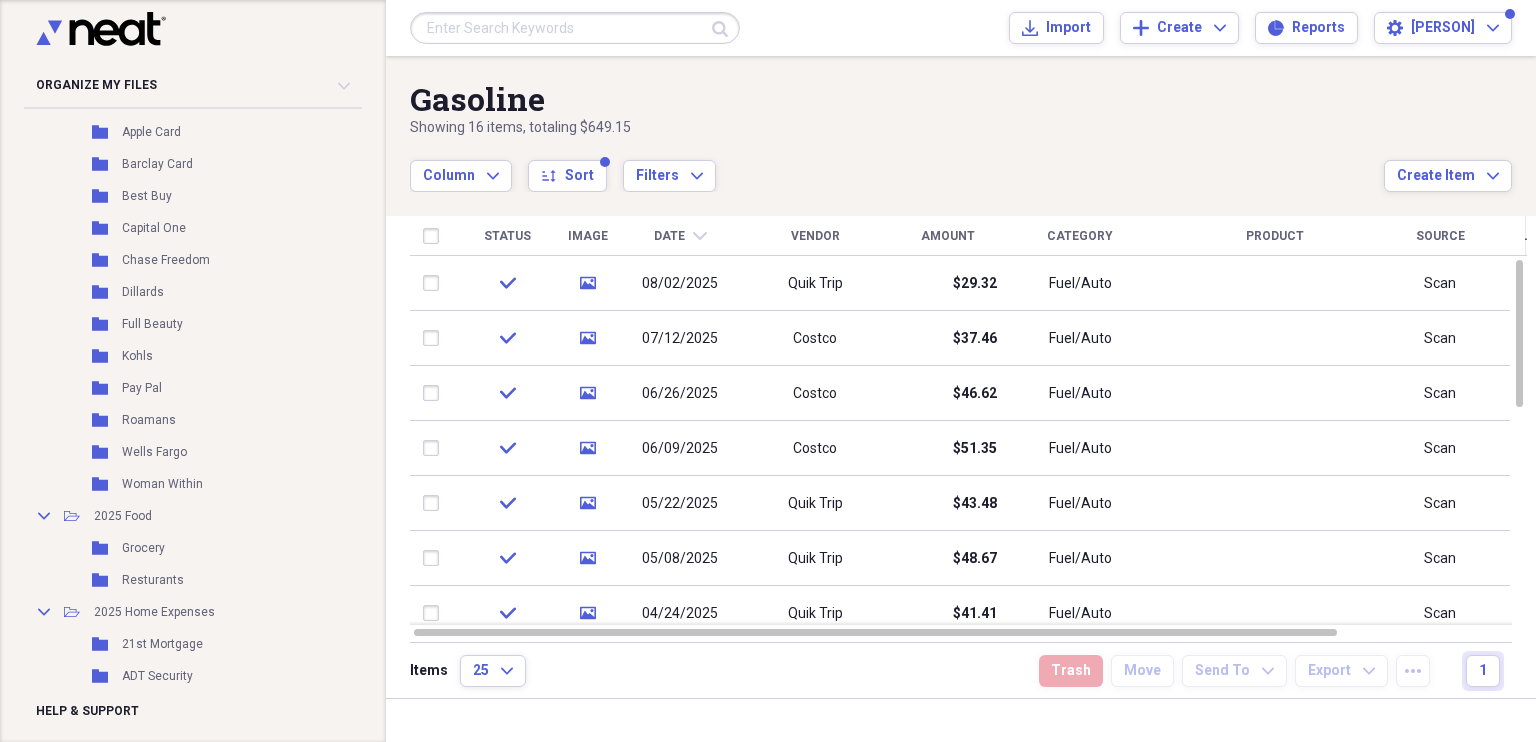 scroll, scrollTop: 3432, scrollLeft: 0, axis: vertical 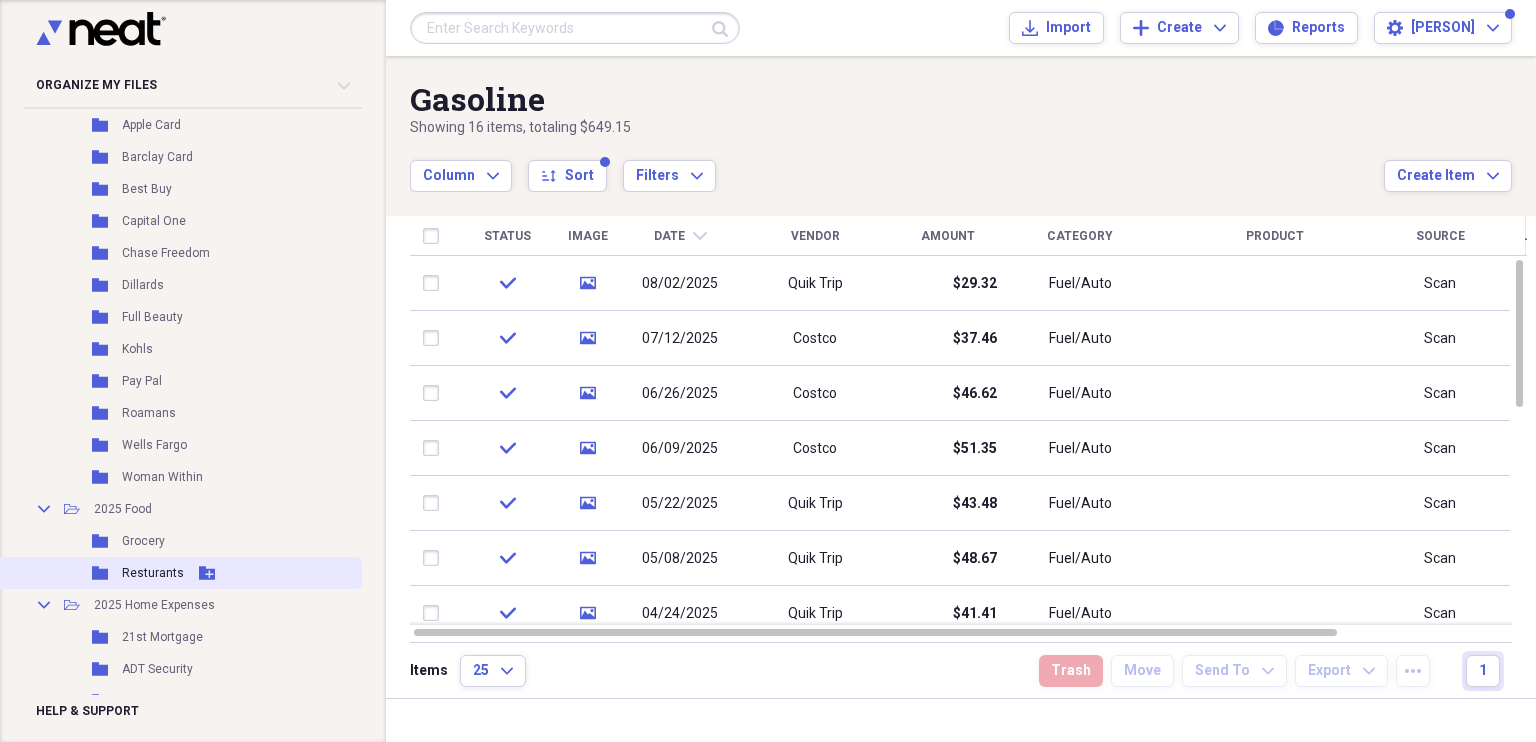 click on "Resturants" at bounding box center [153, 573] 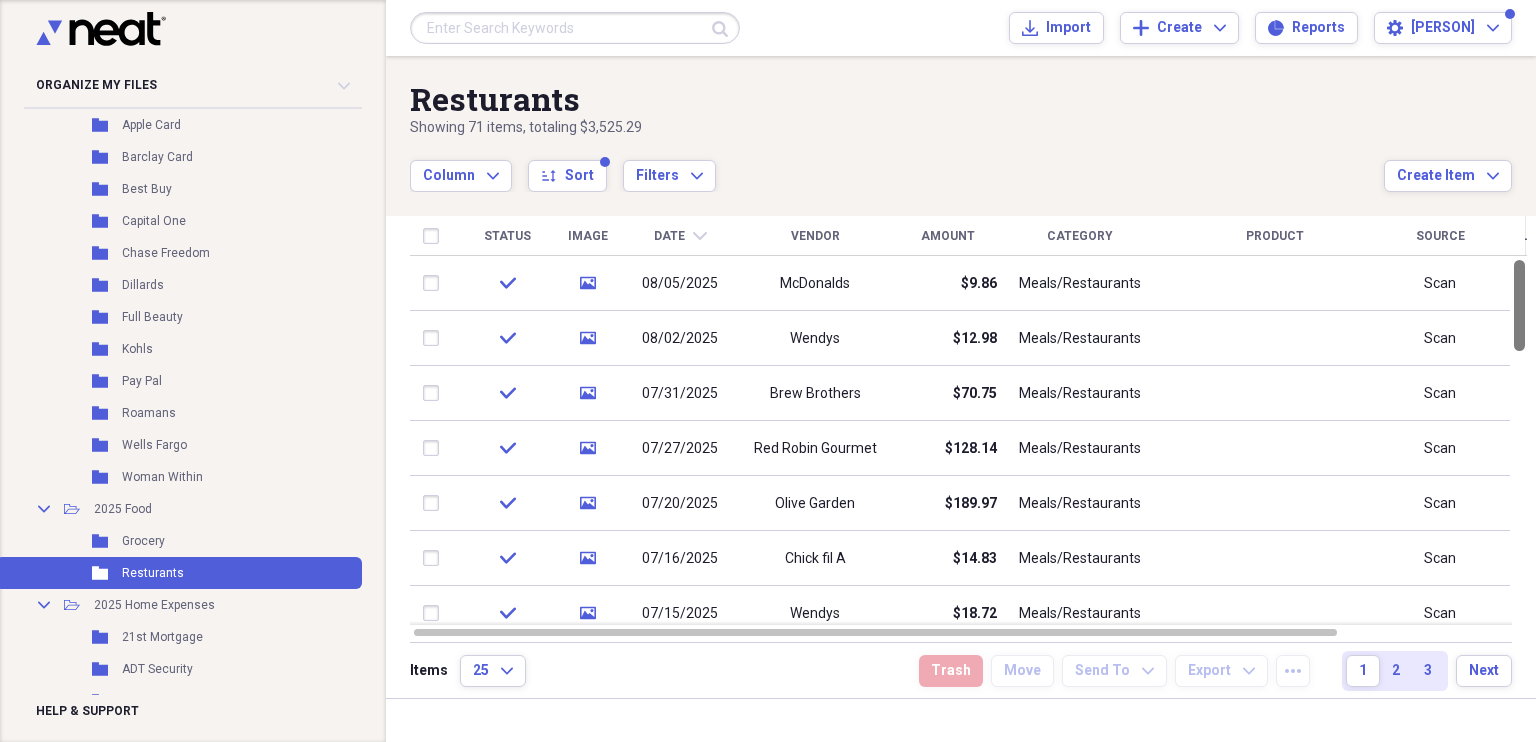 drag, startPoint x: 1531, startPoint y: 299, endPoint x: 1528, endPoint y: 192, distance: 107.042046 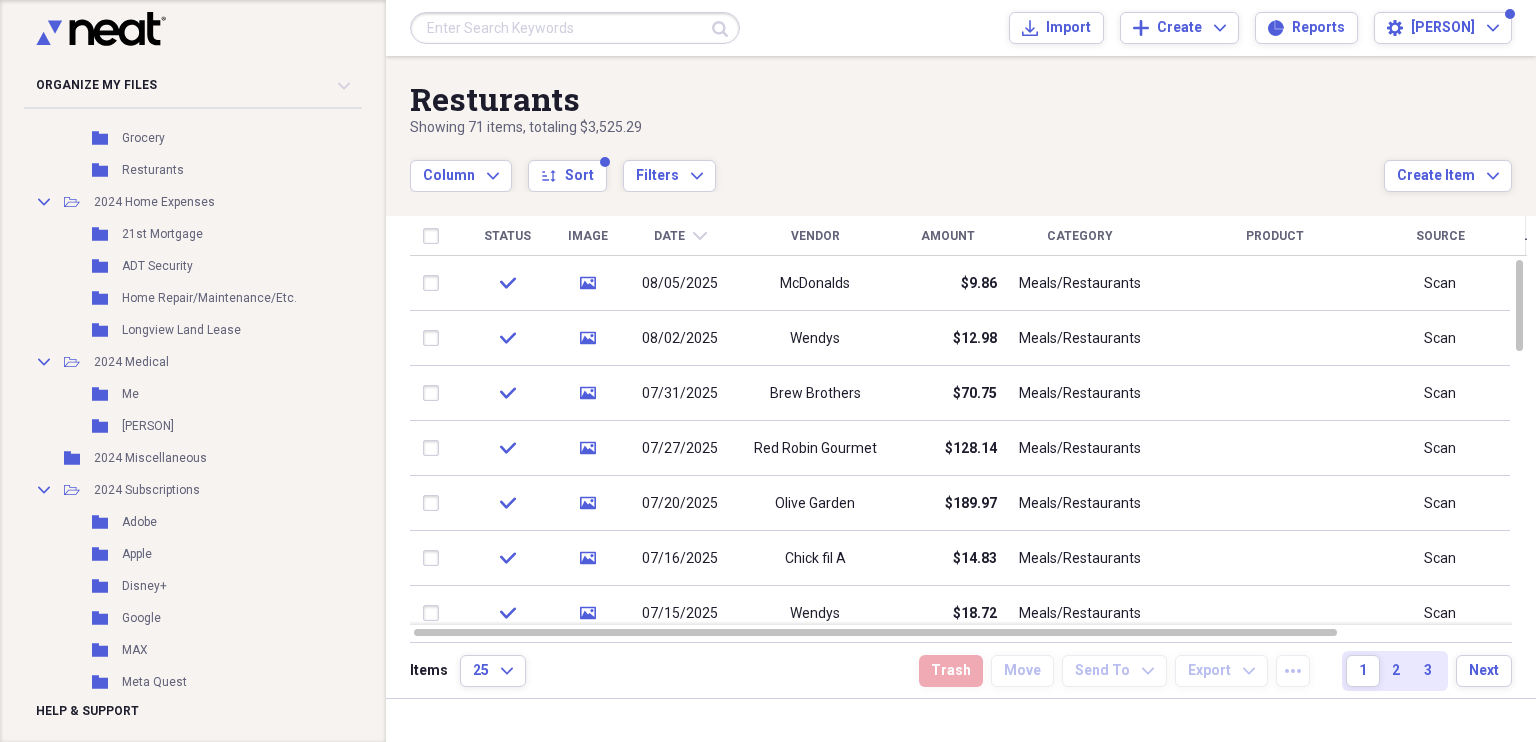scroll, scrollTop: 2152, scrollLeft: 0, axis: vertical 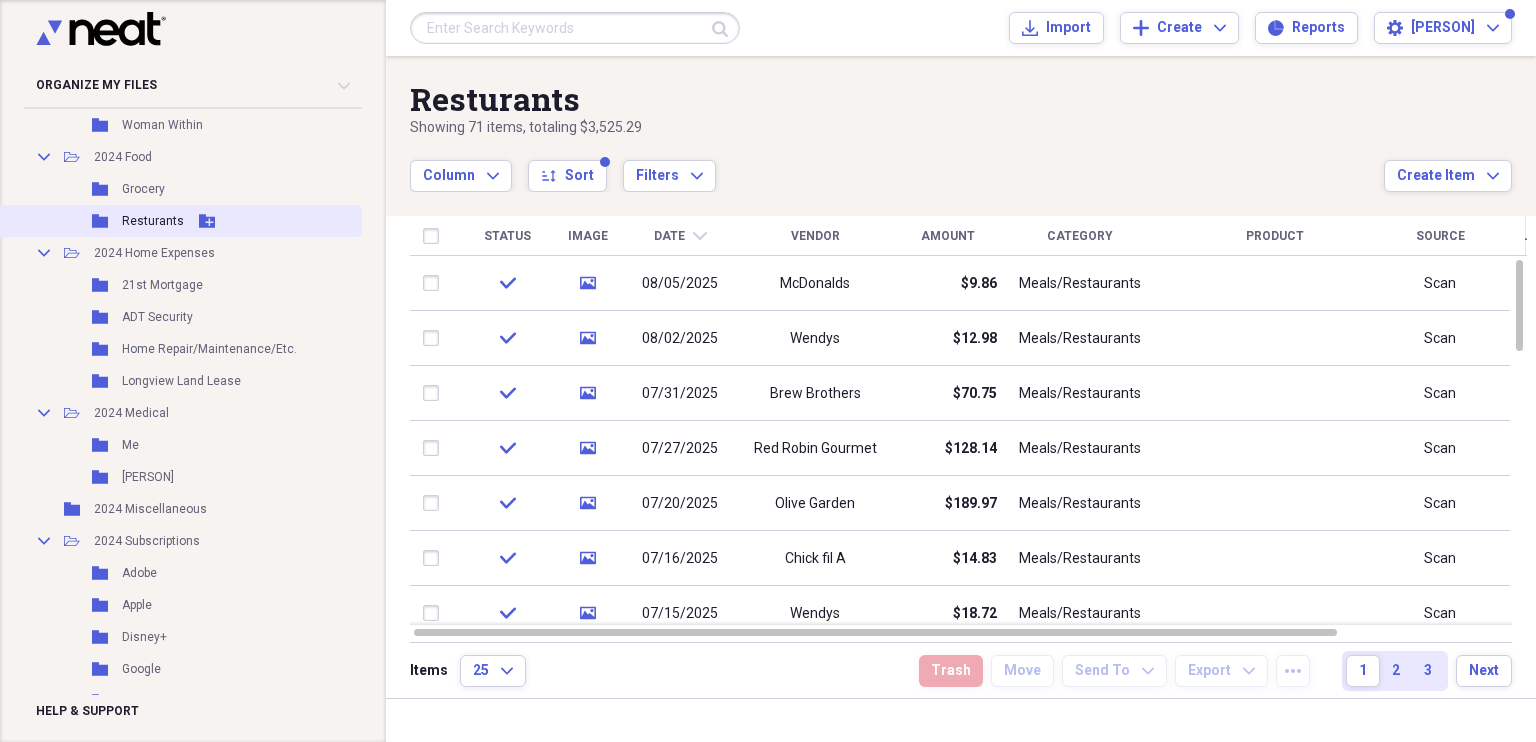 click on "Resturants" at bounding box center [153, 221] 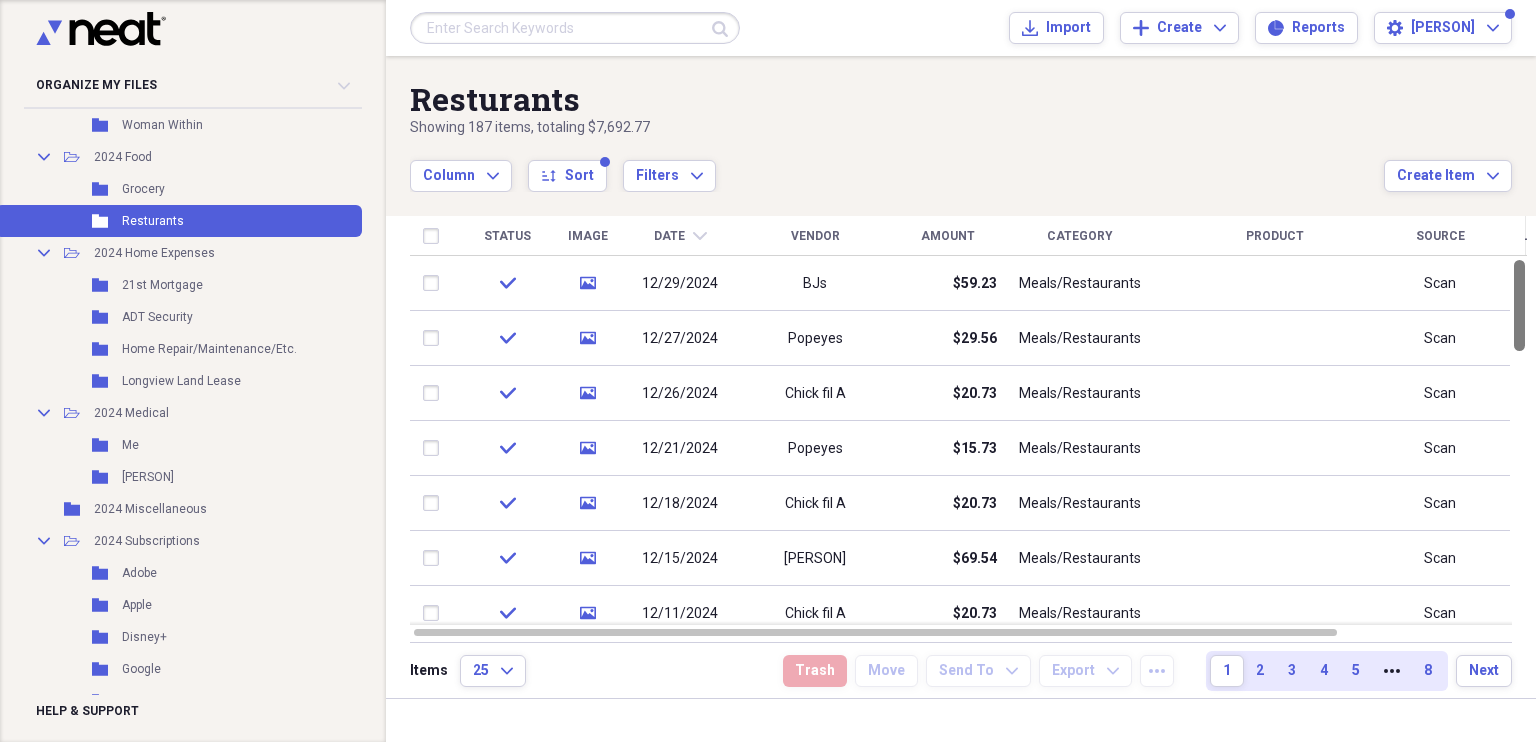click at bounding box center (1519, 305) 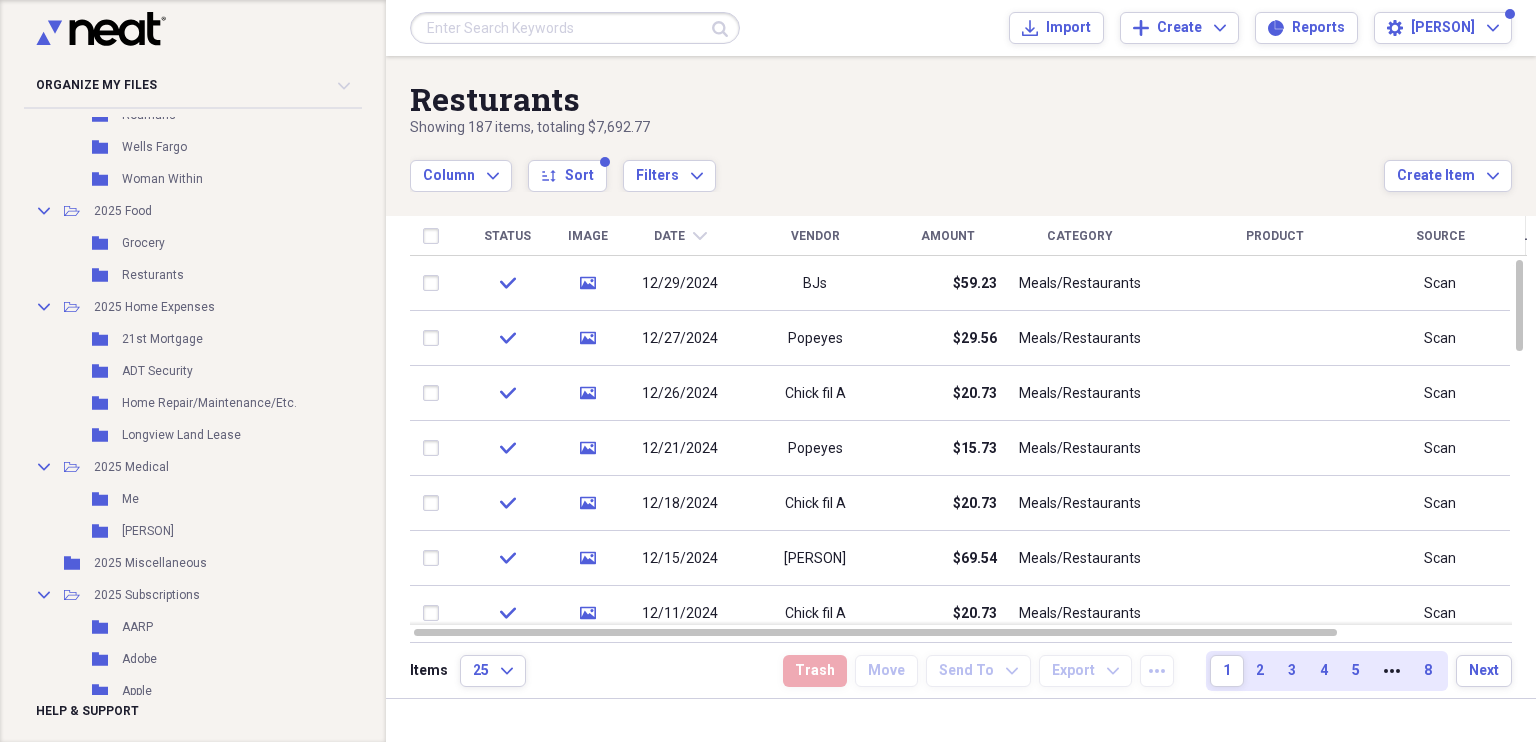 scroll, scrollTop: 3752, scrollLeft: 0, axis: vertical 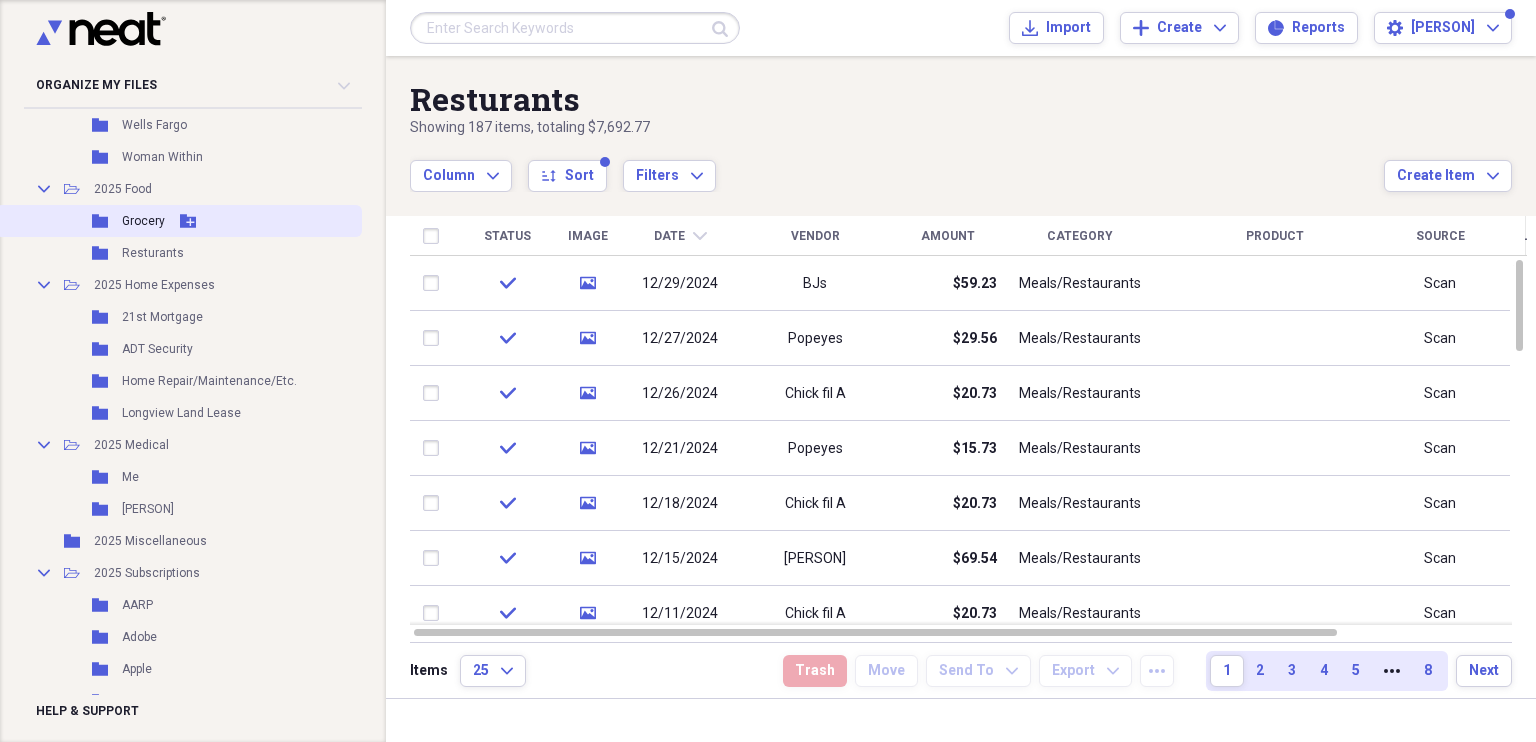 click on "Grocery" at bounding box center [143, 221] 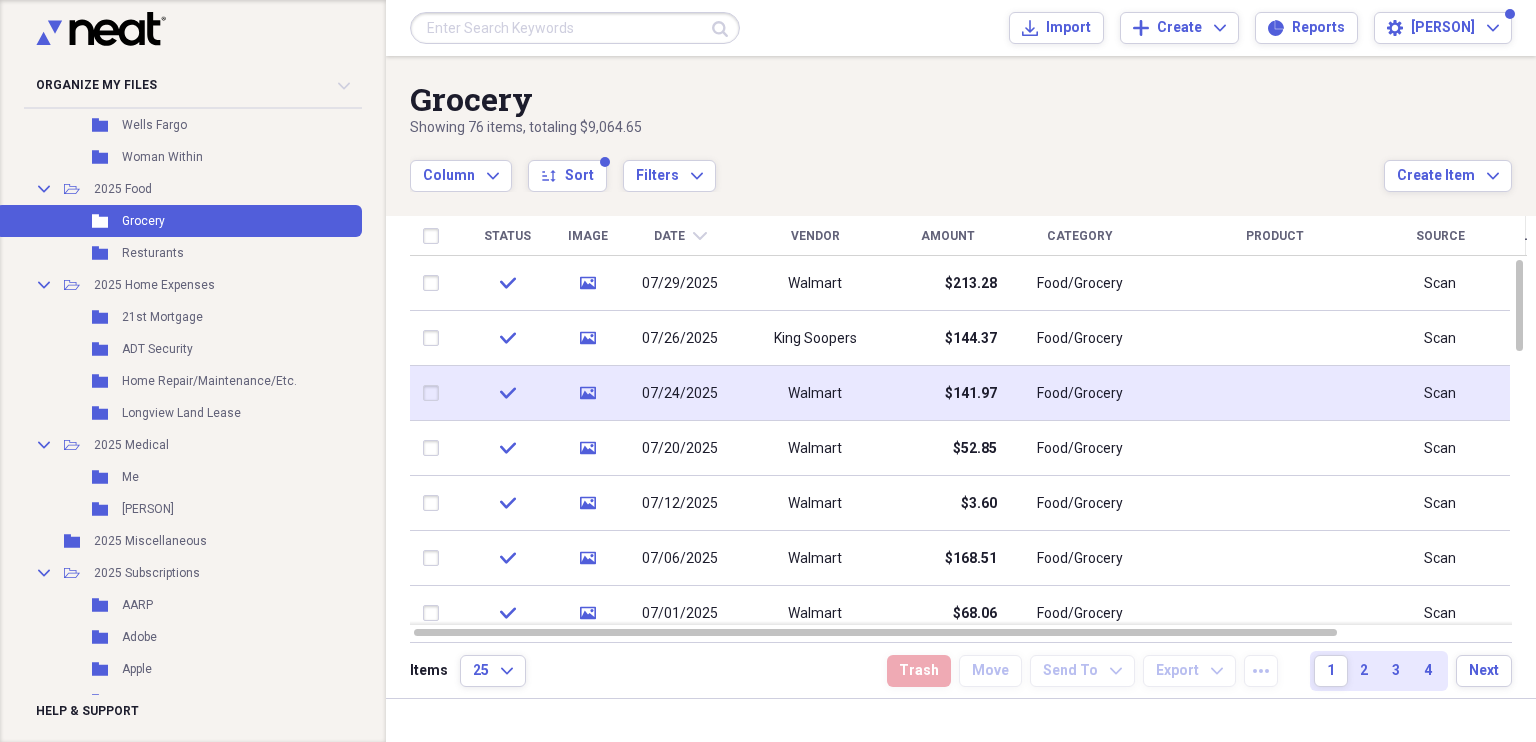 drag, startPoint x: 1493, startPoint y: 384, endPoint x: 1148, endPoint y: 409, distance: 345.9046 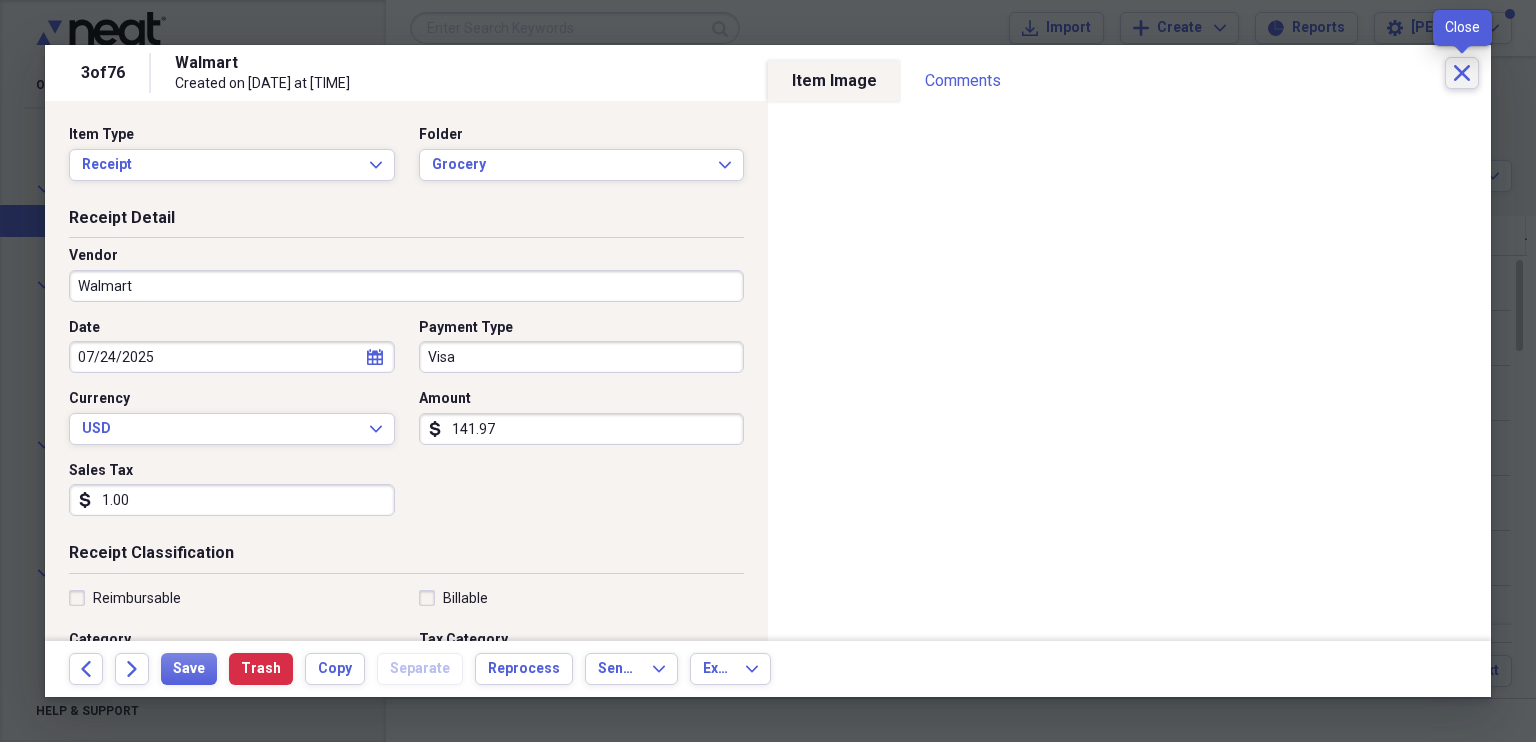 click on "Close" 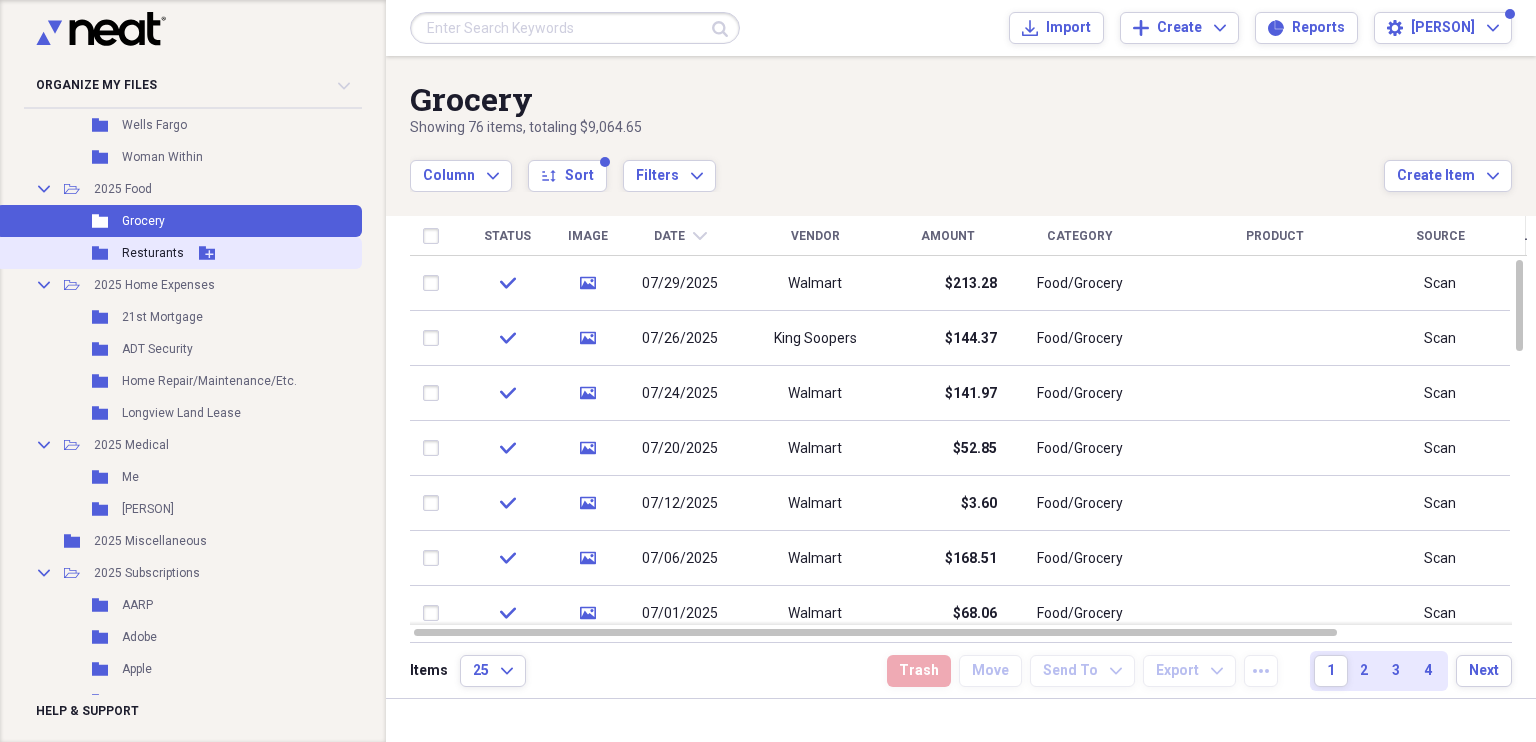 click on "Resturants" at bounding box center [153, 253] 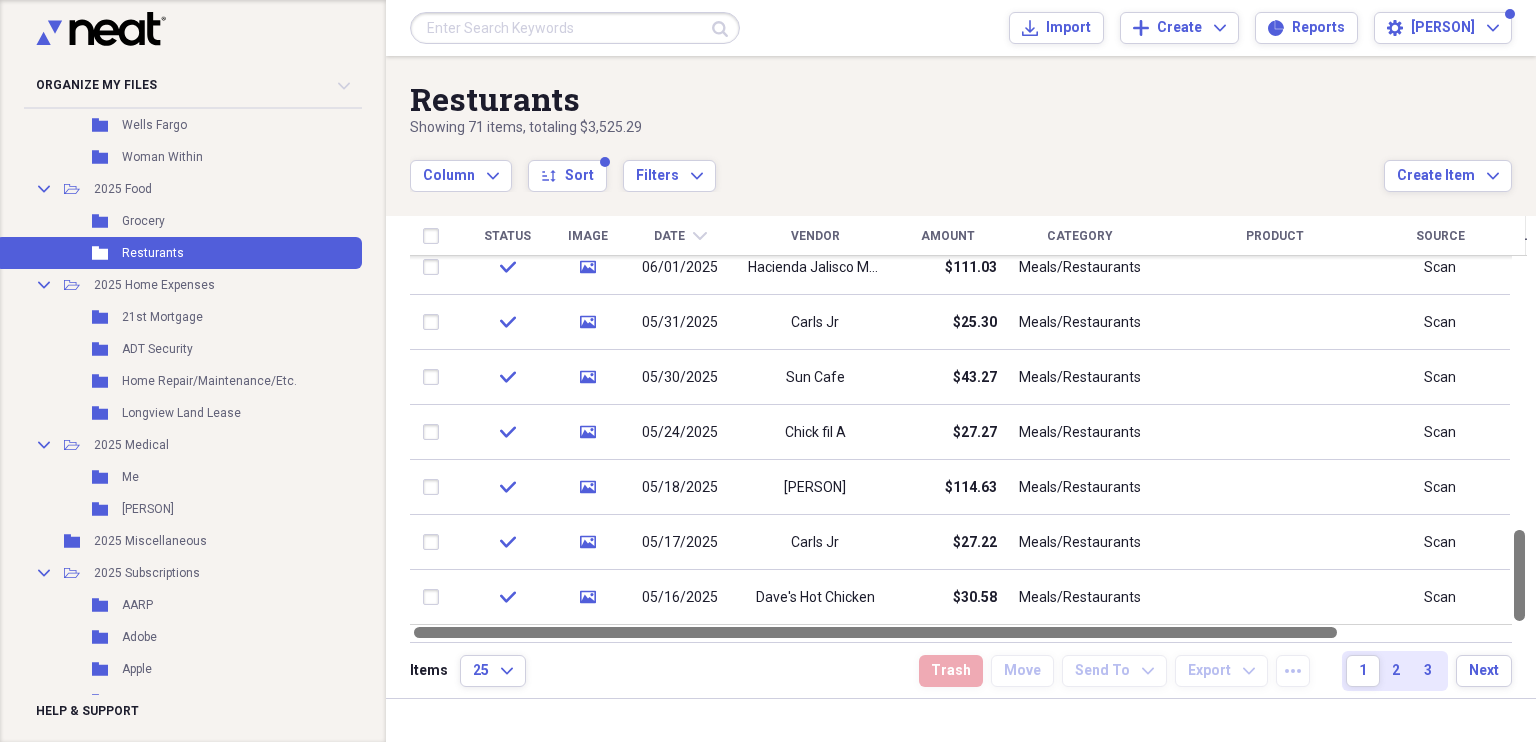 drag, startPoint x: 1528, startPoint y: 289, endPoint x: 1487, endPoint y: 639, distance: 352.39325 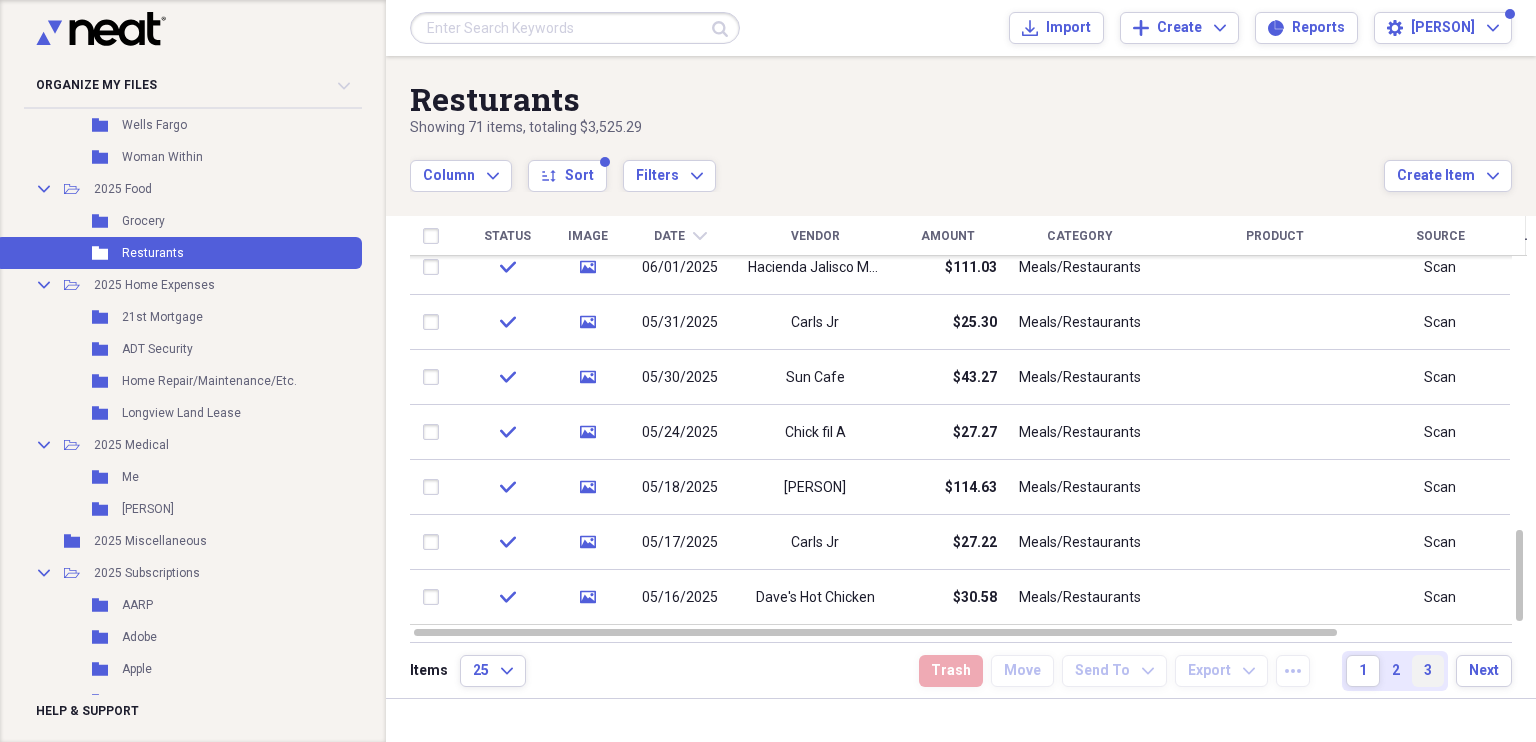 click on "3" at bounding box center (1428, 671) 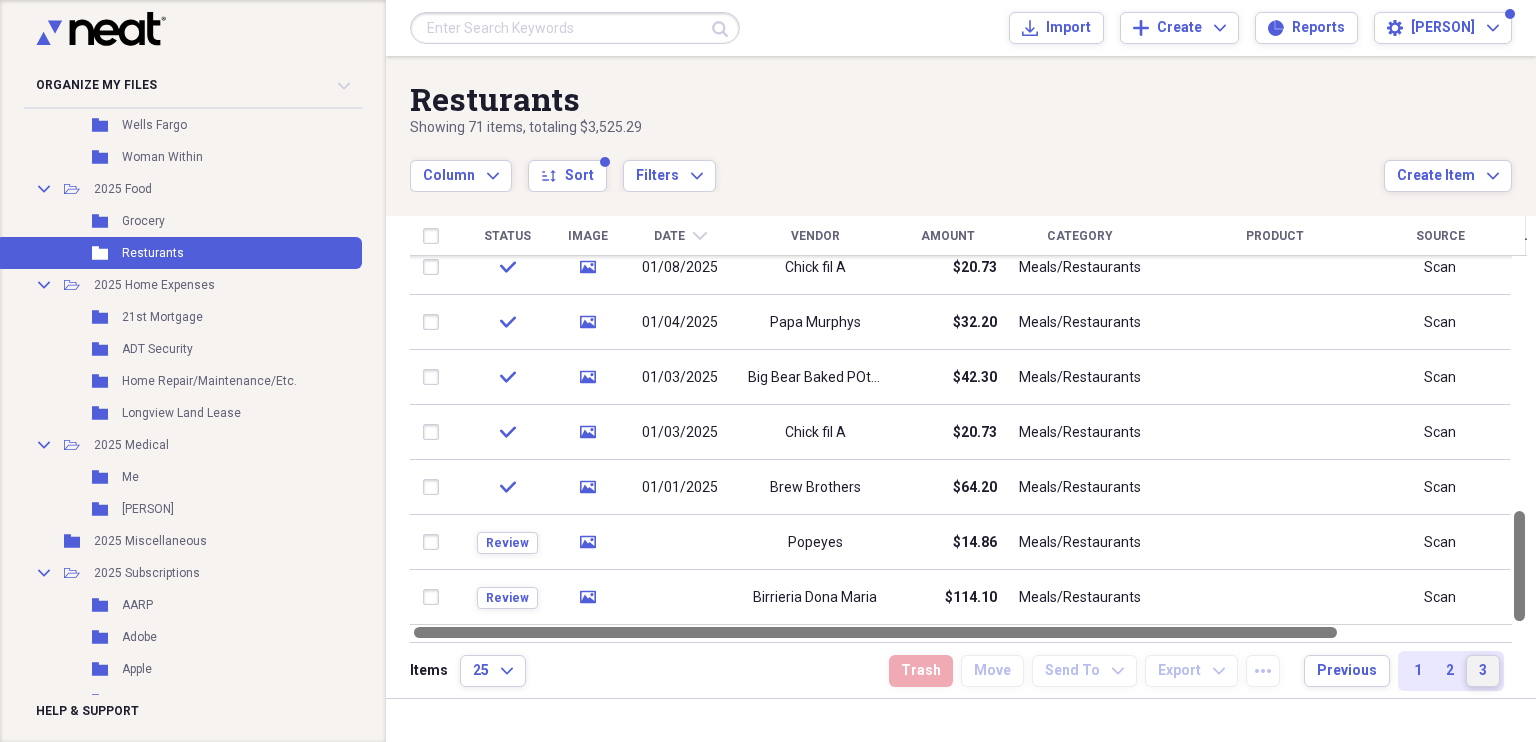 drag, startPoint x: 1524, startPoint y: 329, endPoint x: 1490, endPoint y: 637, distance: 309.87094 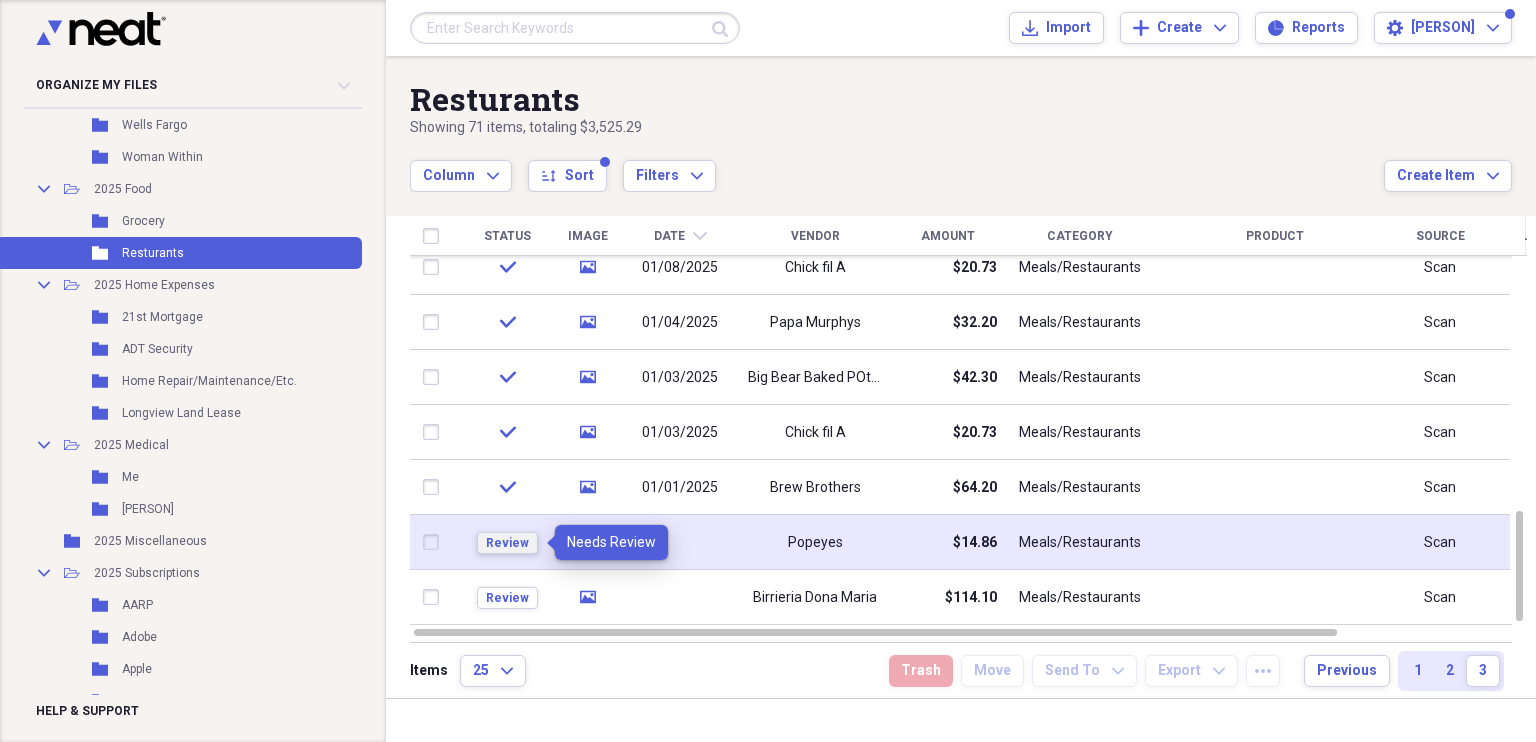 click on "Review" at bounding box center (507, 543) 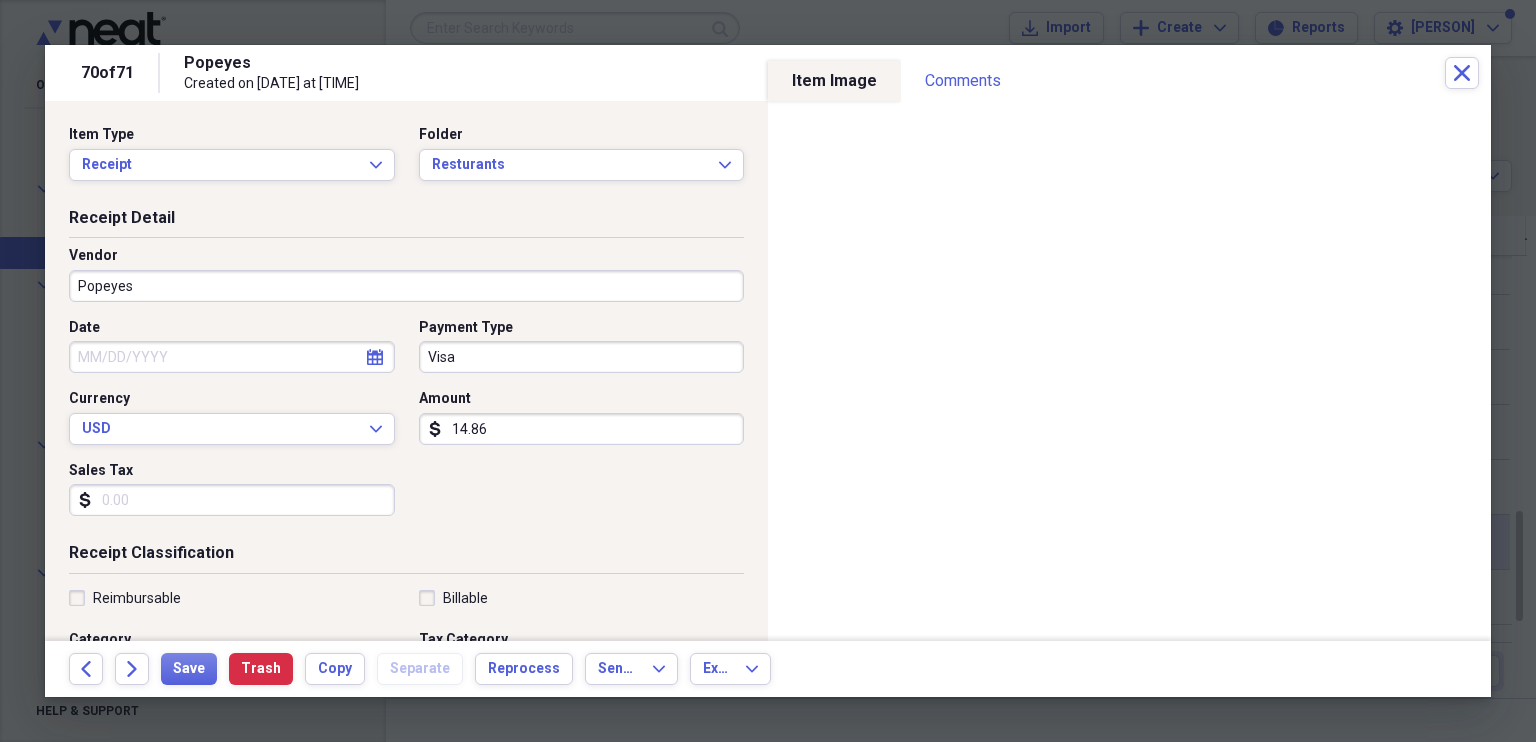 click 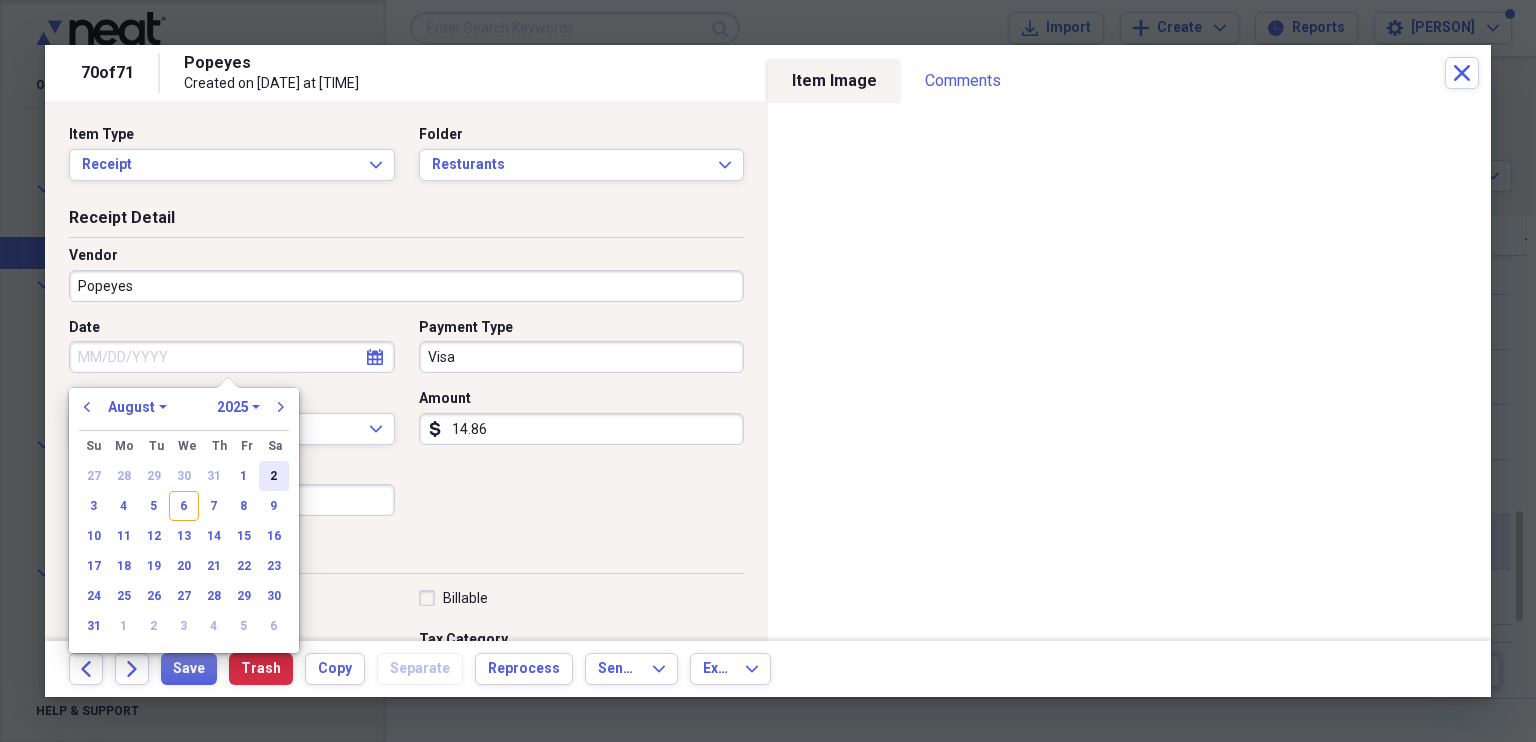 click on "2" at bounding box center [274, 476] 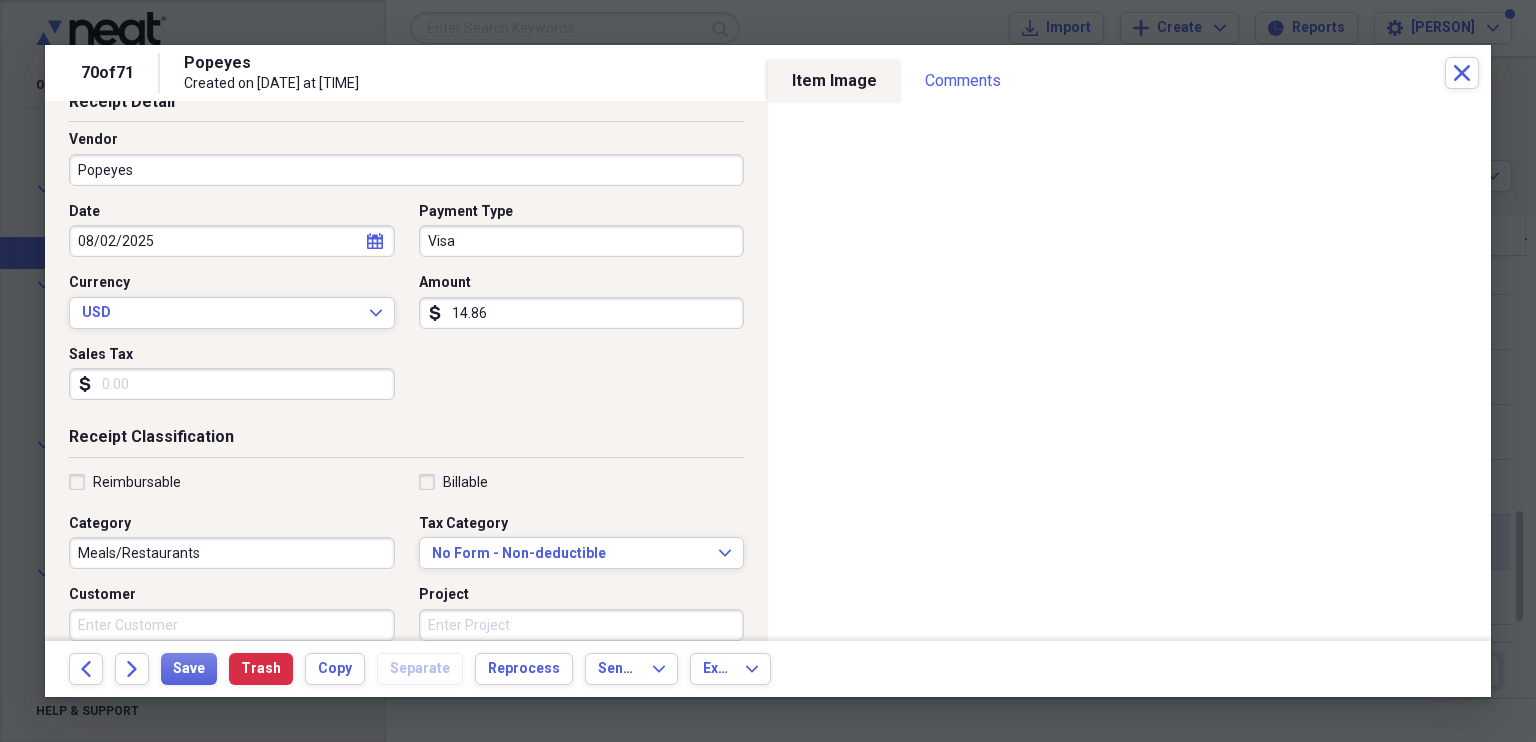 scroll, scrollTop: 117, scrollLeft: 0, axis: vertical 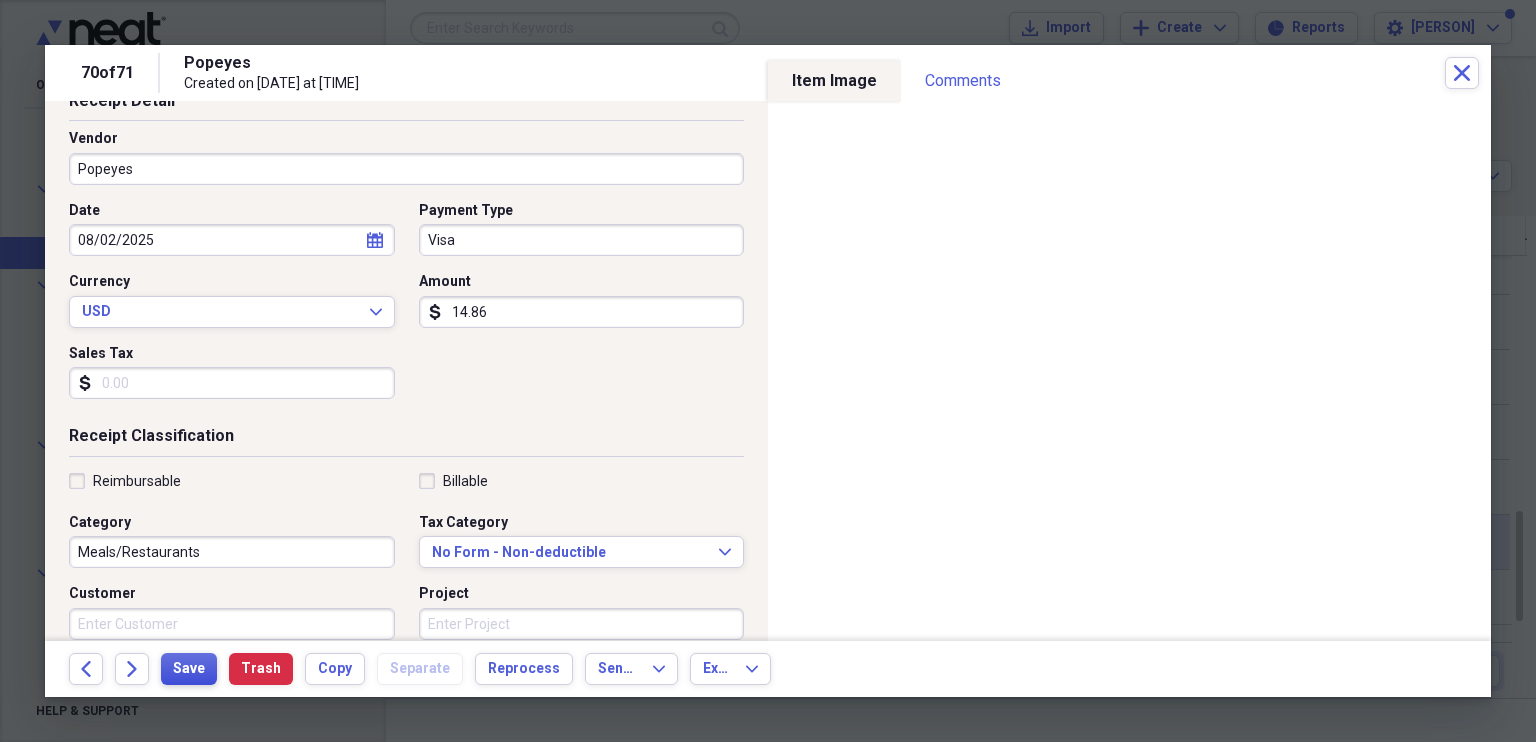 click on "Save" at bounding box center [189, 669] 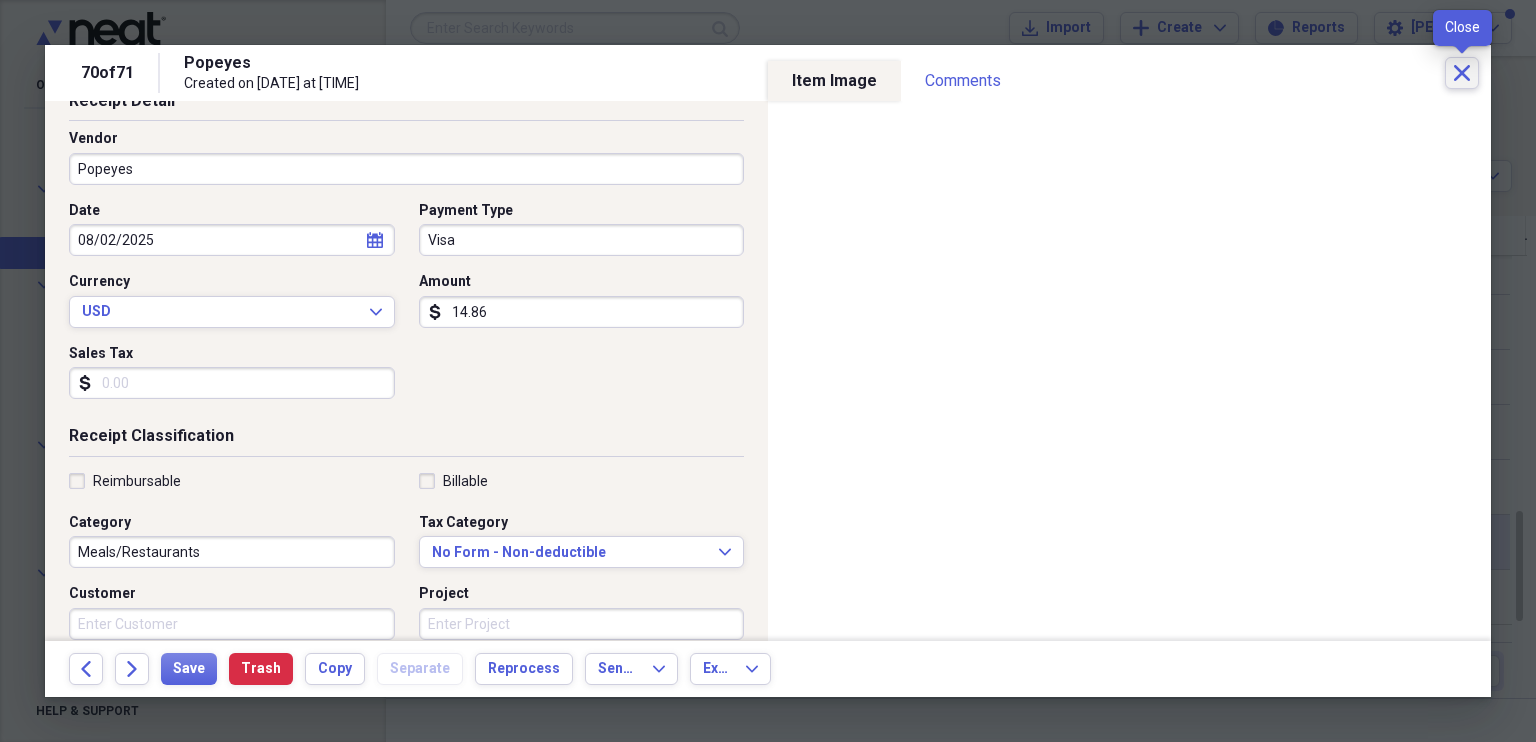 click on "Close" 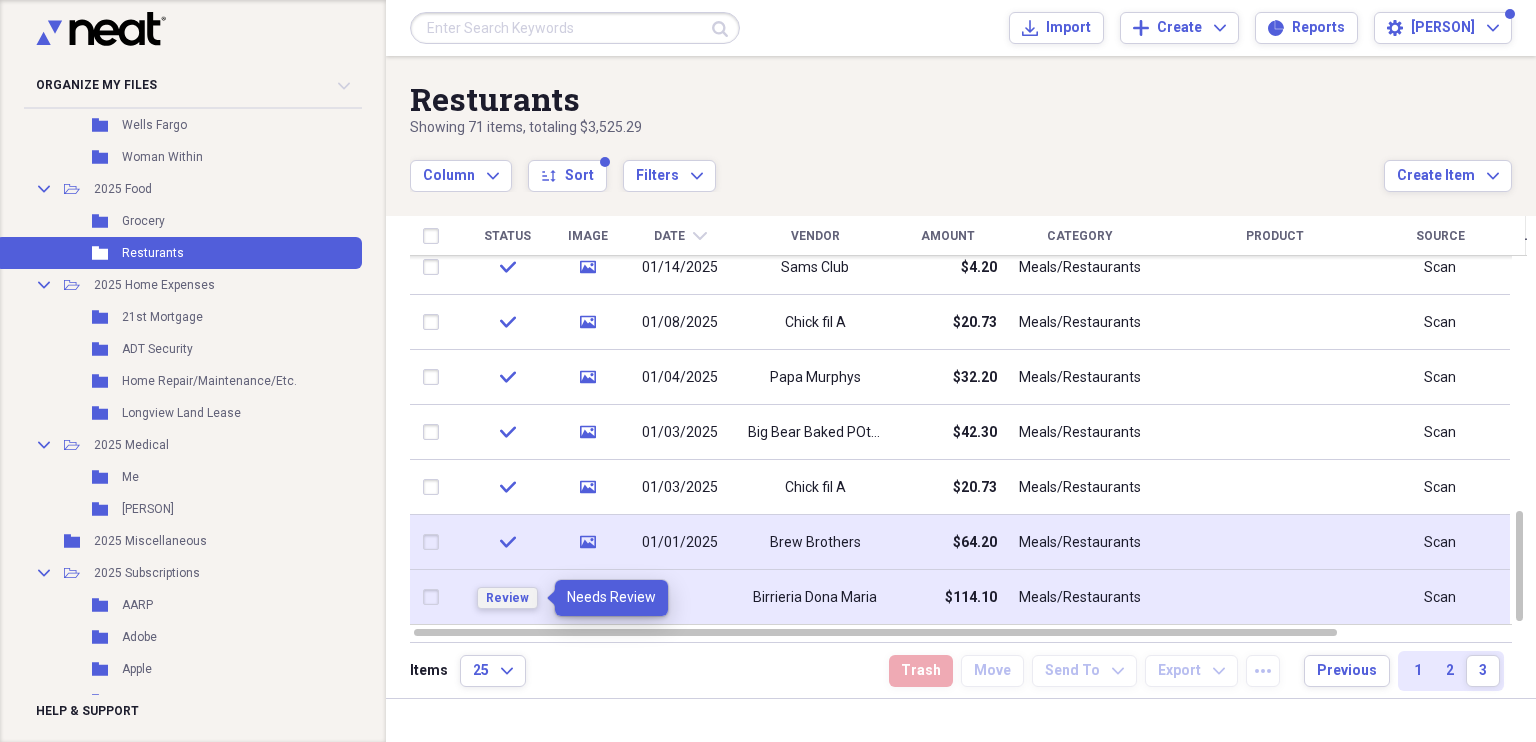 click on "Review" at bounding box center (507, 598) 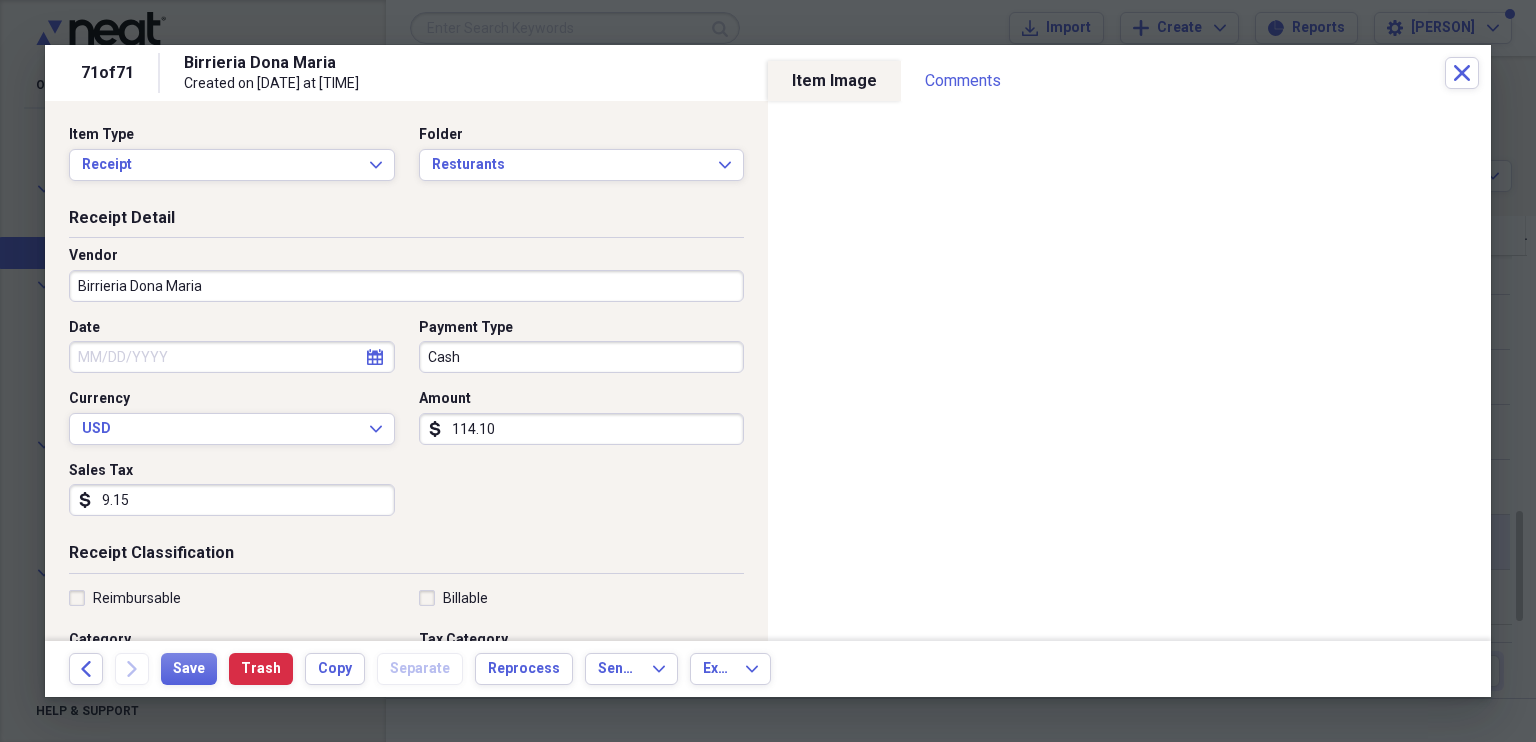 click 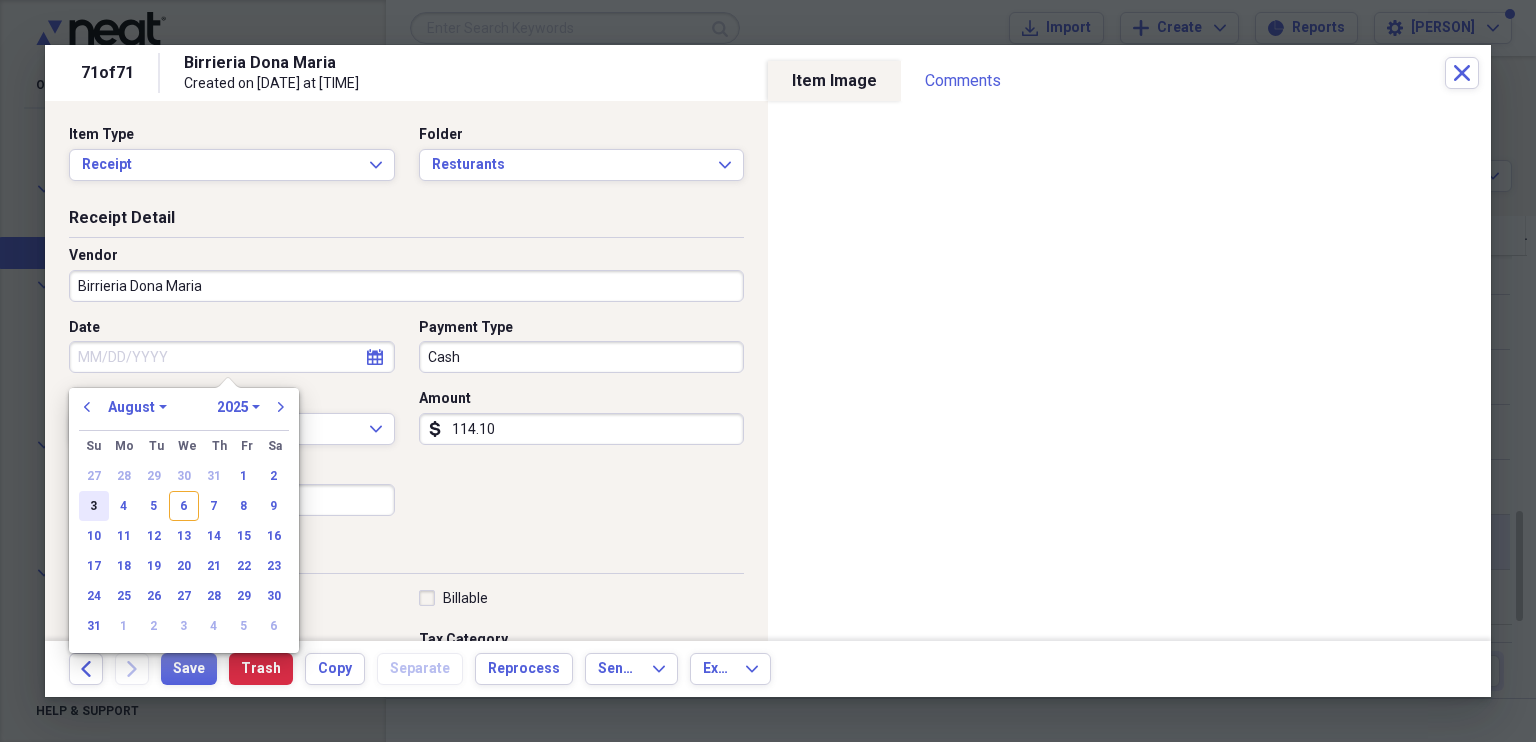 click on "3" at bounding box center (94, 506) 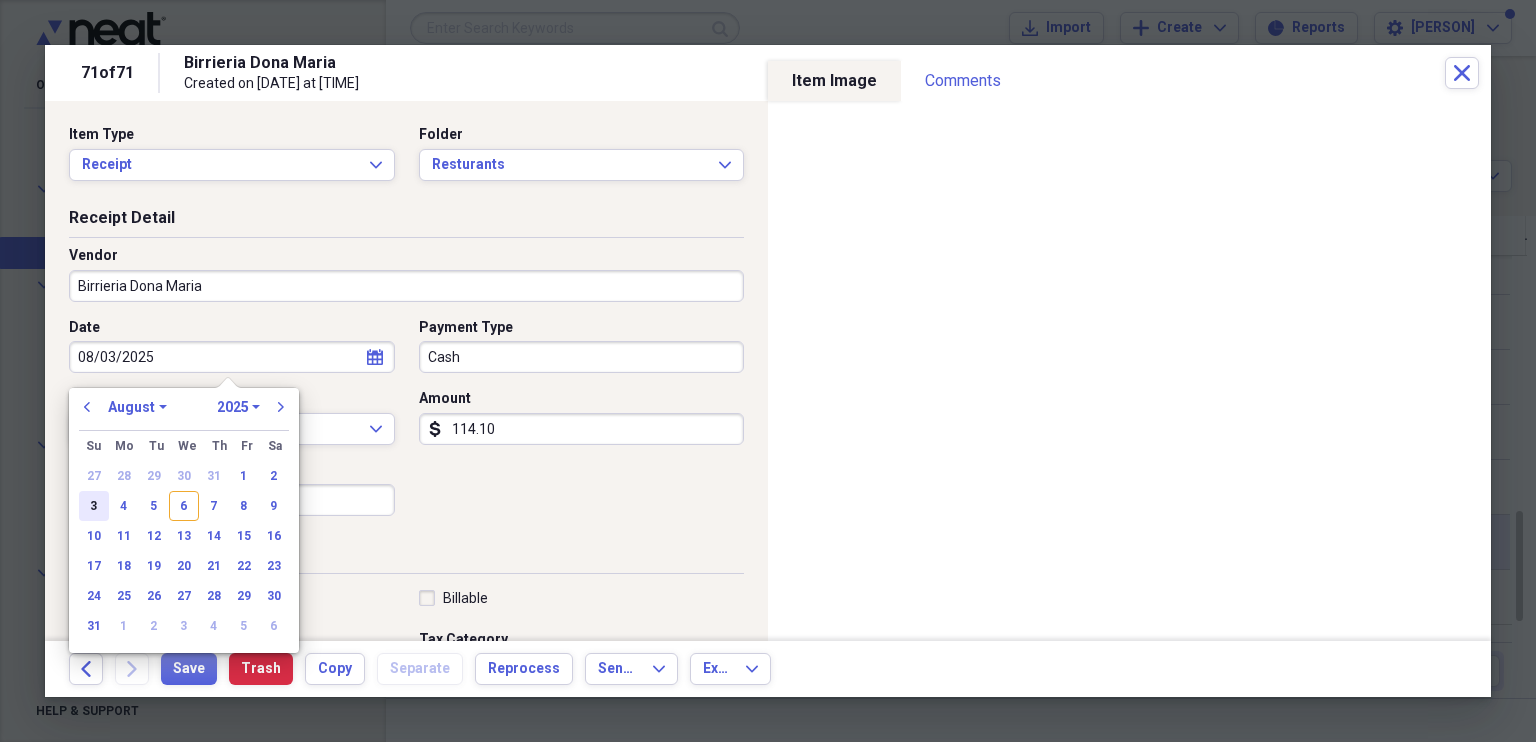 type on "08/03/2025" 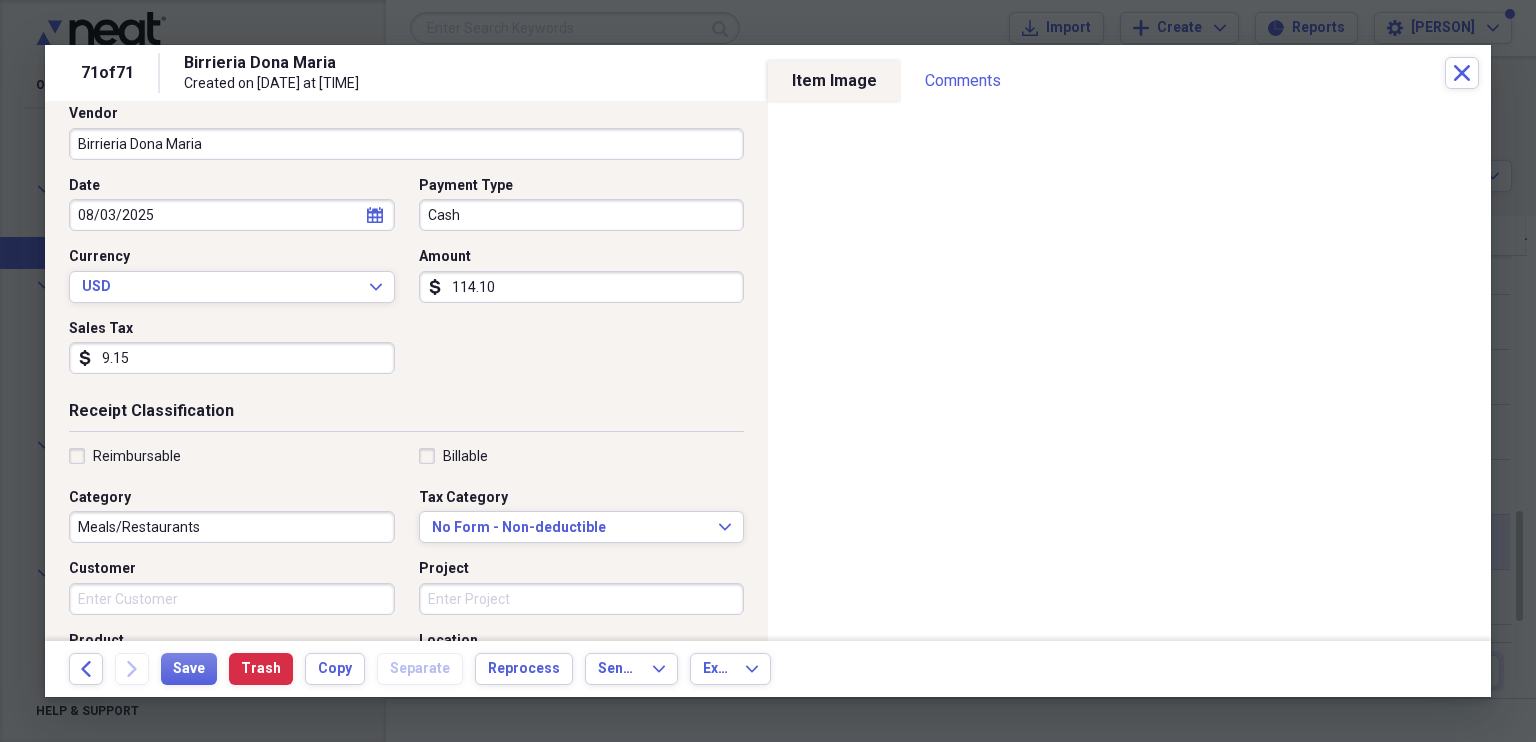 scroll, scrollTop: 179, scrollLeft: 0, axis: vertical 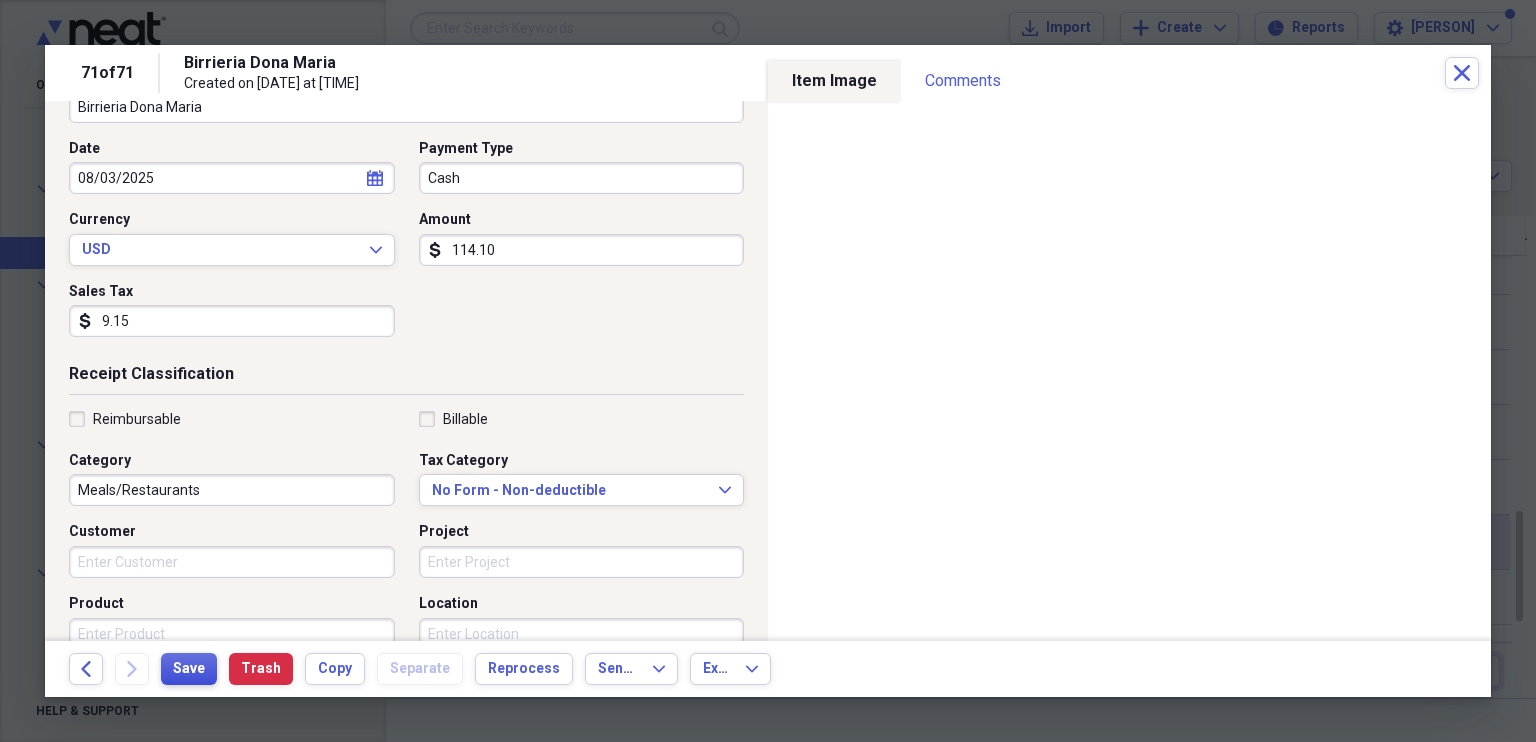 click on "Save" at bounding box center (189, 669) 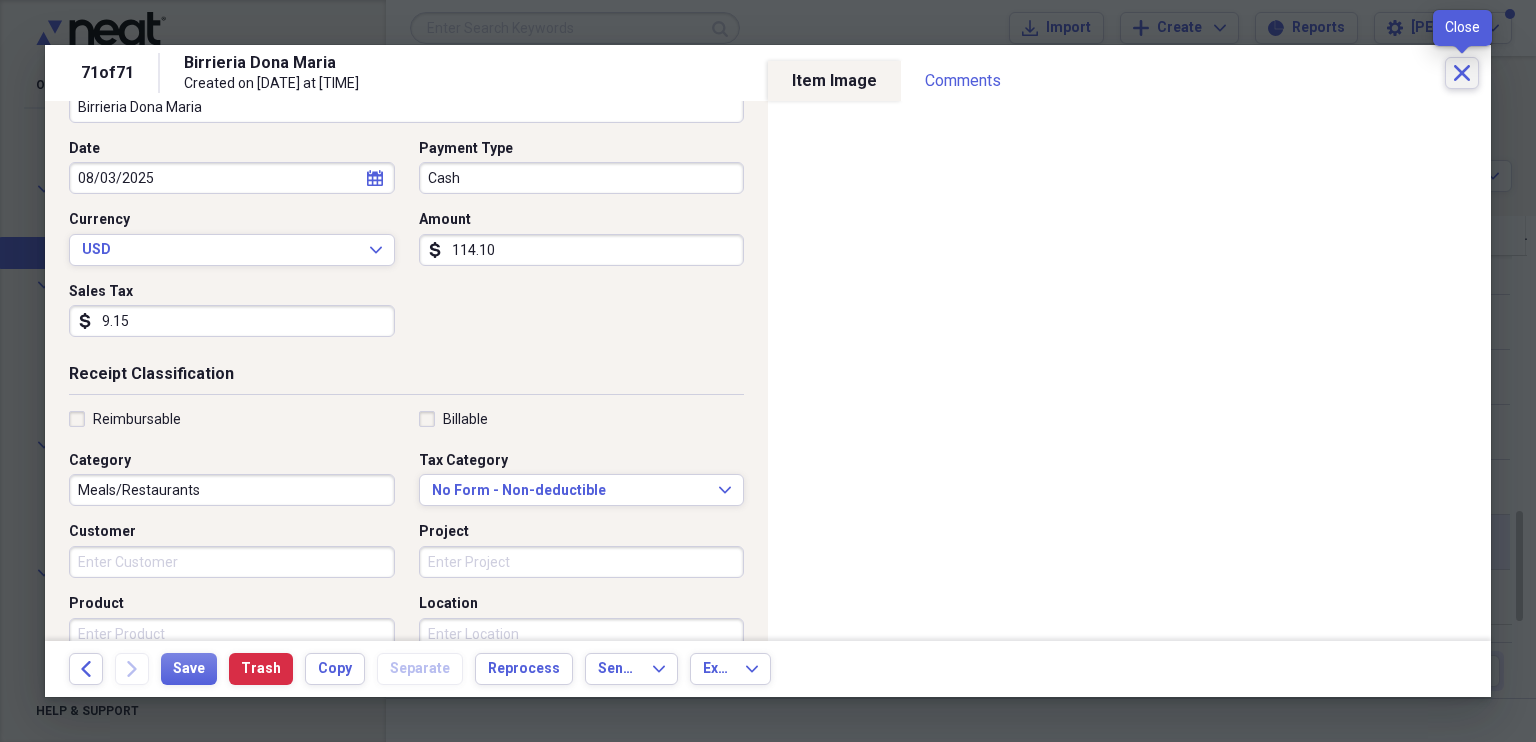 click on "Close" 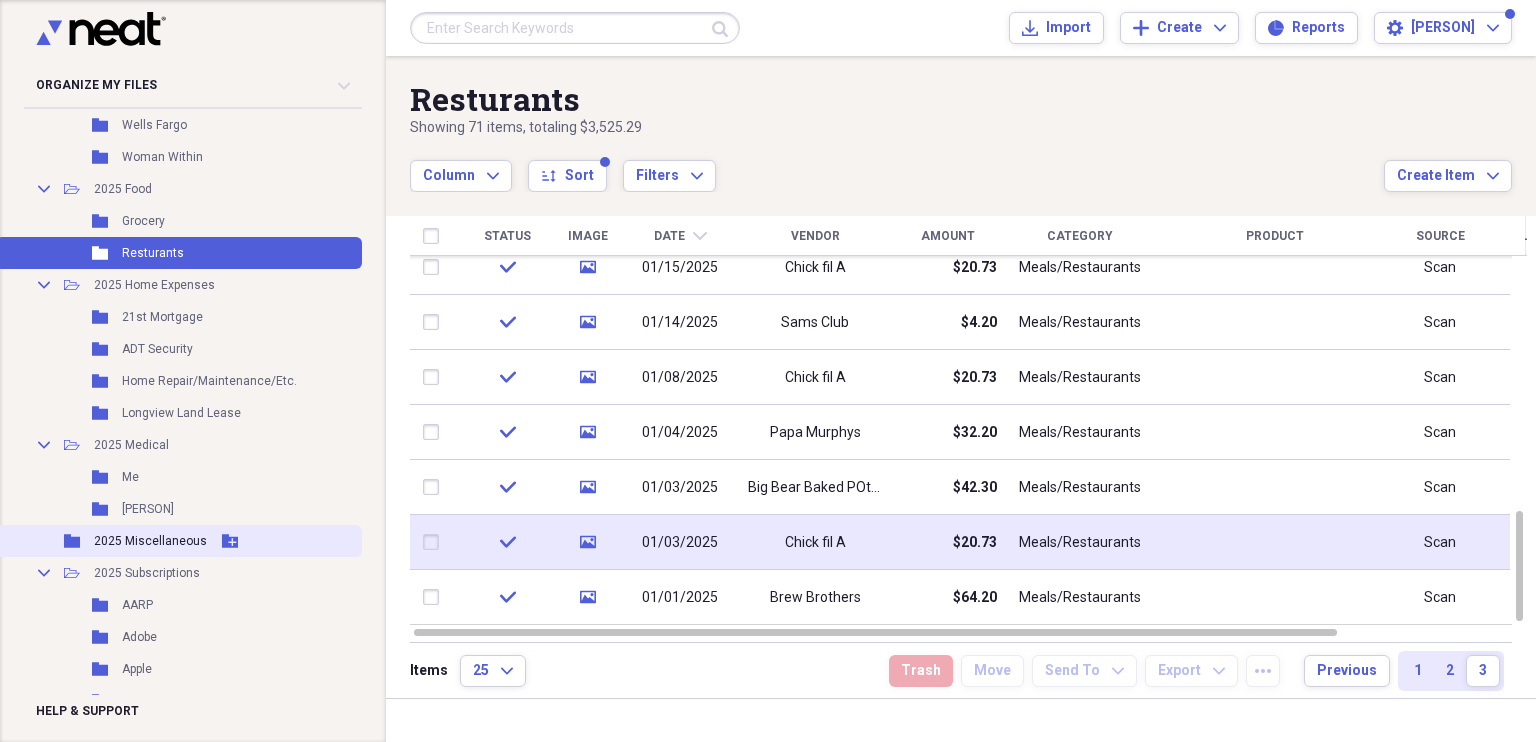 click on "2025 Miscellaneous" at bounding box center [150, 541] 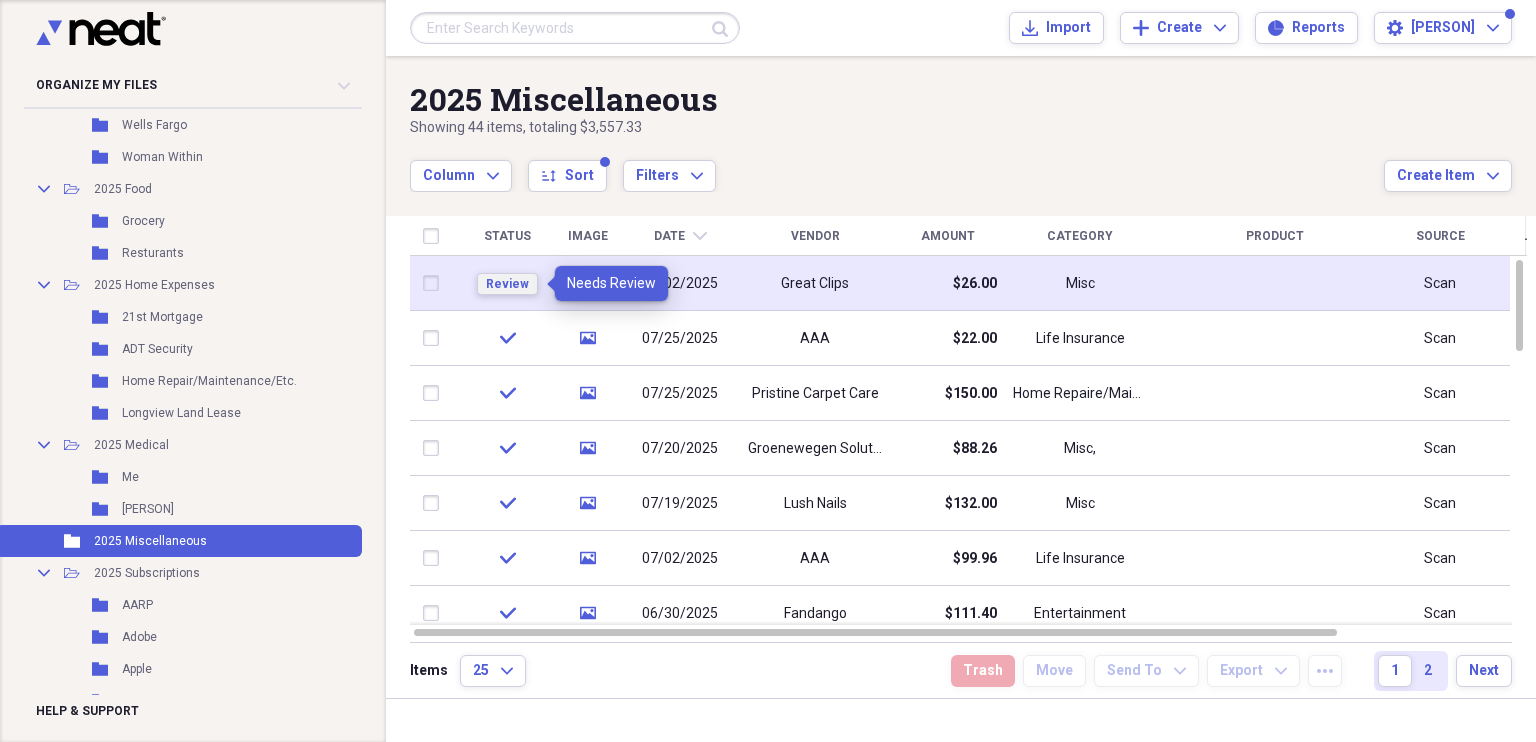 click on "Review" at bounding box center (507, 284) 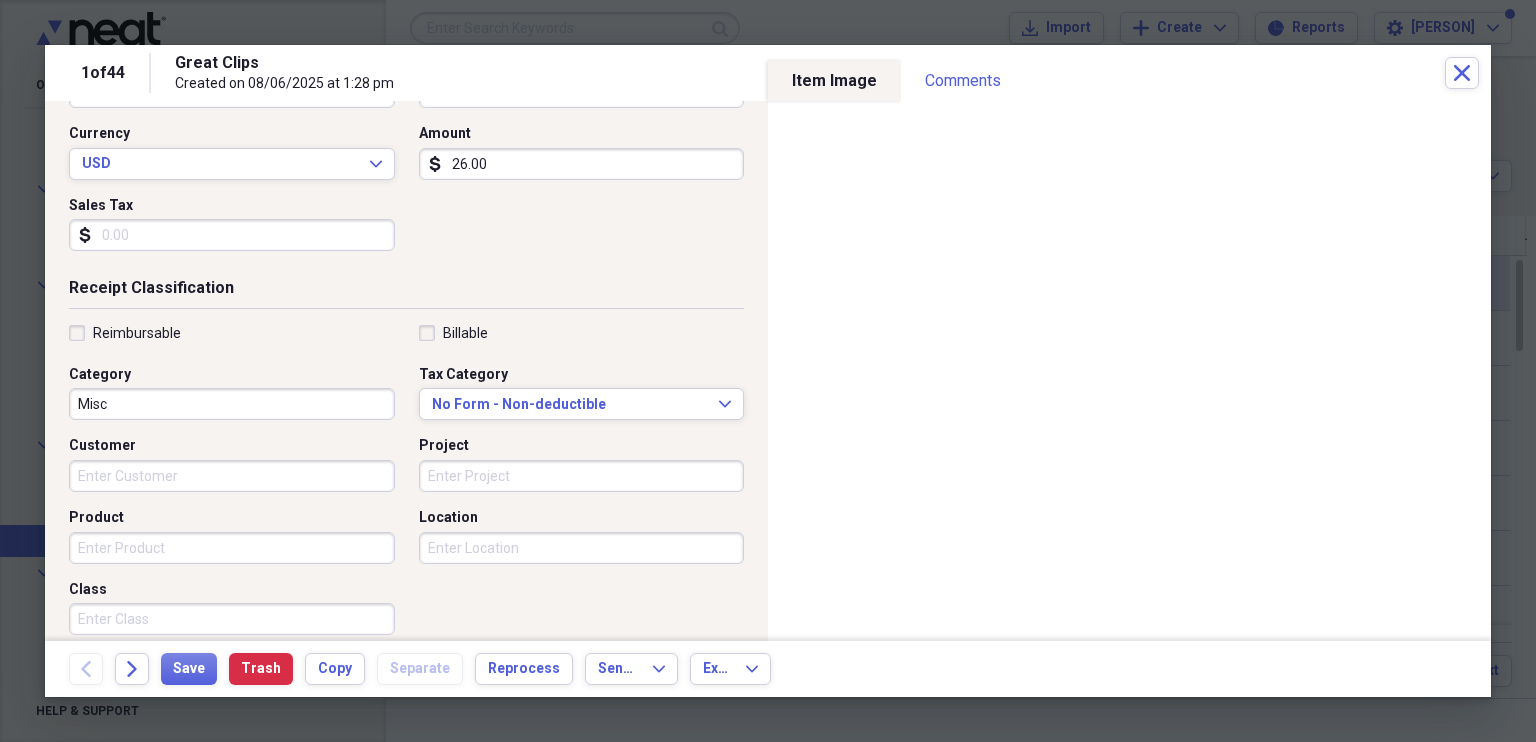 scroll, scrollTop: 272, scrollLeft: 0, axis: vertical 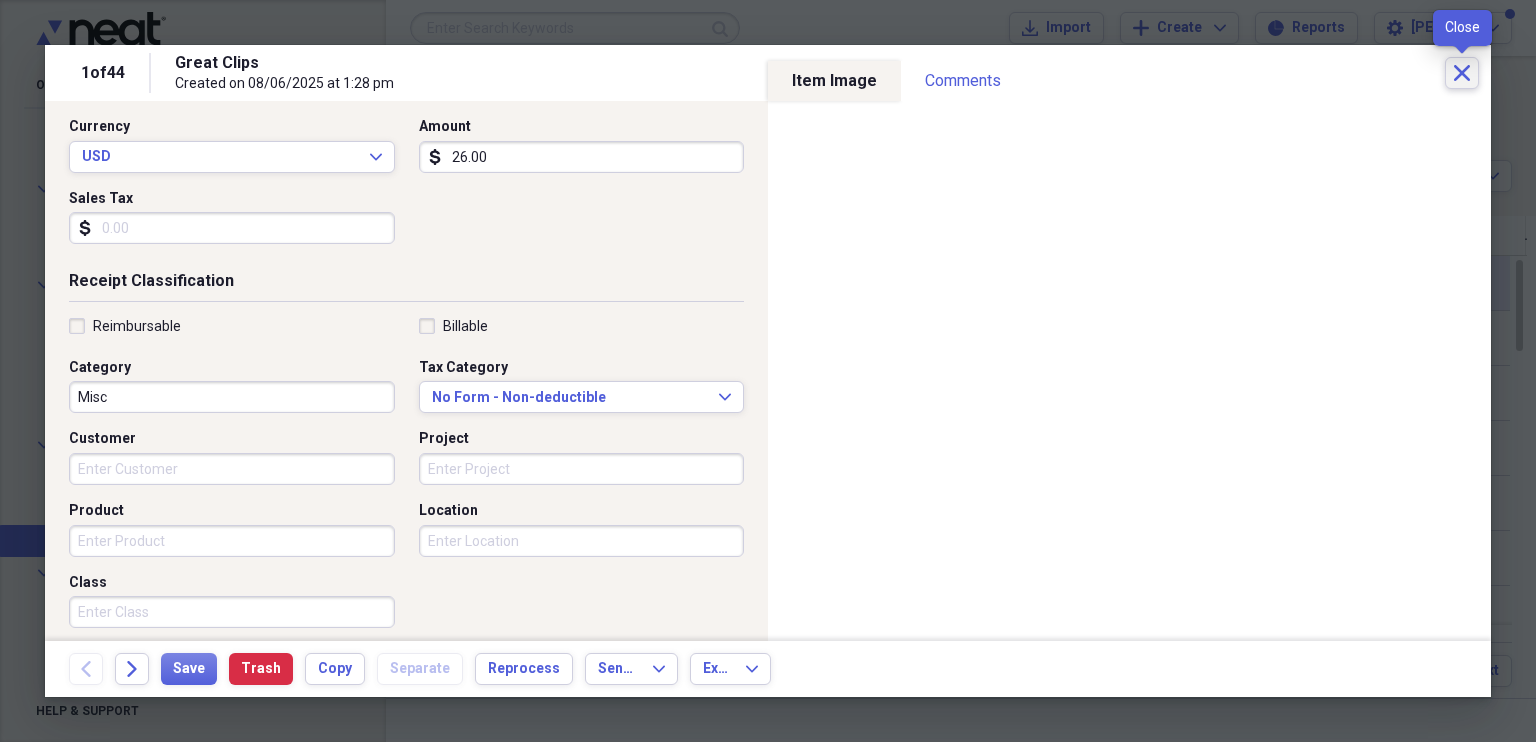 click 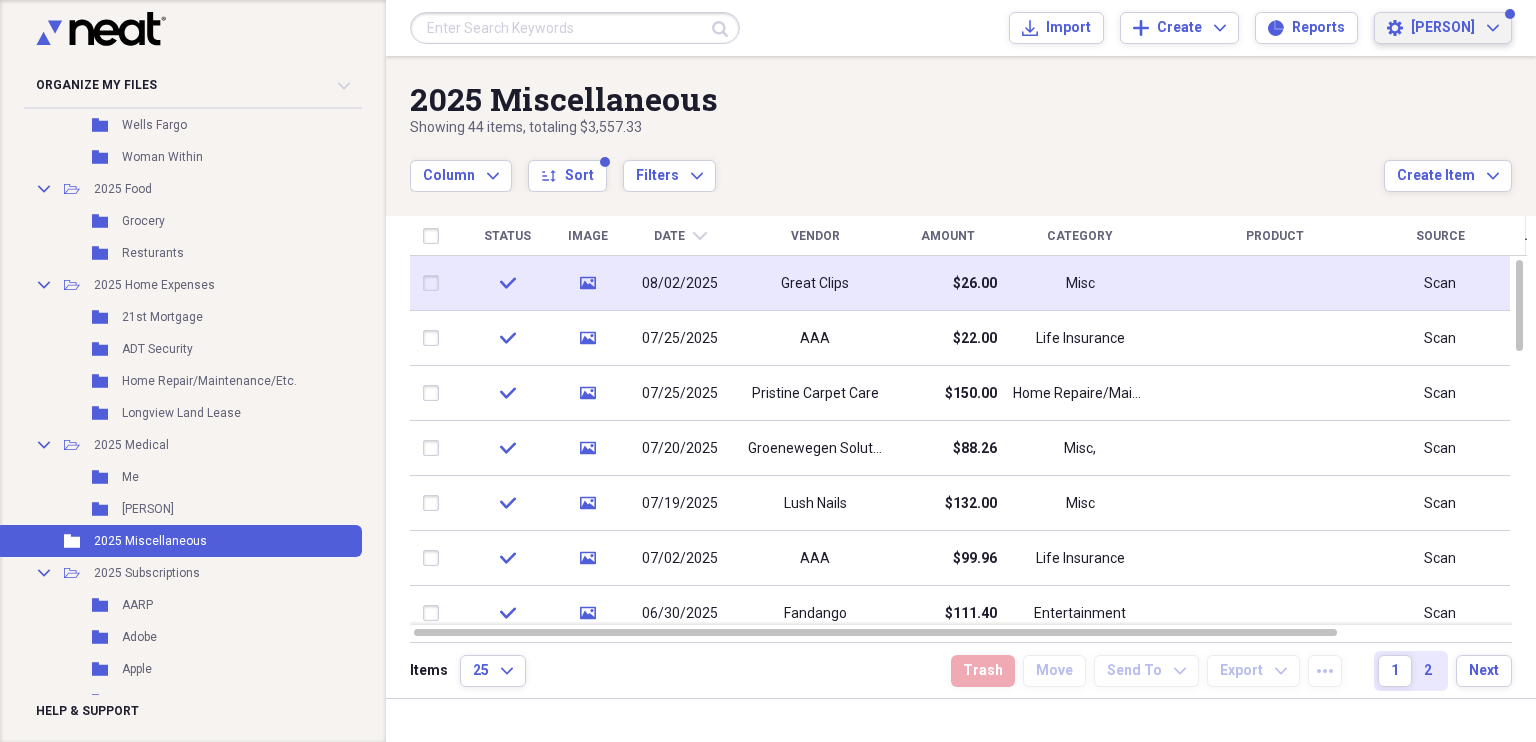 click on "[PERSON] Expand" at bounding box center (1455, 28) 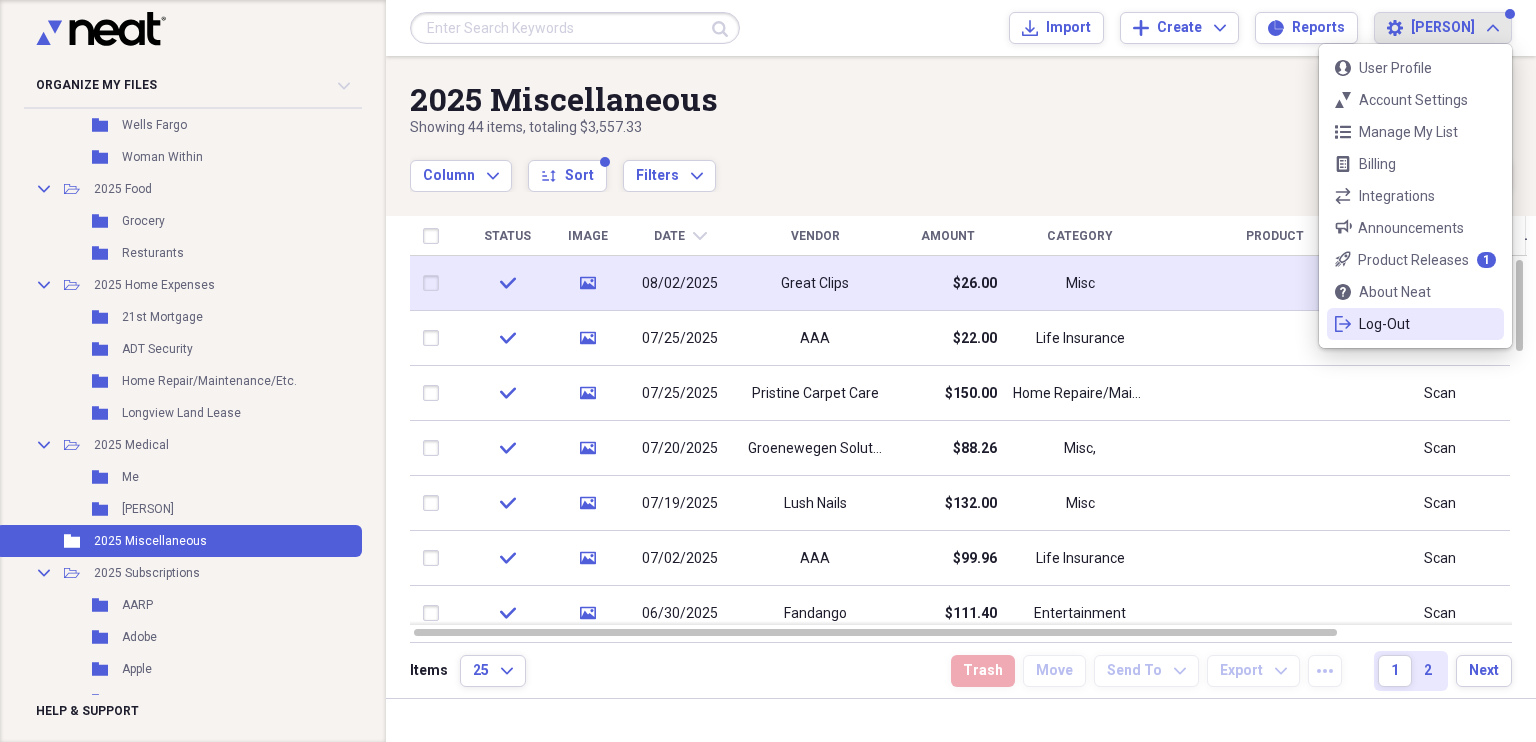 click on "Log-Out" at bounding box center (1415, 324) 